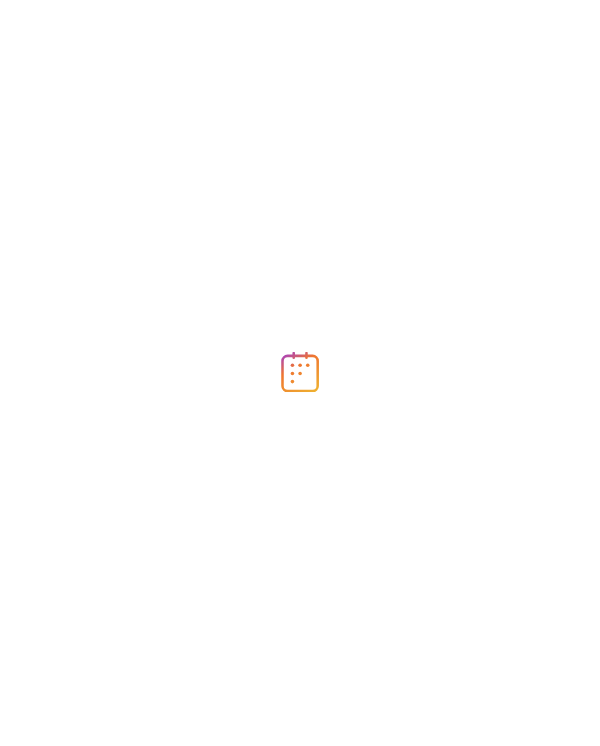 scroll, scrollTop: 0, scrollLeft: 0, axis: both 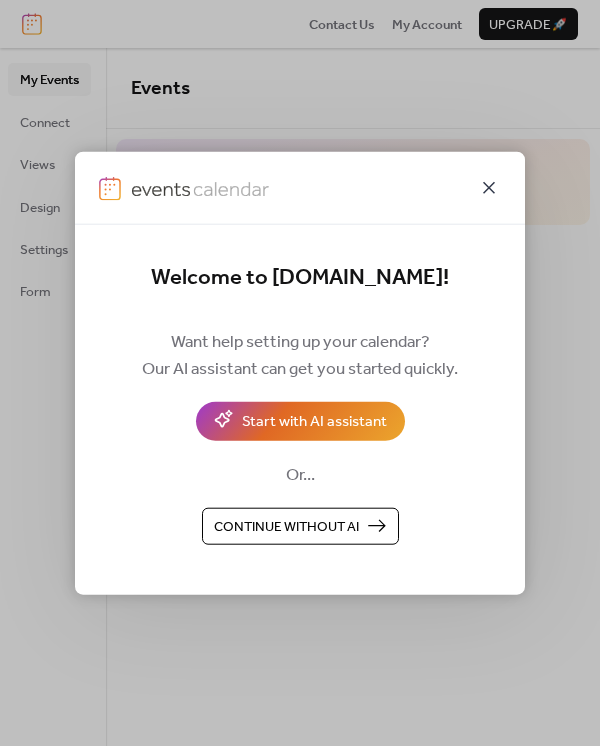 click 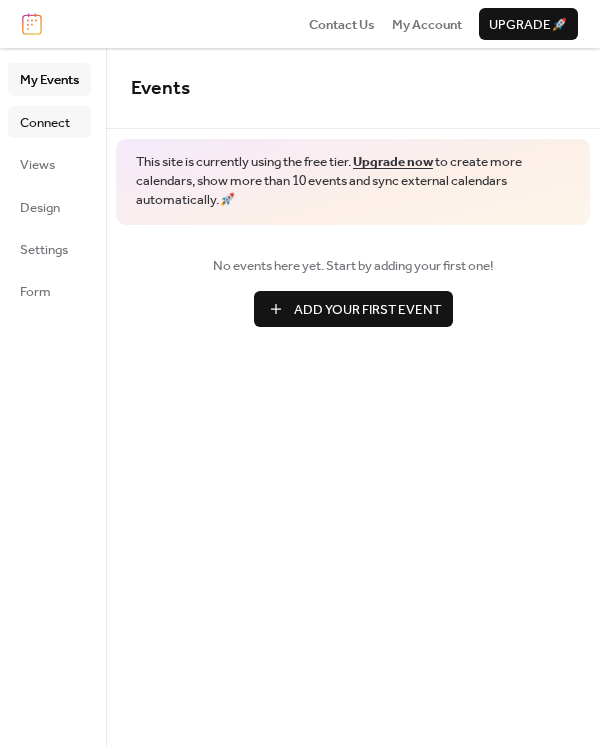 drag, startPoint x: 64, startPoint y: 128, endPoint x: 85, endPoint y: 125, distance: 21.213203 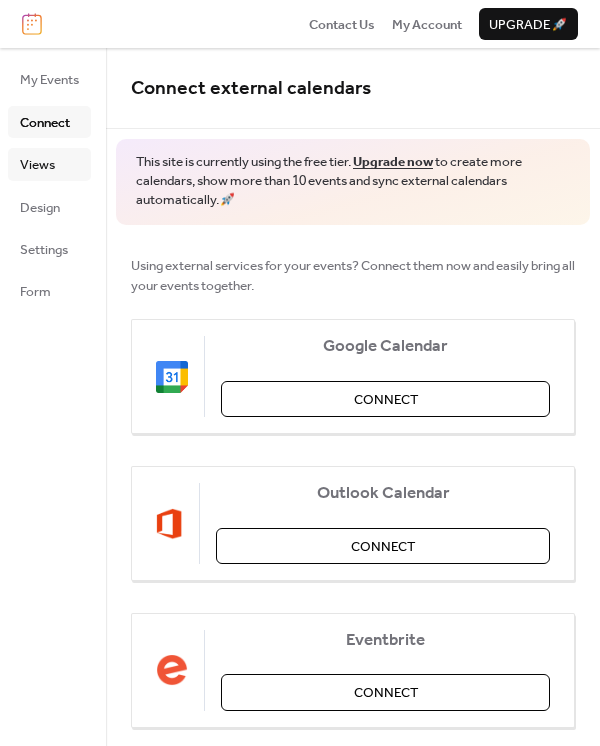 click on "Views" at bounding box center (49, 164) 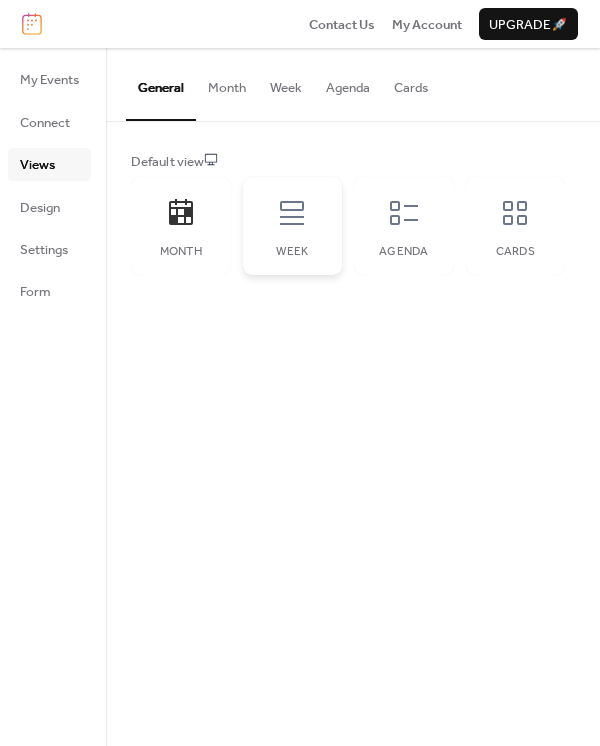 click on "Week" at bounding box center [293, 226] 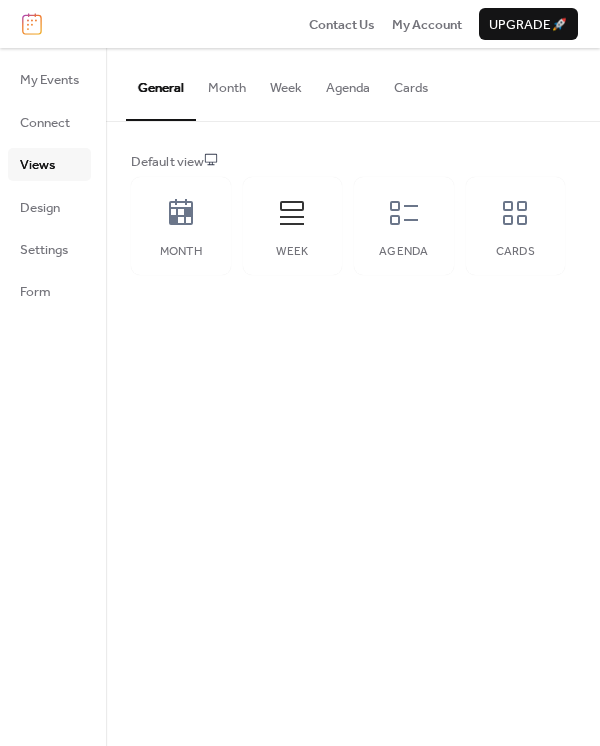 click on "Agenda" at bounding box center (348, 83) 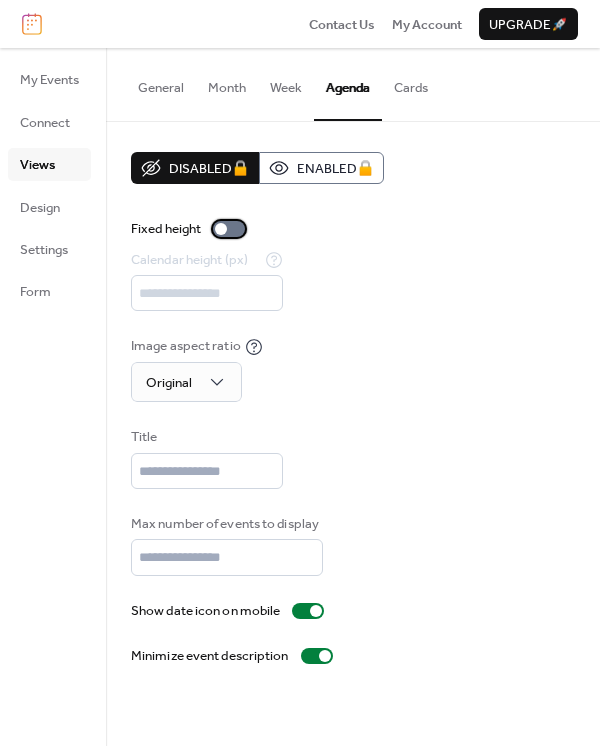 click at bounding box center [229, 229] 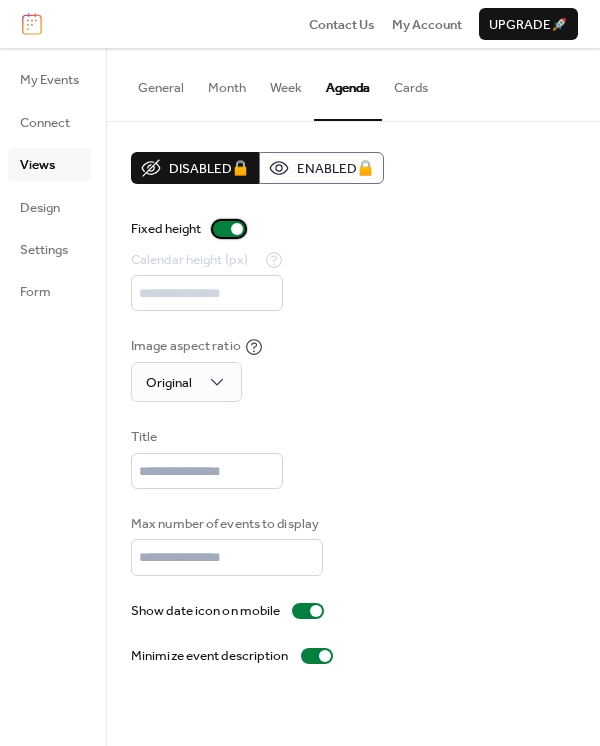 click at bounding box center (229, 229) 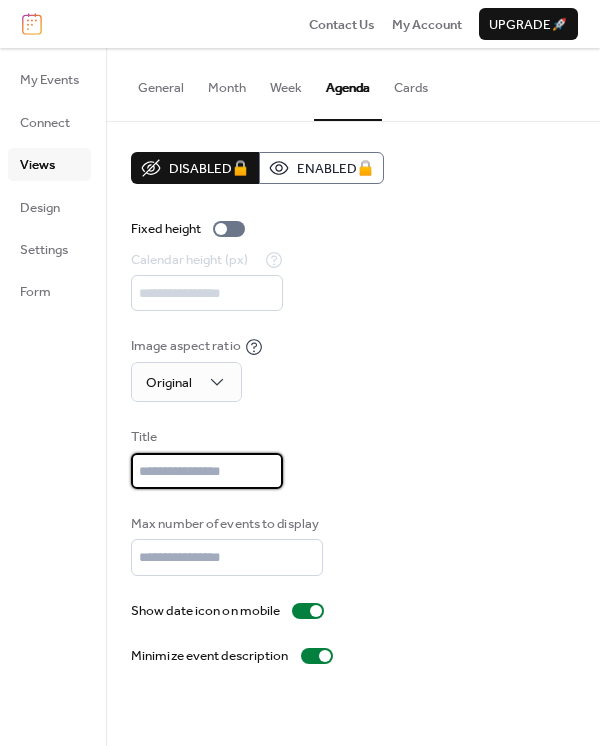 click at bounding box center [207, 471] 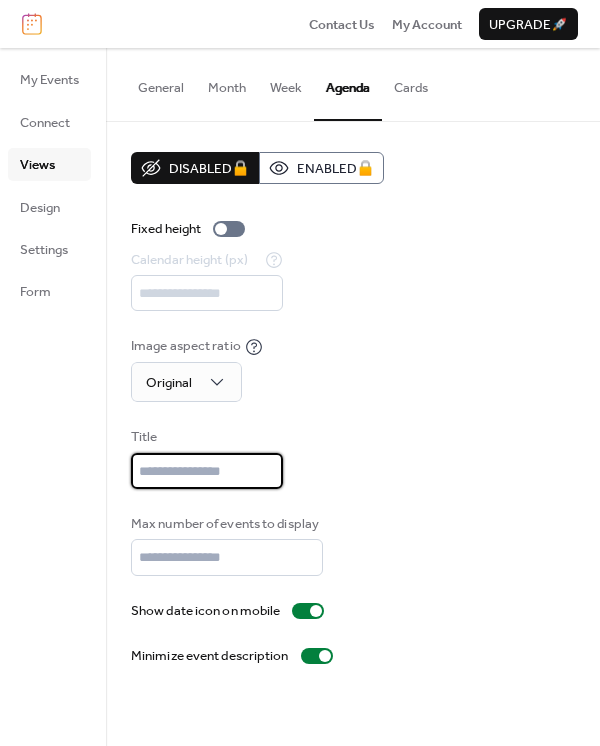 type on "*" 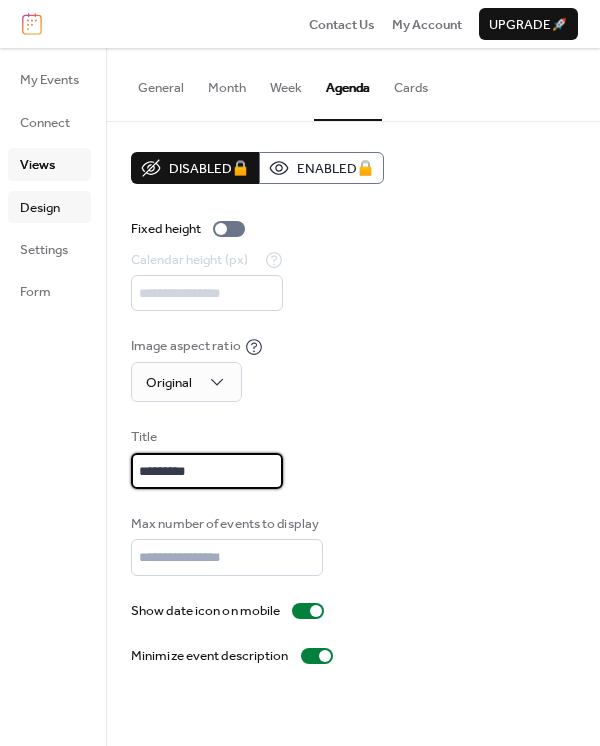 type on "*********" 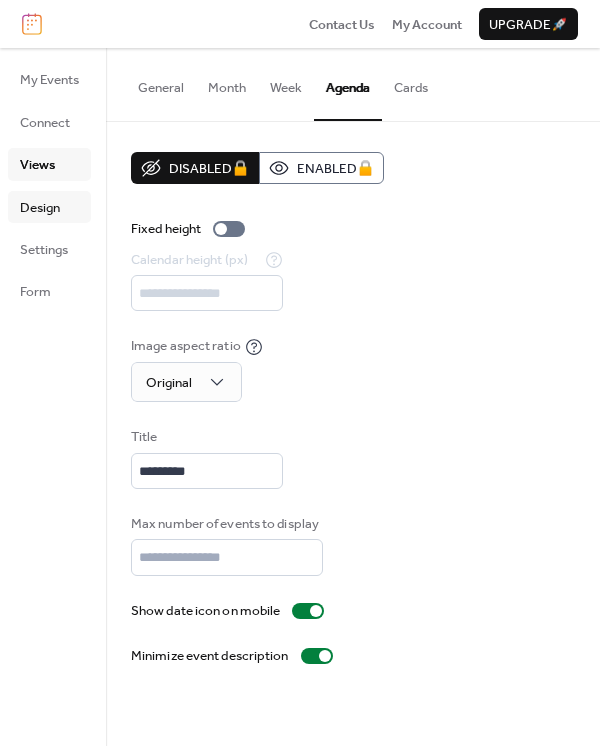 click on "Design" at bounding box center [40, 208] 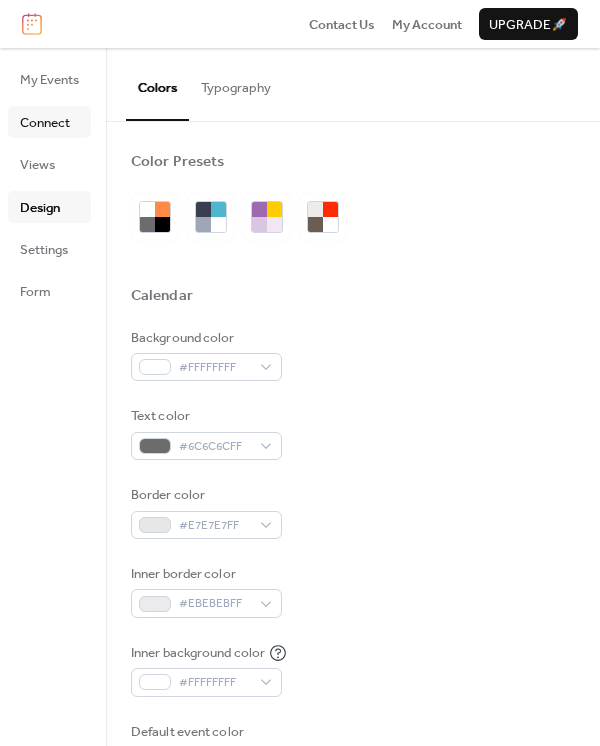 click on "Connect" at bounding box center (45, 123) 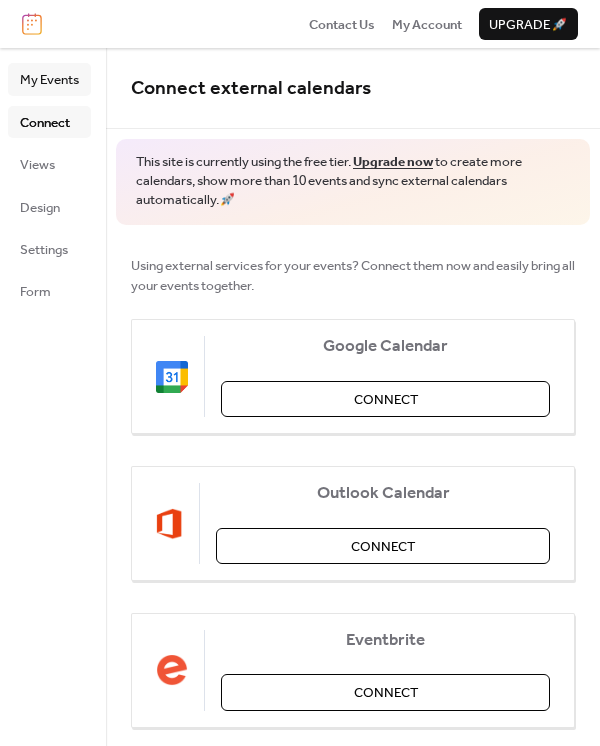click on "My Events" at bounding box center [49, 80] 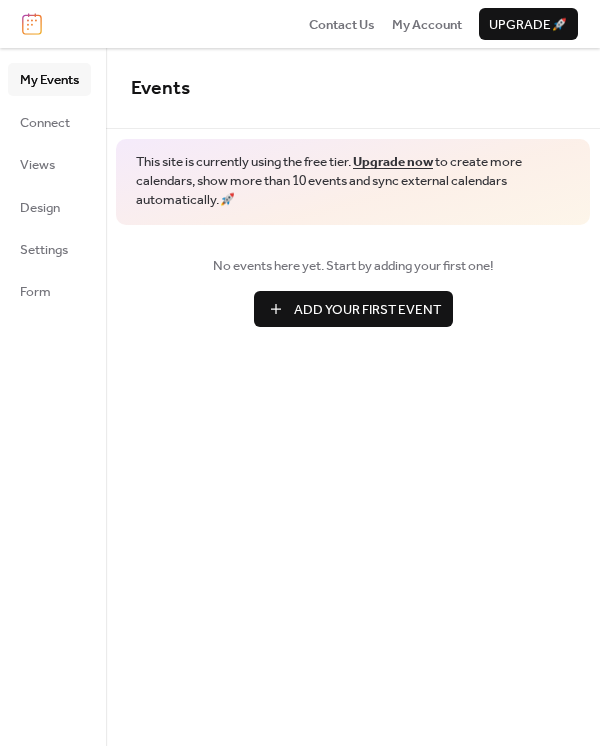 click on "Add Your First Event" at bounding box center [367, 310] 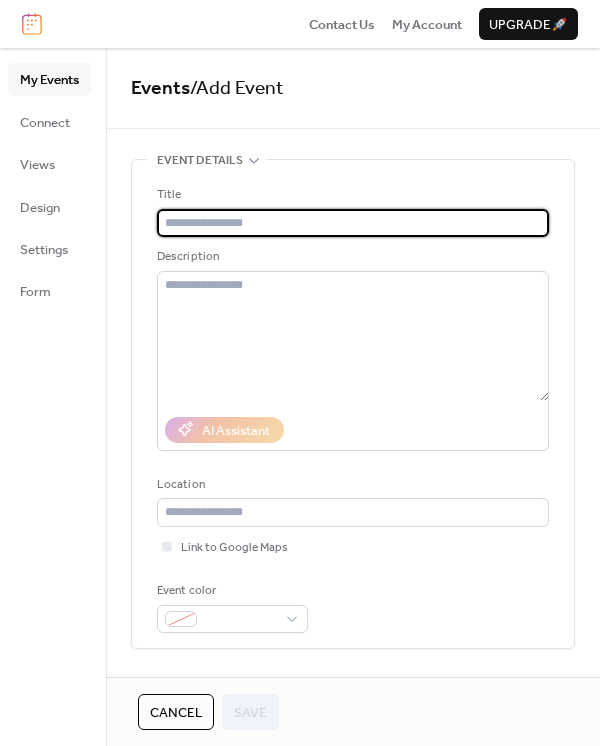 click at bounding box center [353, 223] 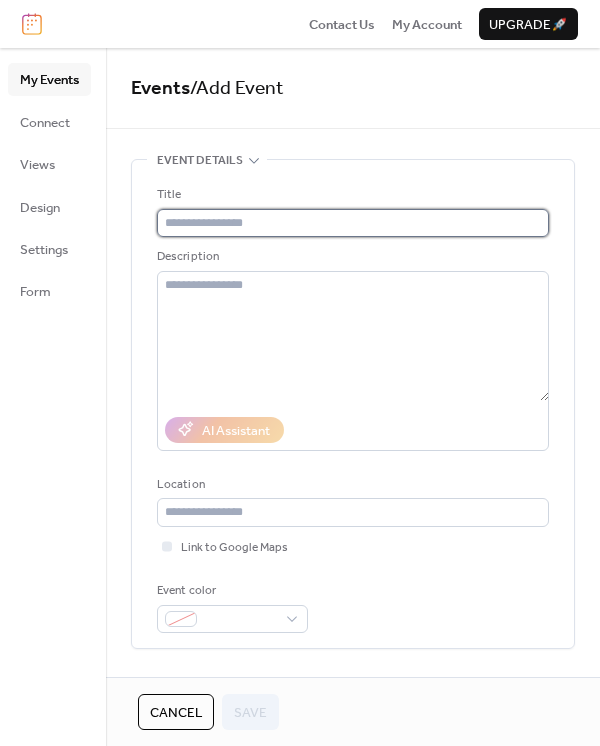 click at bounding box center [353, 223] 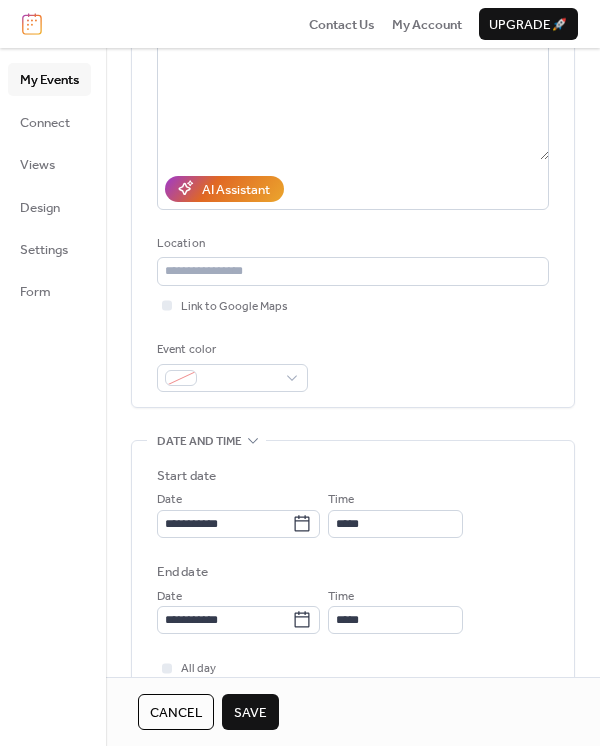 scroll, scrollTop: 293, scrollLeft: 0, axis: vertical 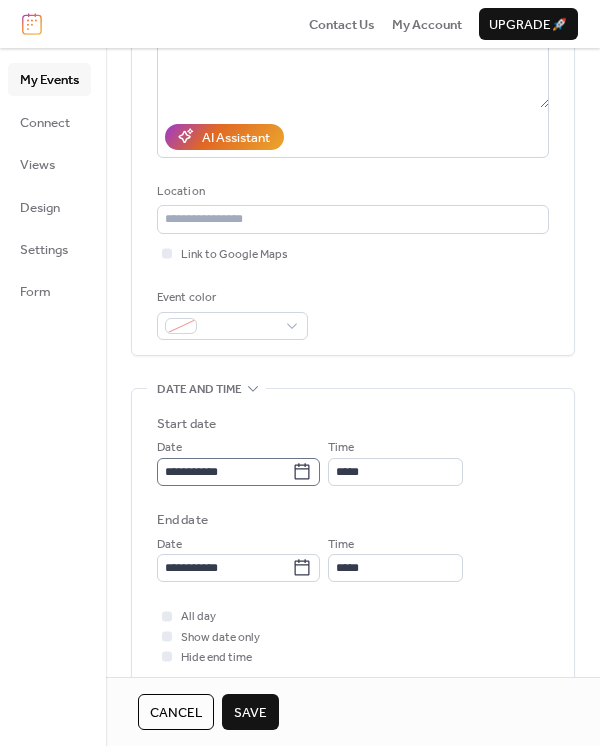 type on "**********" 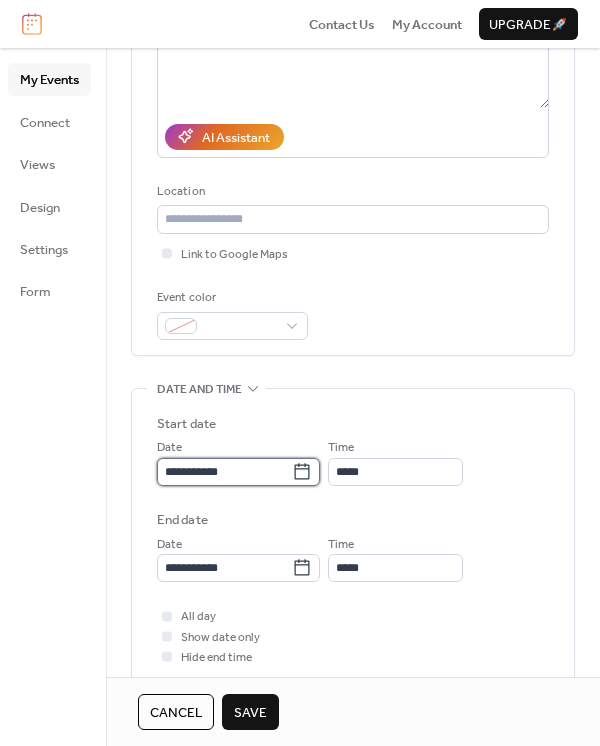 click on "**********" at bounding box center (224, 472) 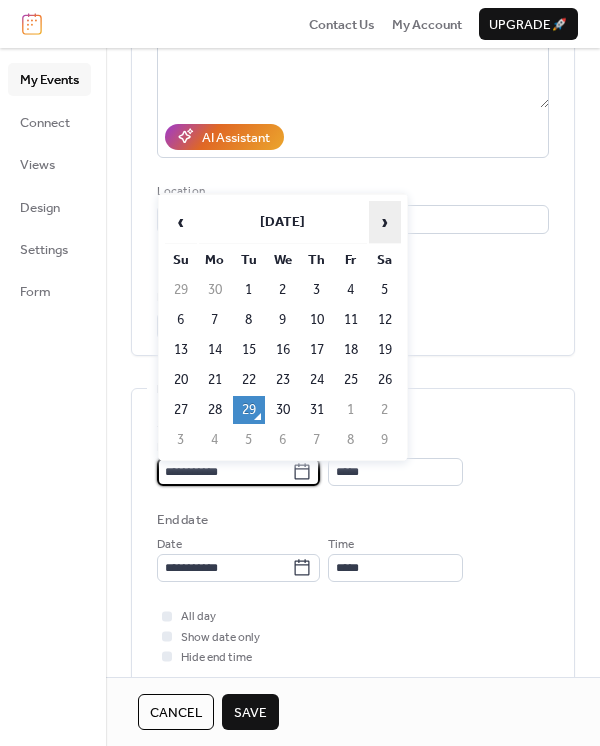click on "›" at bounding box center [385, 222] 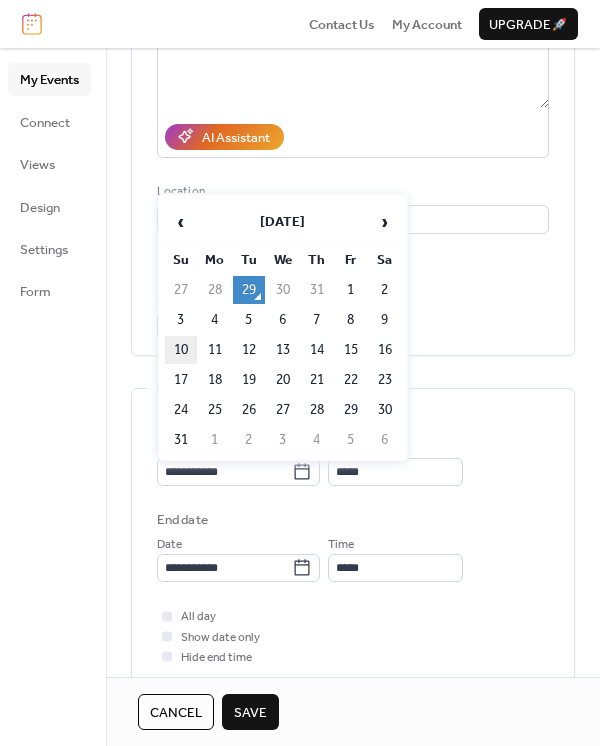 click on "10" at bounding box center (181, 350) 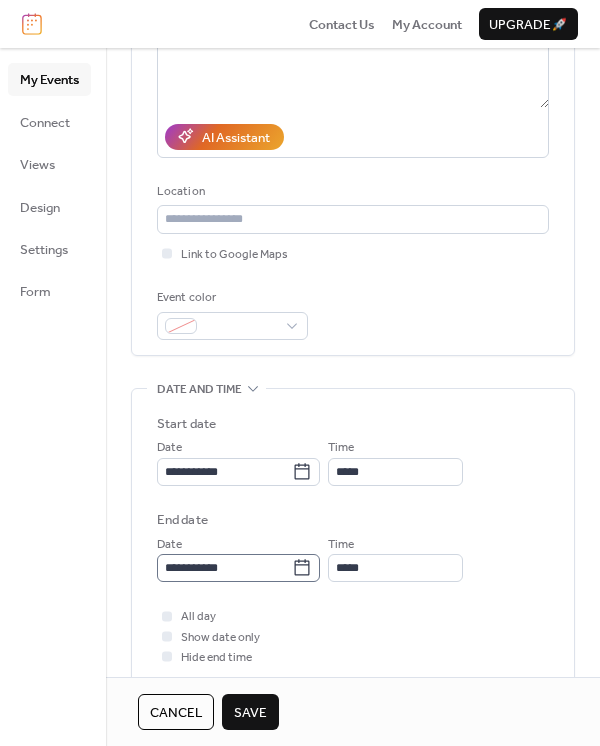 scroll, scrollTop: 1, scrollLeft: 0, axis: vertical 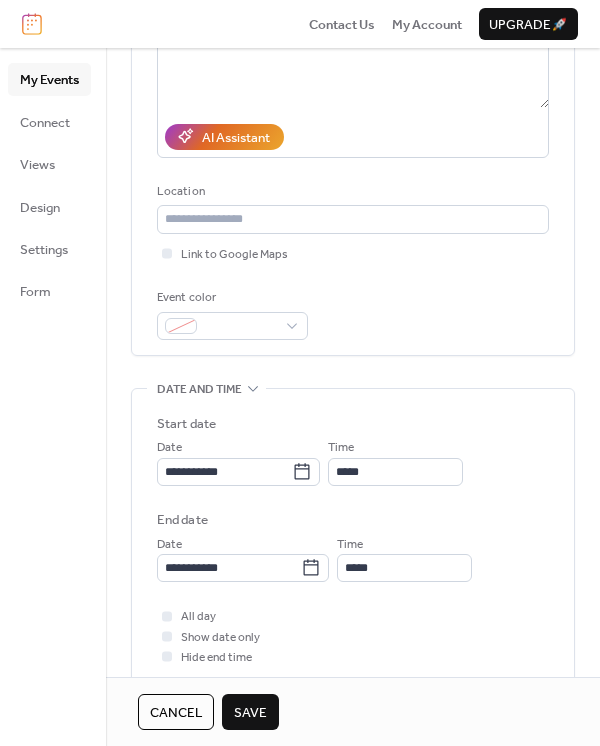 click on "Save" at bounding box center [250, 713] 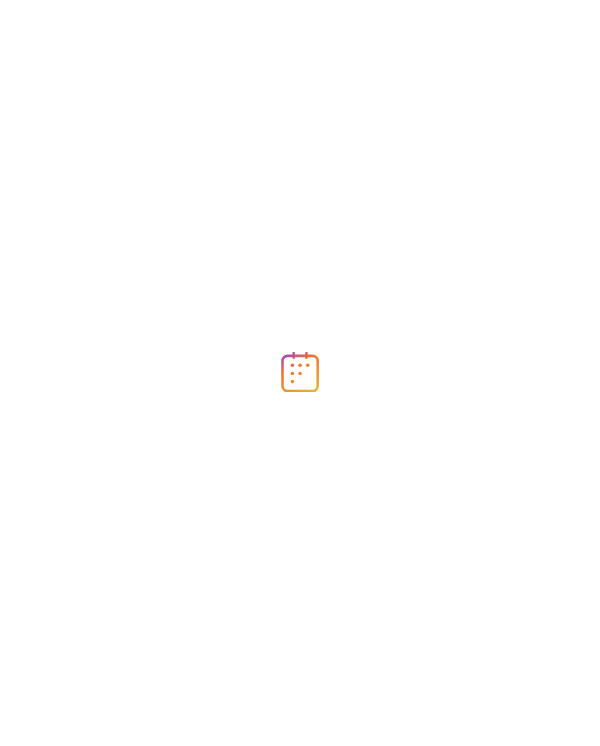 scroll, scrollTop: 0, scrollLeft: 0, axis: both 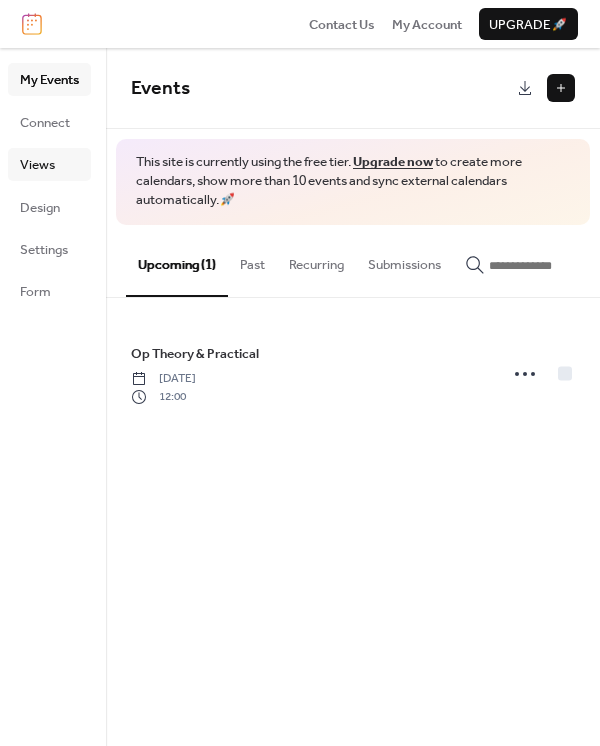 click on "Views" at bounding box center [49, 164] 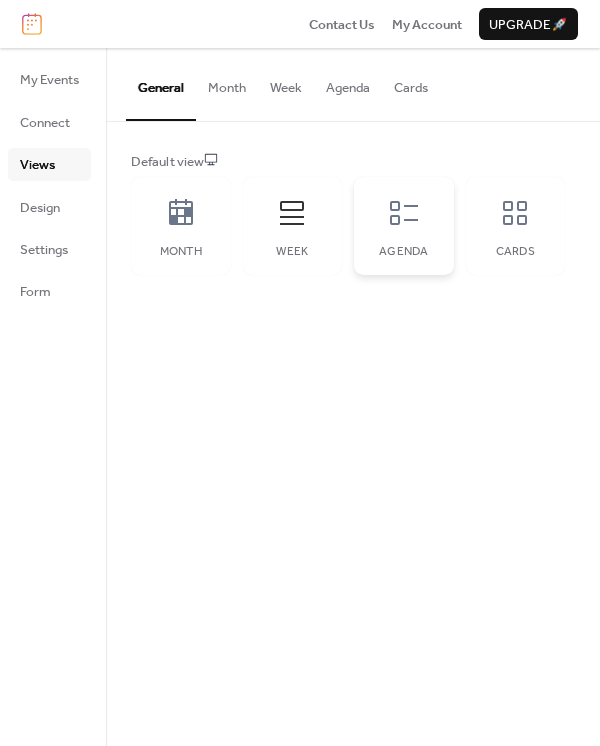 click 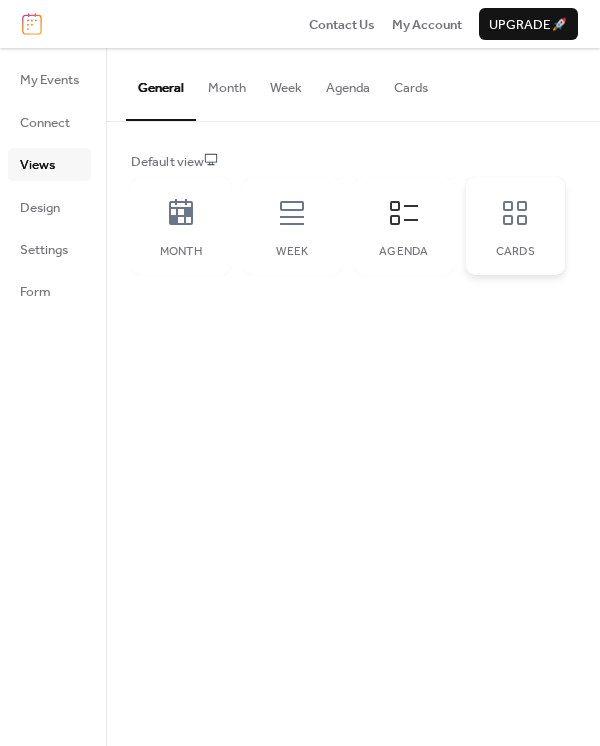 click on "Cards" at bounding box center (516, 226) 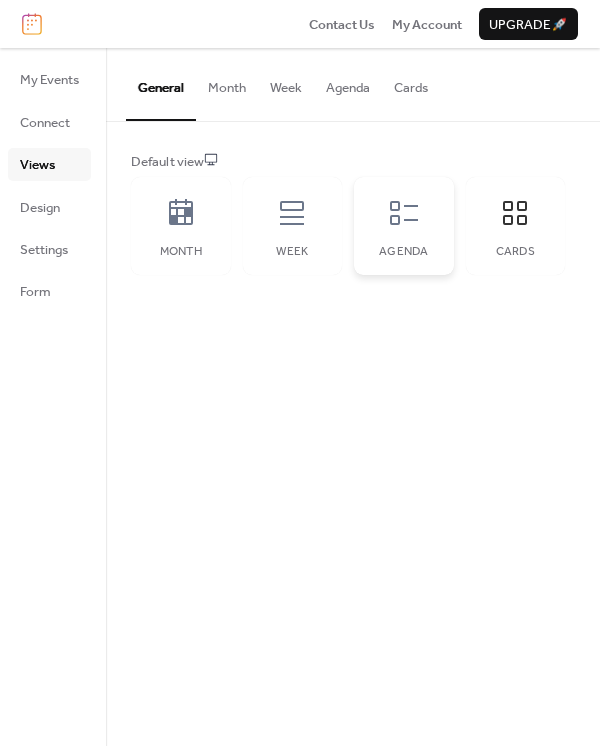 click on "Agenda" at bounding box center [404, 226] 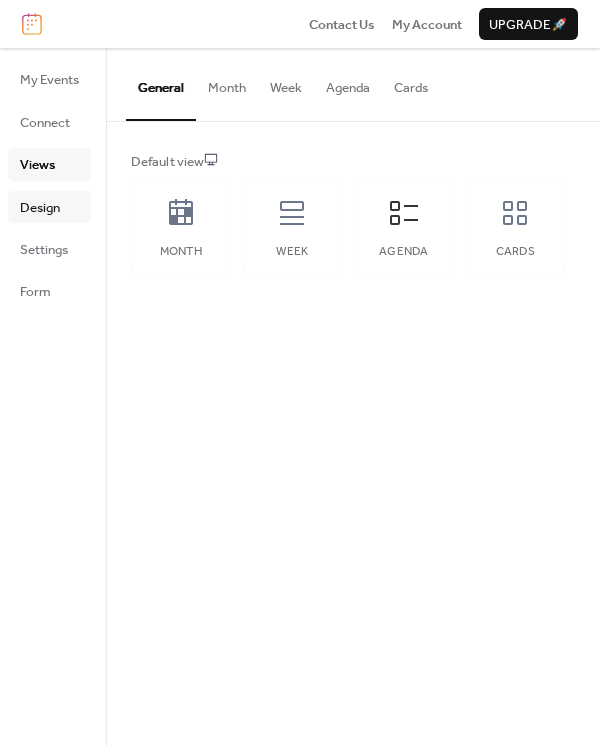 click on "Design" at bounding box center [40, 208] 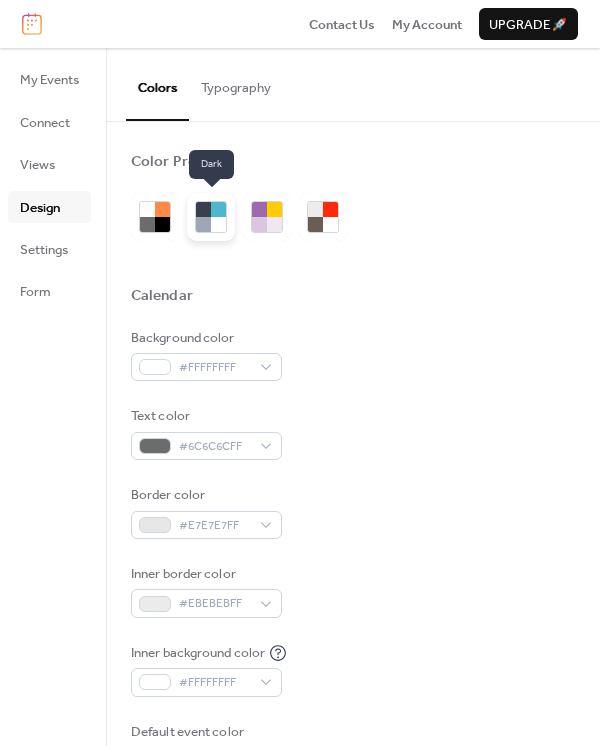 click at bounding box center (243, 217) 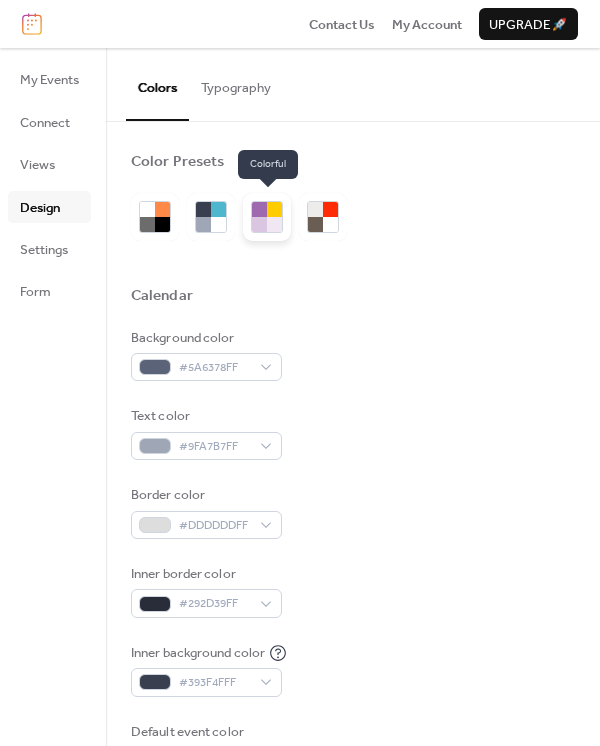 click at bounding box center [259, 224] 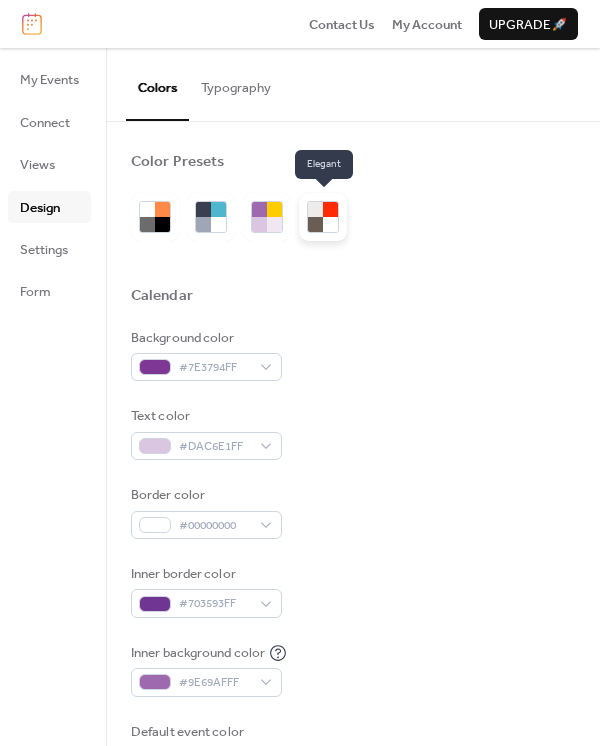 click at bounding box center [315, 224] 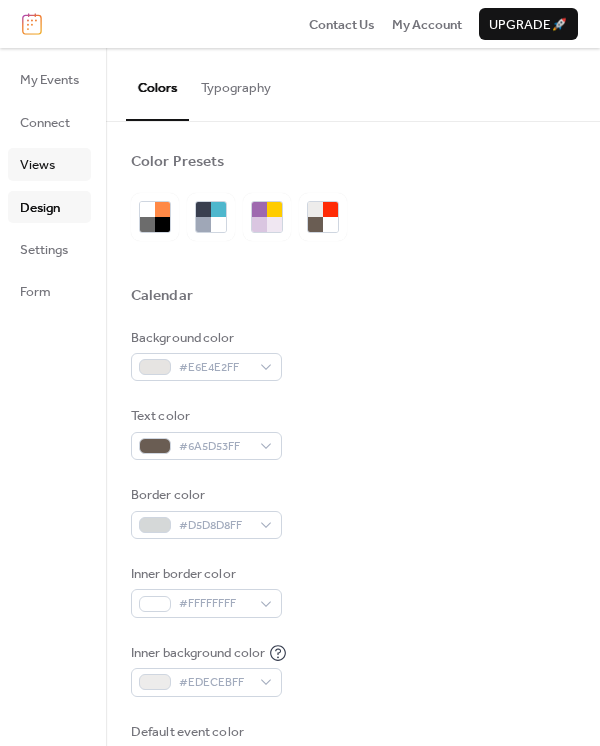click on "Views" at bounding box center (49, 164) 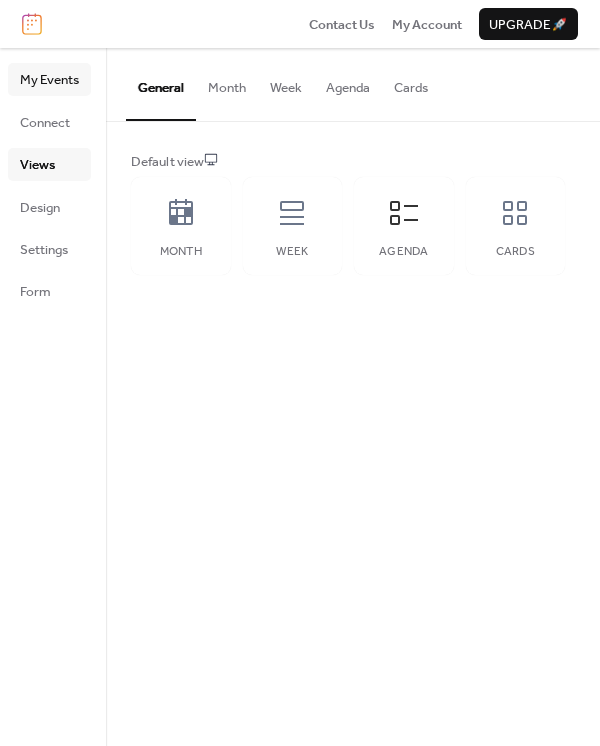 click on "My Events" at bounding box center (49, 80) 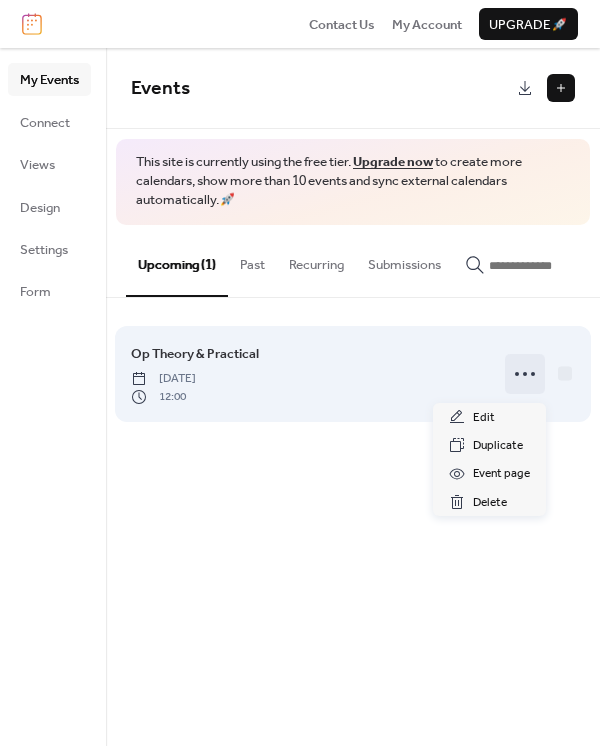 click 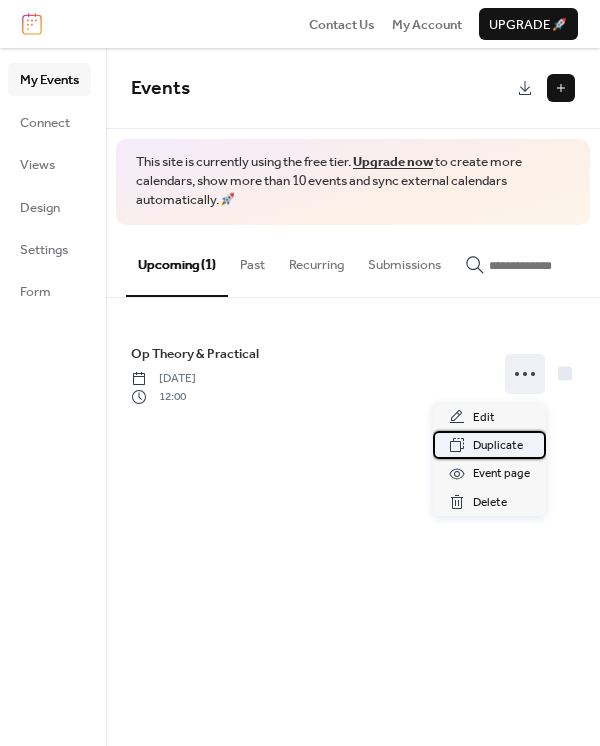 click on "Duplicate" at bounding box center [498, 446] 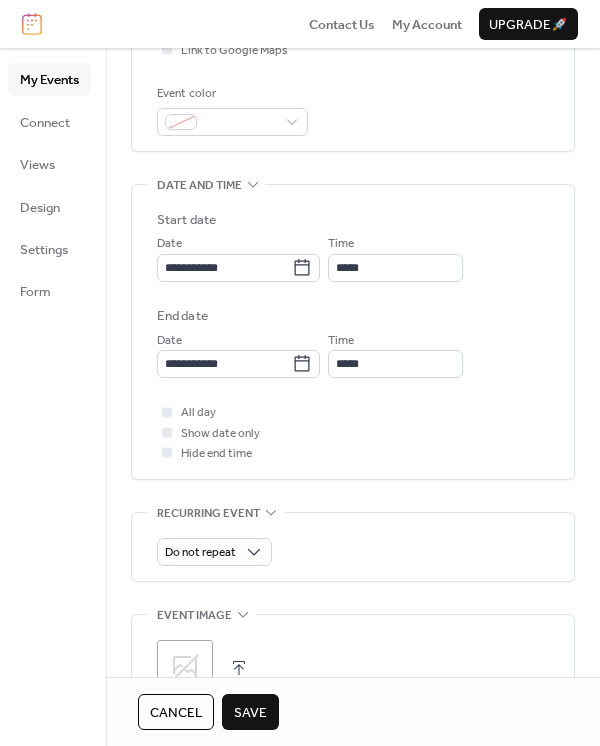 scroll, scrollTop: 496, scrollLeft: 0, axis: vertical 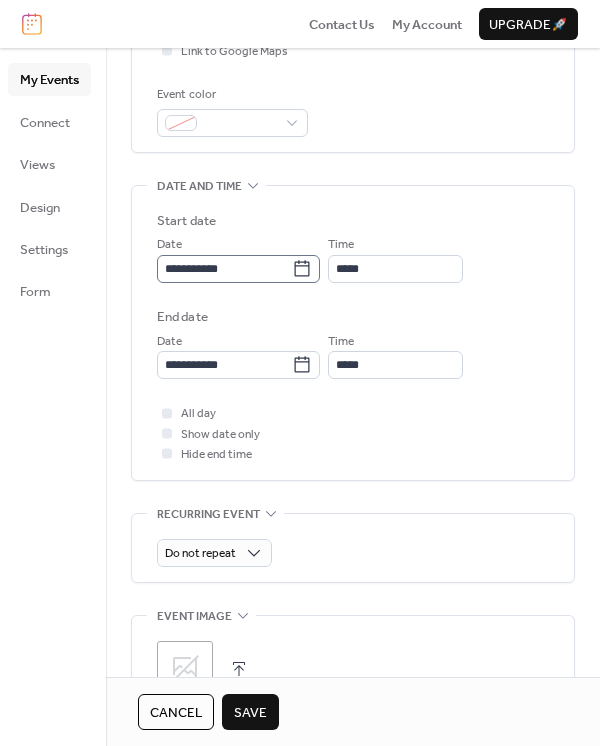 type on "*********" 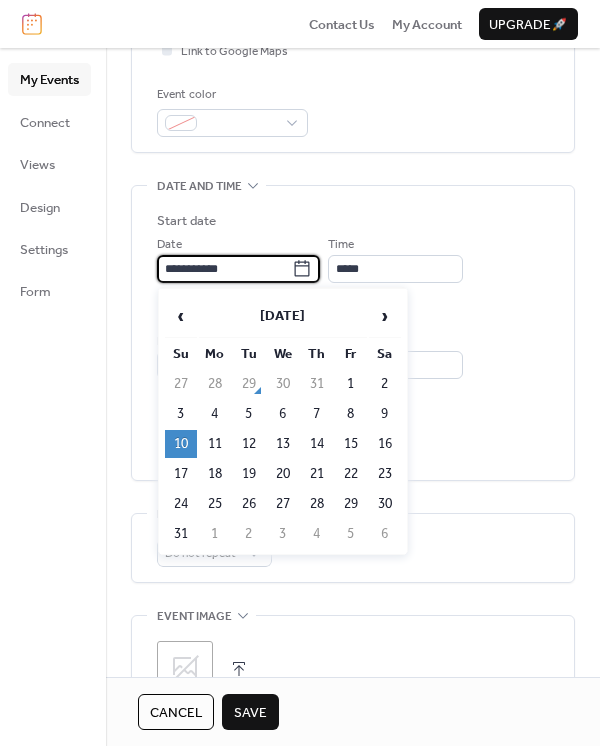 click on "**********" at bounding box center (224, 269) 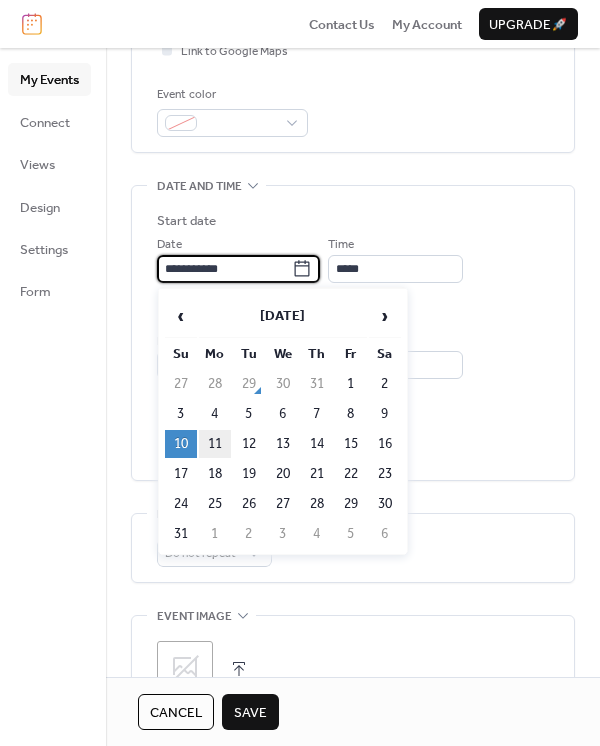click on "11" at bounding box center (215, 444) 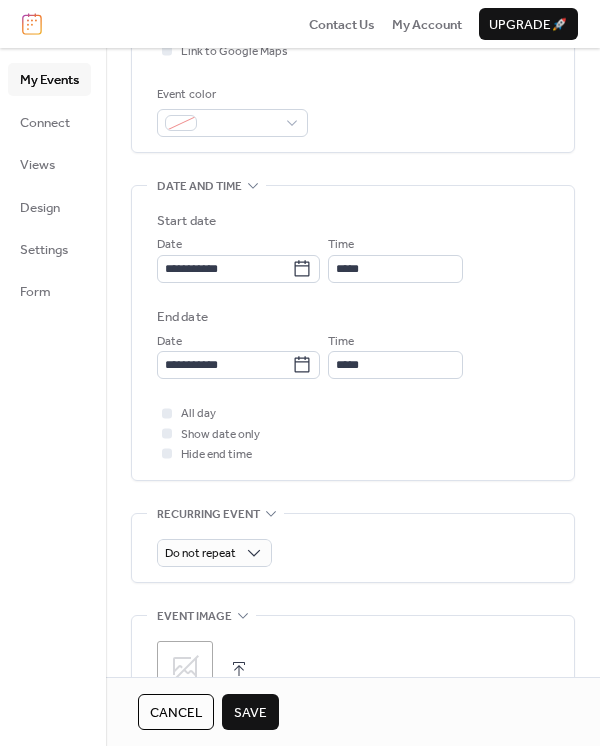 click on "Save" at bounding box center (250, 713) 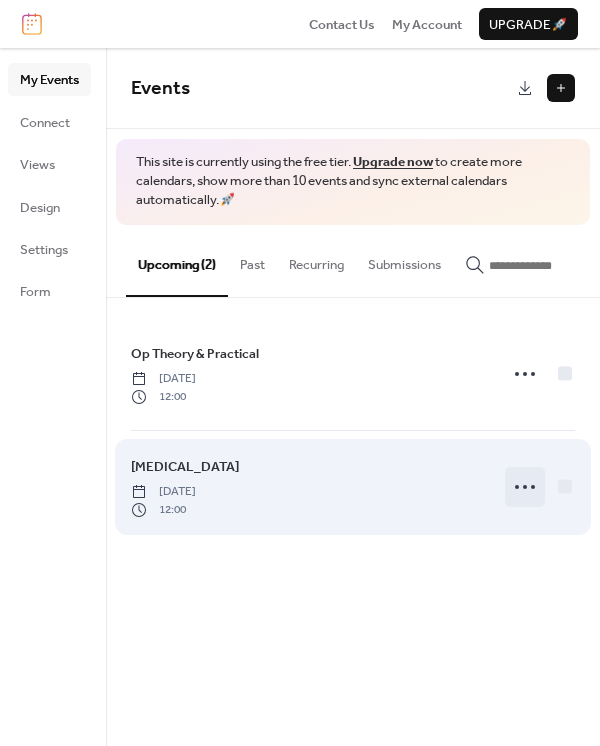 click 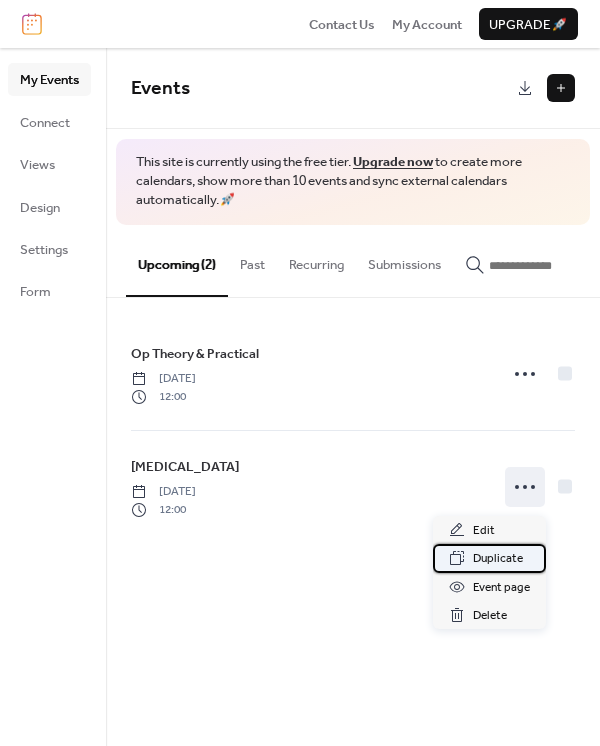 click on "Duplicate" at bounding box center (498, 559) 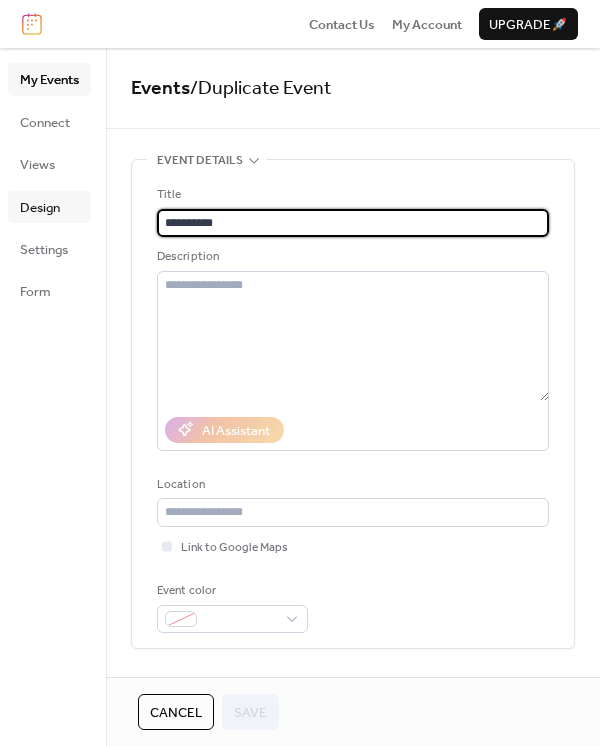 drag, startPoint x: 239, startPoint y: 215, endPoint x: 25, endPoint y: 211, distance: 214.03738 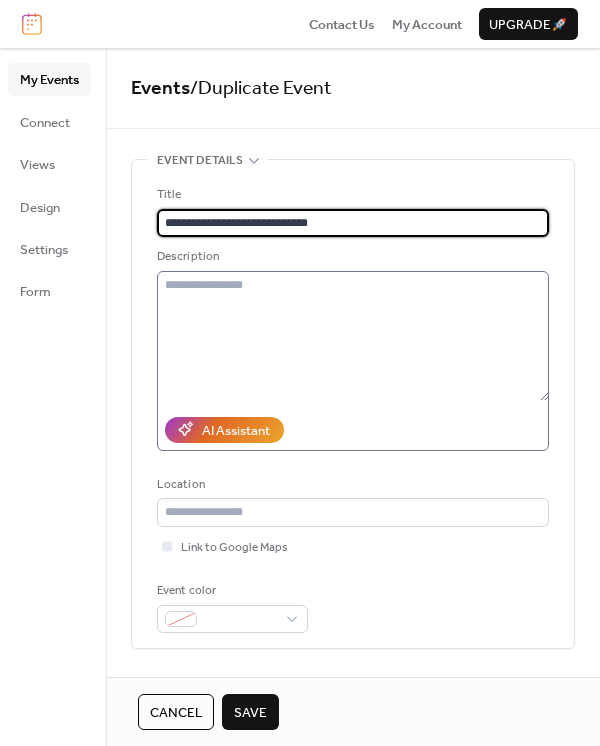 scroll, scrollTop: 342, scrollLeft: 0, axis: vertical 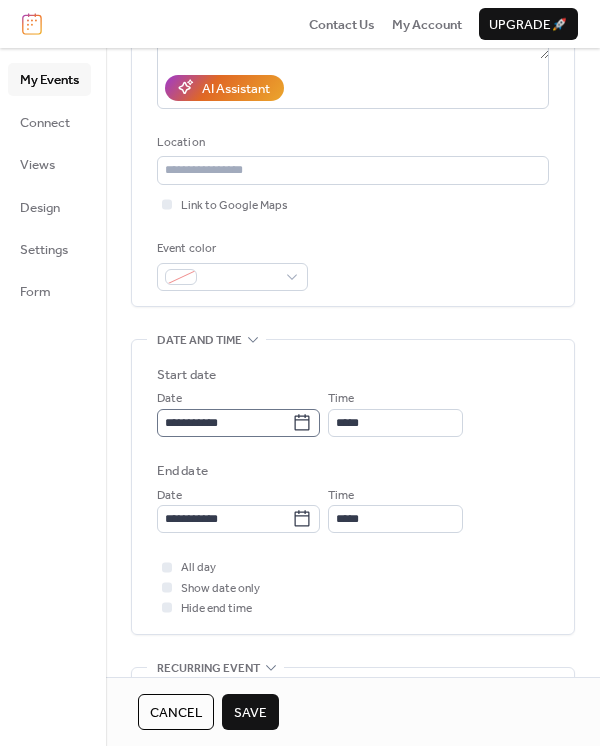 type on "**********" 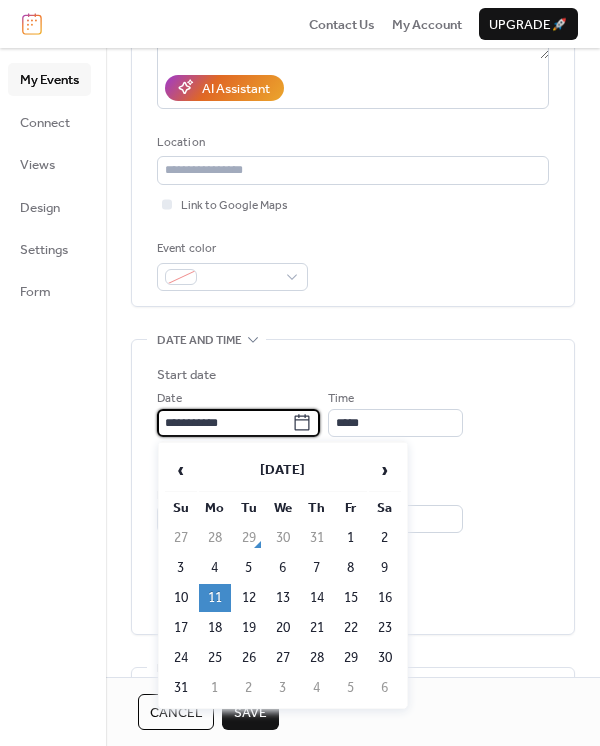 click on "**********" at bounding box center (224, 423) 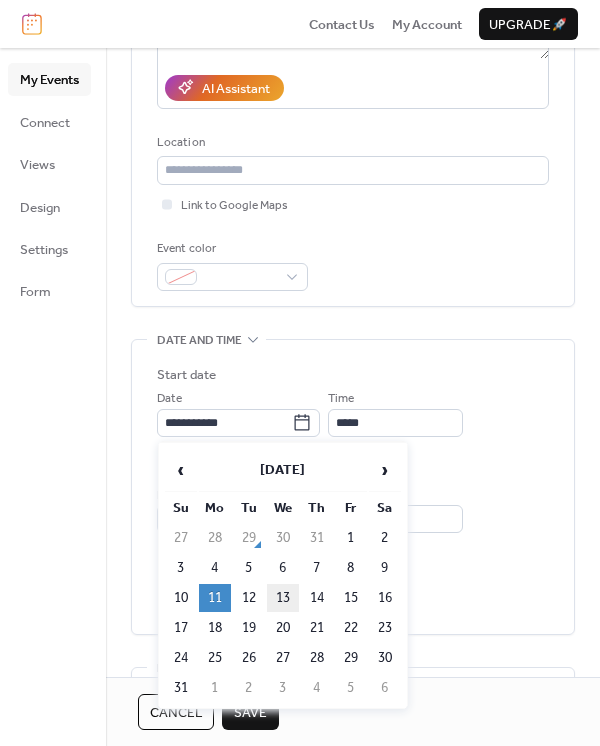 click on "13" at bounding box center (283, 598) 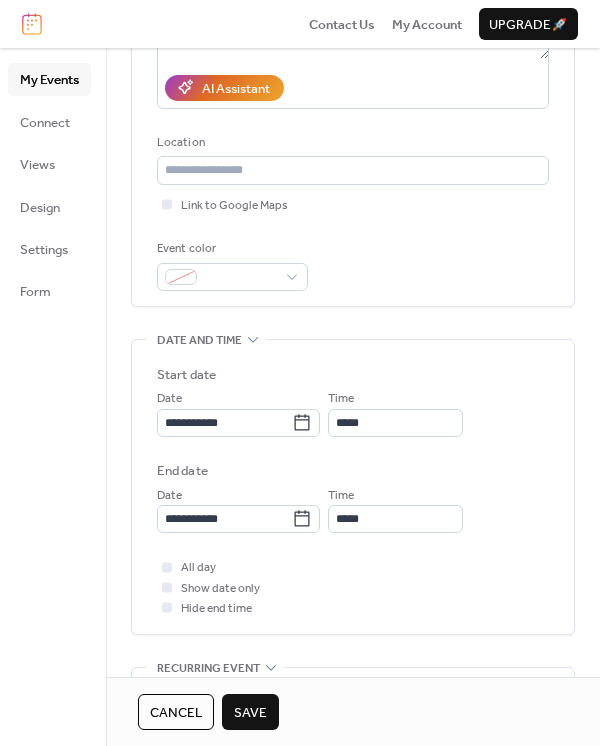 click on "Time *****" at bounding box center [395, 412] 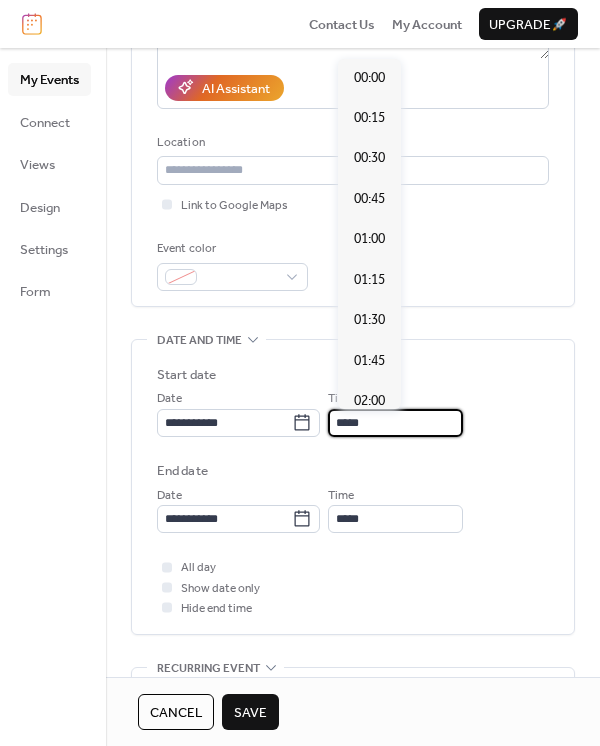 click on "*****" at bounding box center (395, 423) 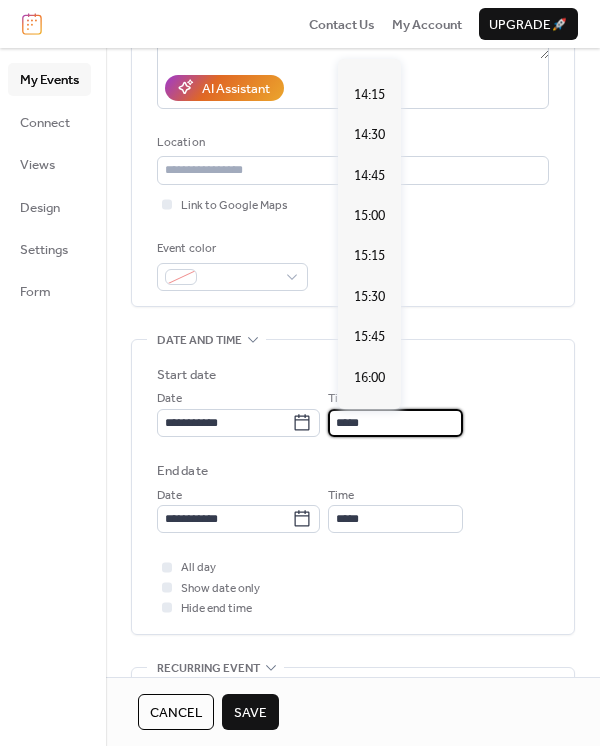 scroll, scrollTop: 2313, scrollLeft: 0, axis: vertical 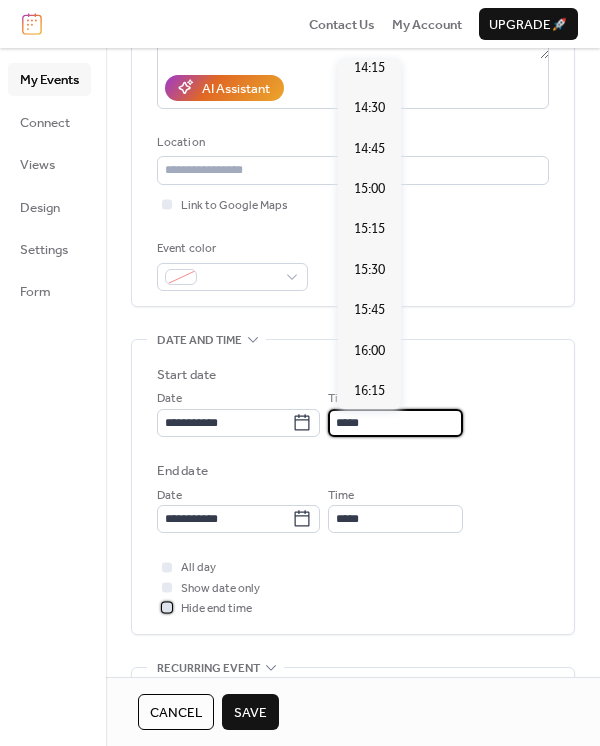 click on "Hide end time" at bounding box center [216, 609] 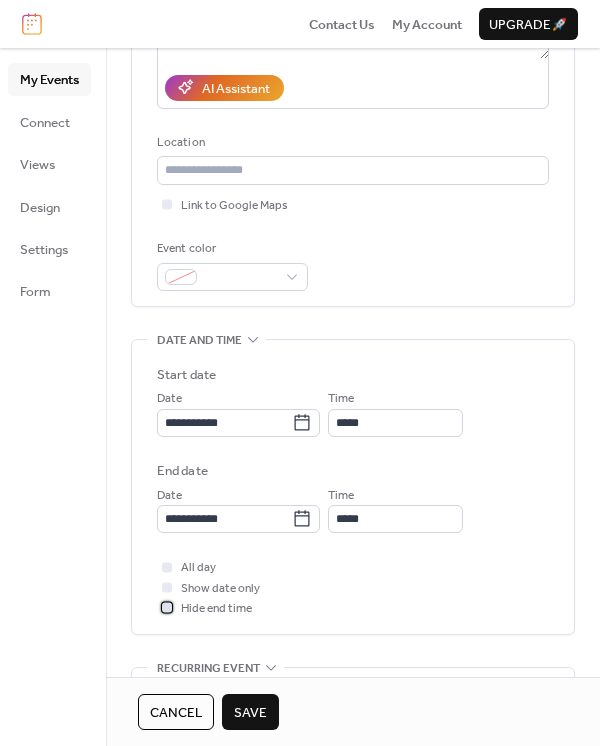 click on "Hide end time" at bounding box center (216, 609) 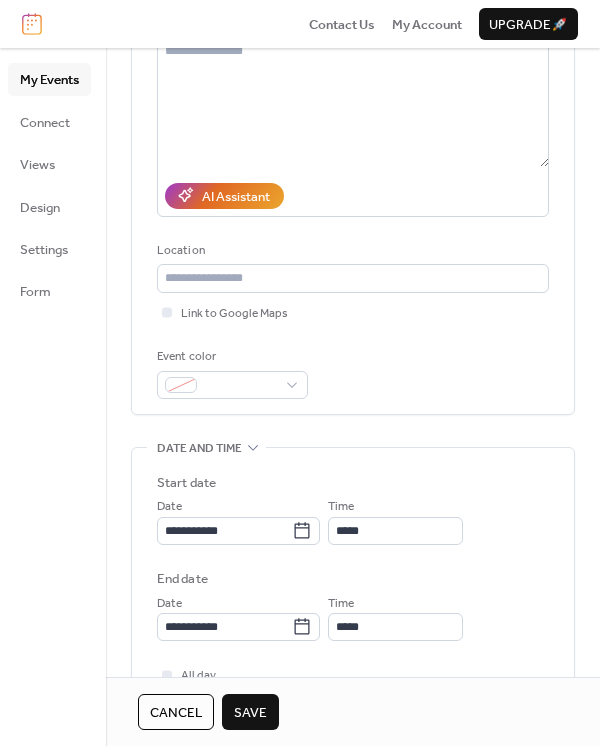 scroll, scrollTop: 265, scrollLeft: 0, axis: vertical 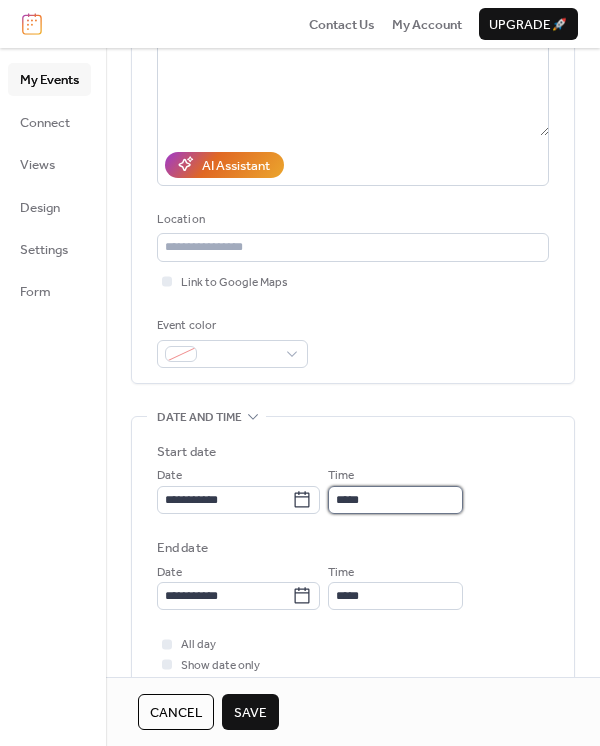 click on "*****" at bounding box center [395, 500] 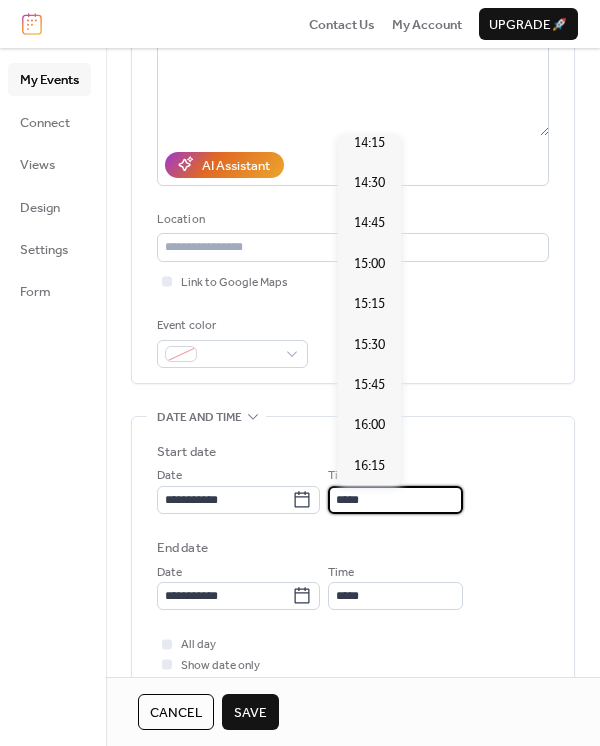 scroll, scrollTop: 2324, scrollLeft: 0, axis: vertical 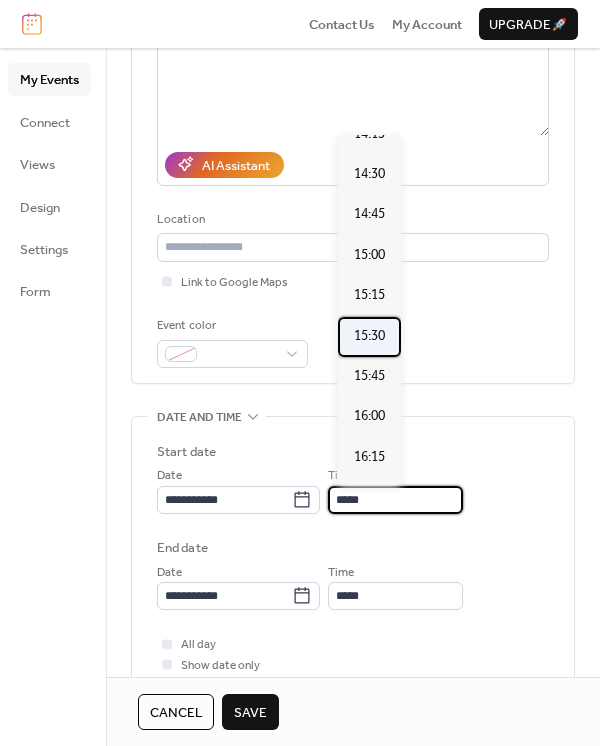 click on "15:30" at bounding box center (369, 336) 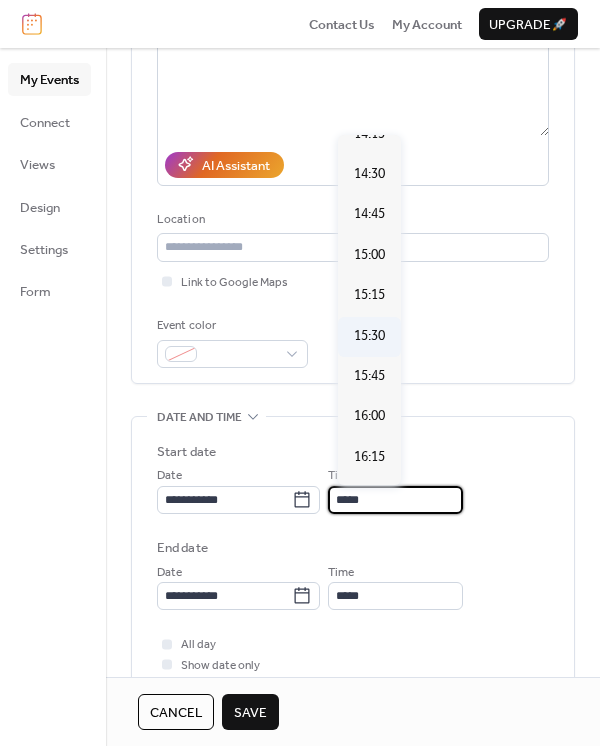 type on "*****" 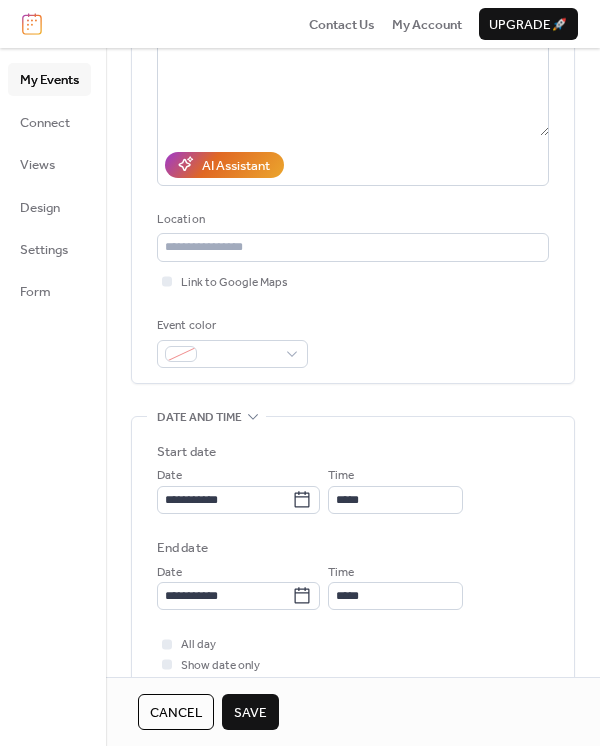 click on "Save" at bounding box center [250, 713] 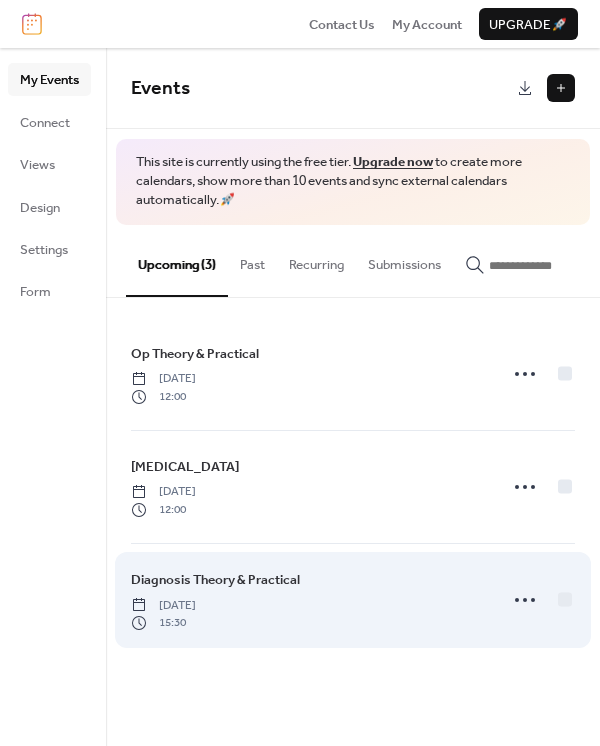 click on "Diagnosis Theory & Practical" at bounding box center [215, 580] 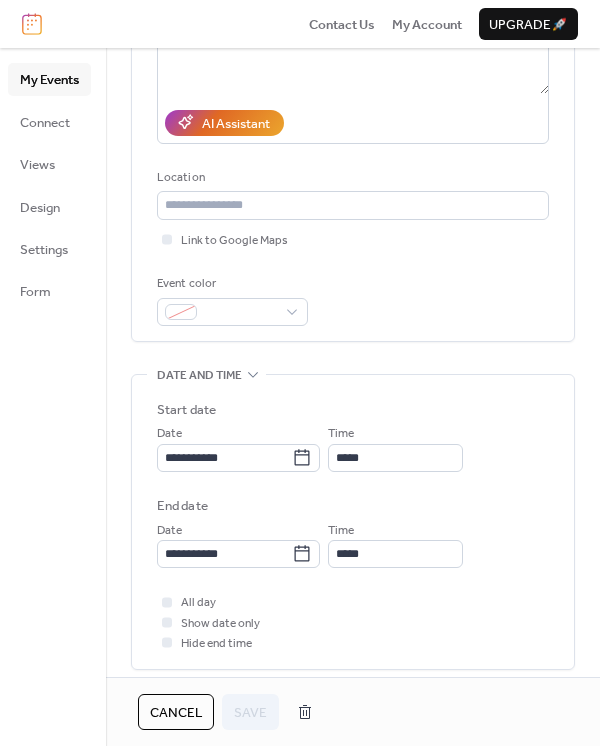 scroll, scrollTop: 302, scrollLeft: 0, axis: vertical 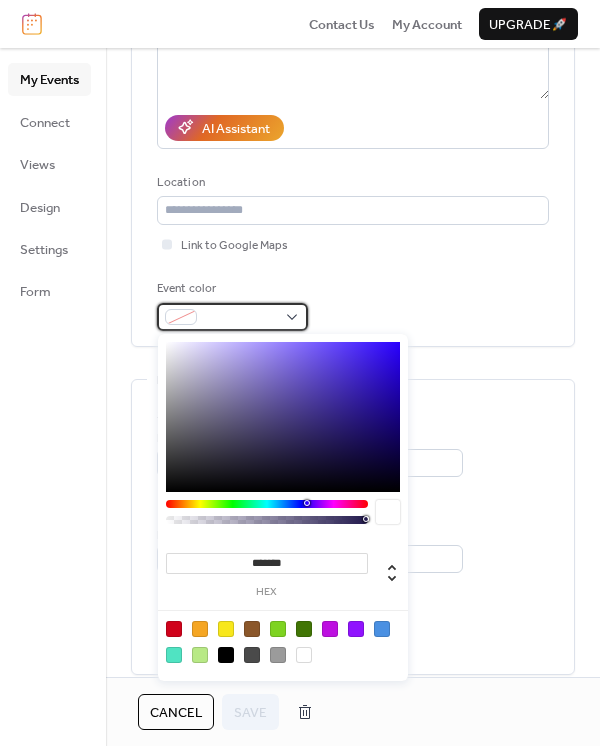 click at bounding box center [240, 318] 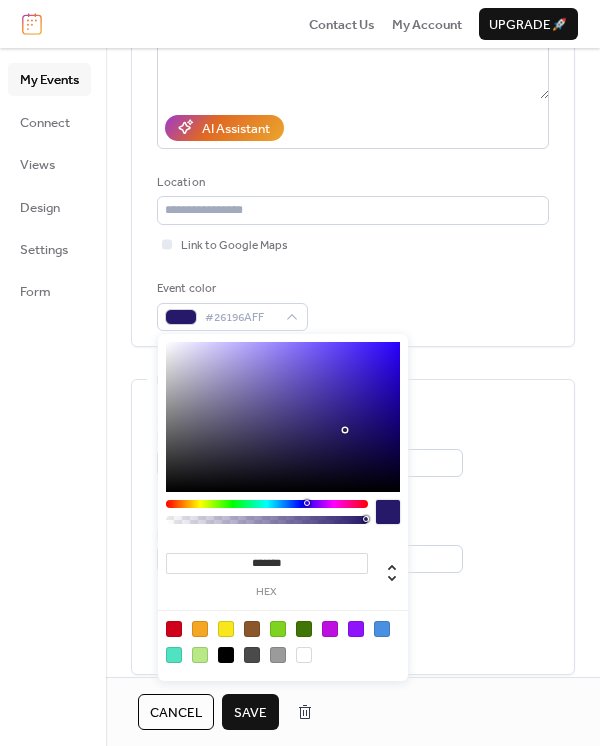 click at bounding box center [283, 417] 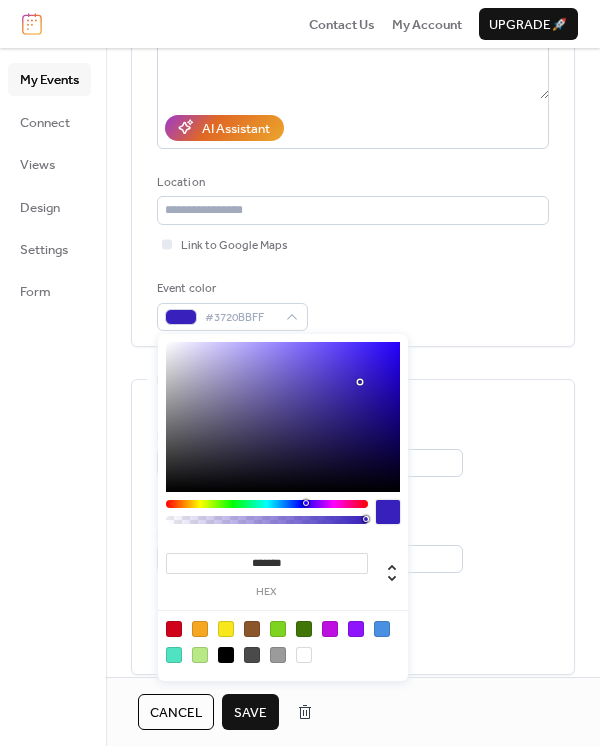 drag, startPoint x: 355, startPoint y: 385, endPoint x: 396, endPoint y: 366, distance: 45.188496 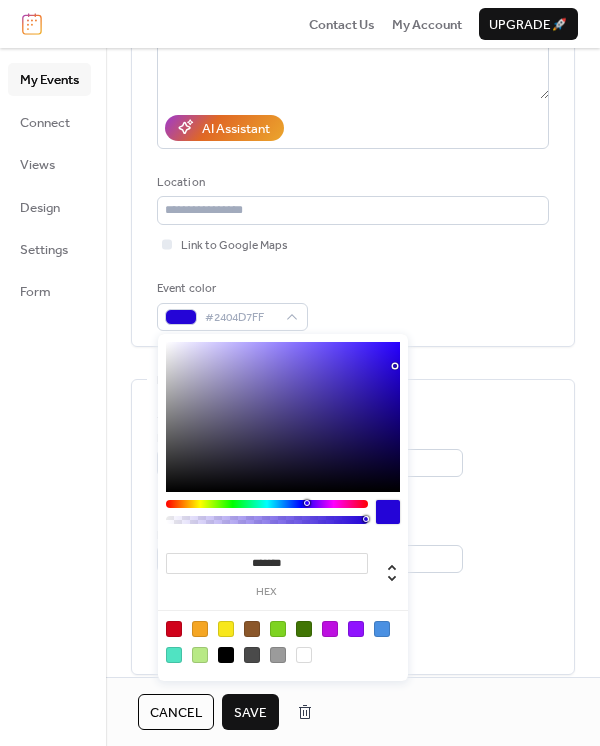 click at bounding box center (200, 629) 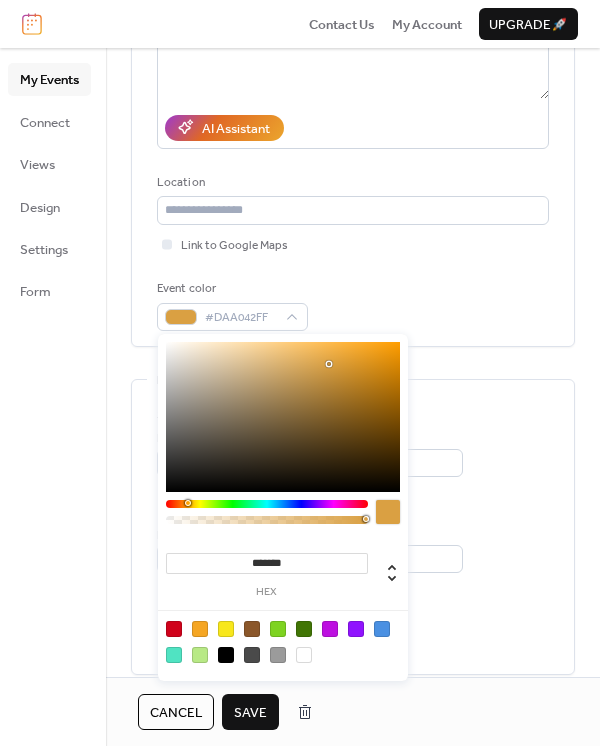type on "*******" 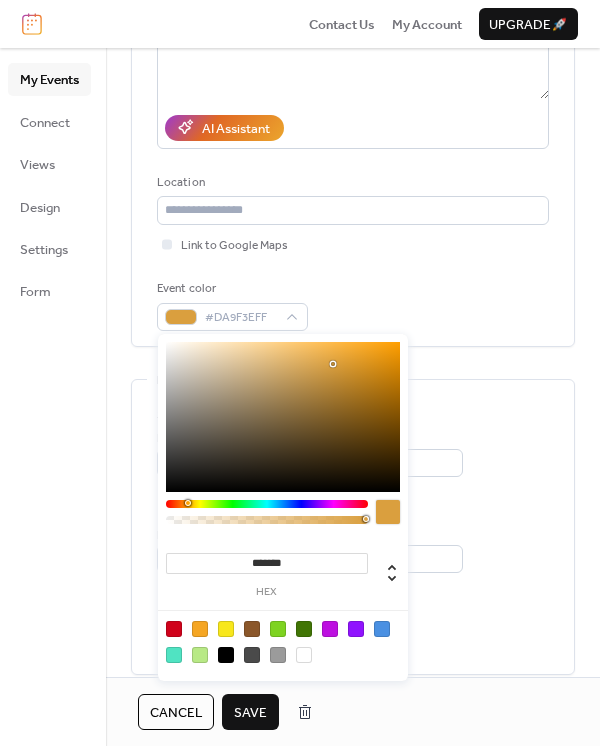 drag, startPoint x: 369, startPoint y: 409, endPoint x: 333, endPoint y: 364, distance: 57.628117 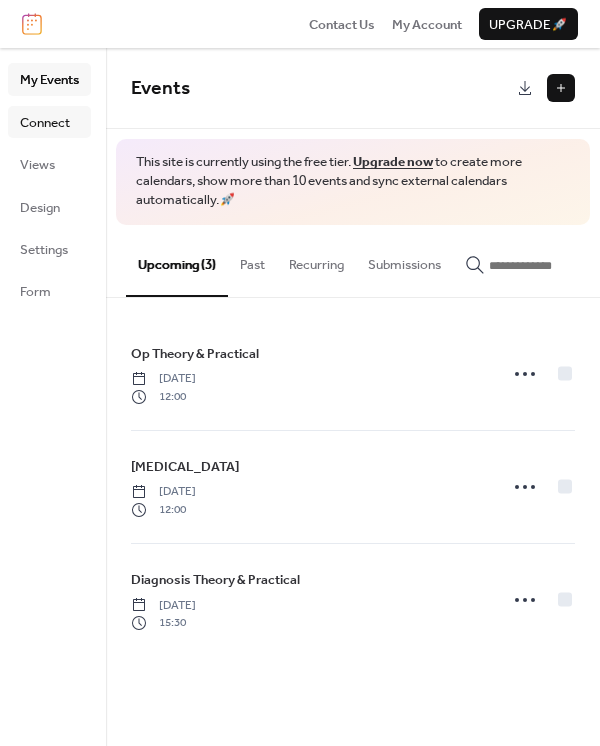 click on "Connect" at bounding box center [45, 123] 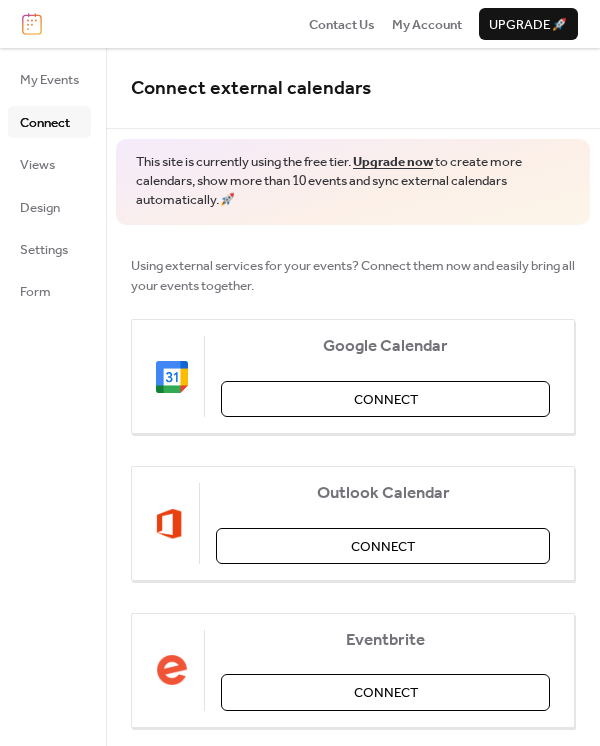 click on "My Events Connect Views Design Settings Form" at bounding box center (49, 185) 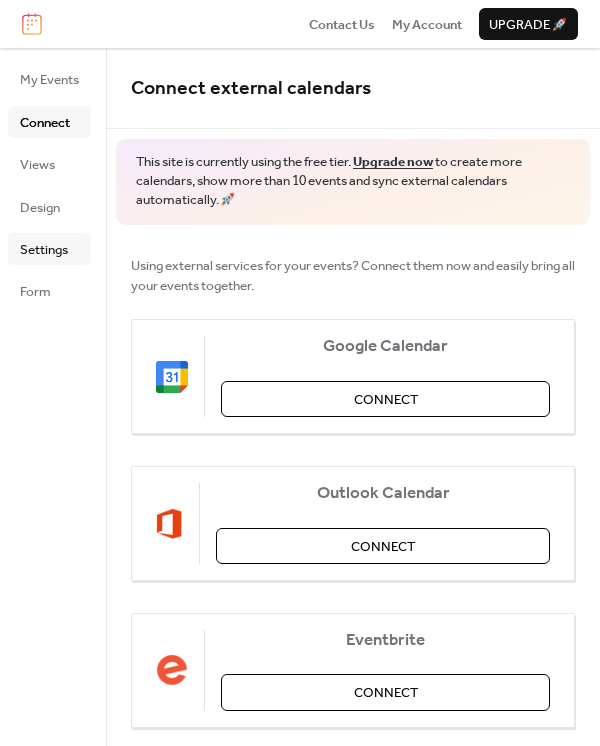 click on "Settings" at bounding box center (44, 250) 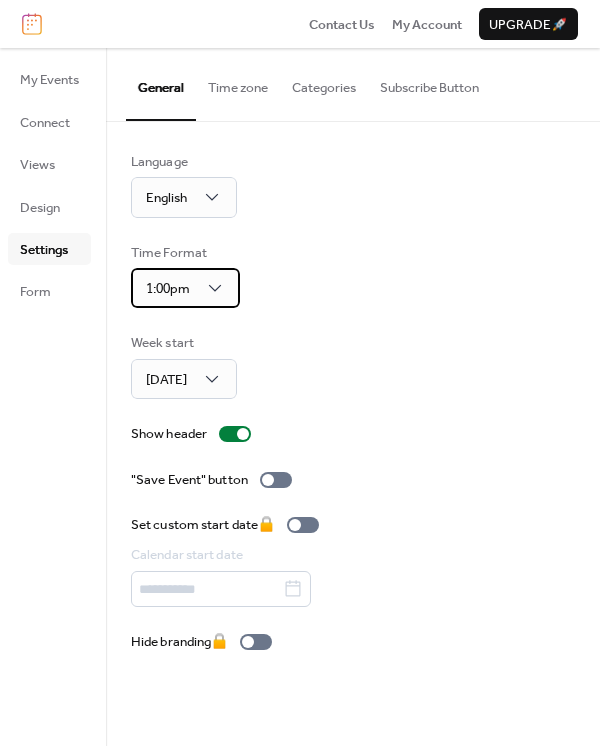 click on "1:00pm" at bounding box center (185, 288) 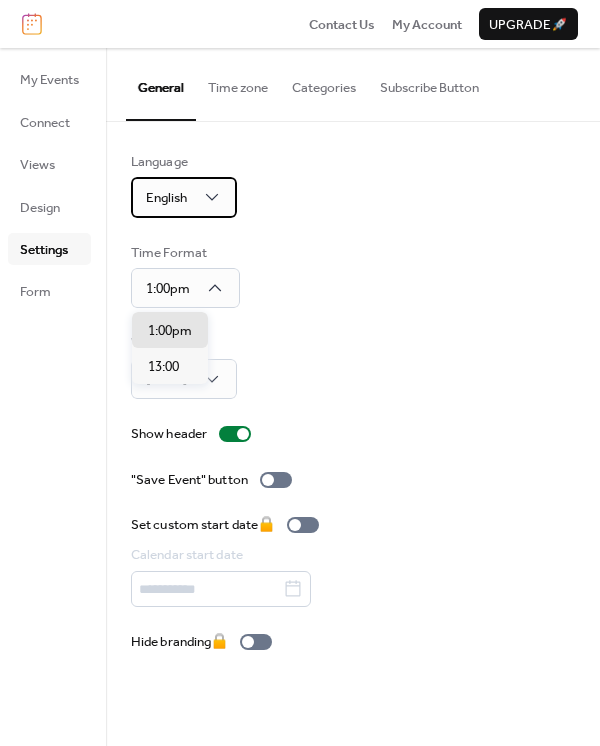 click on "English" at bounding box center (184, 197) 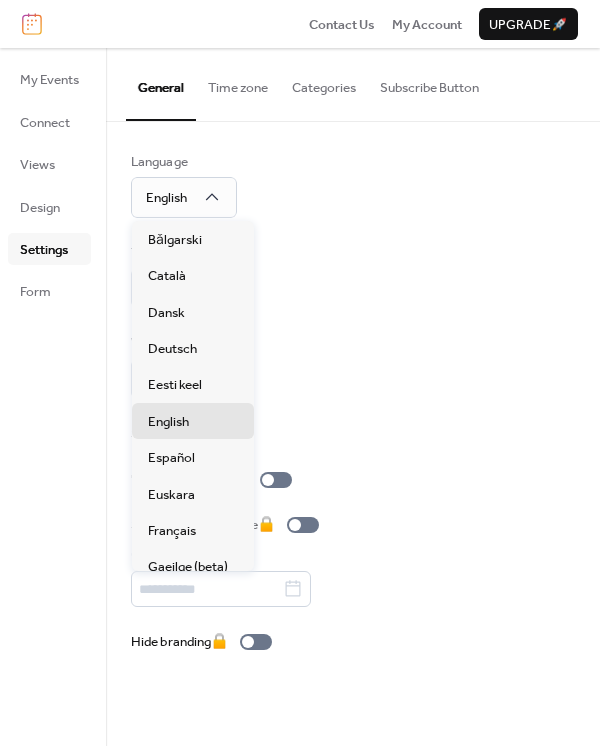 click on "Week start [DATE]" at bounding box center [353, 366] 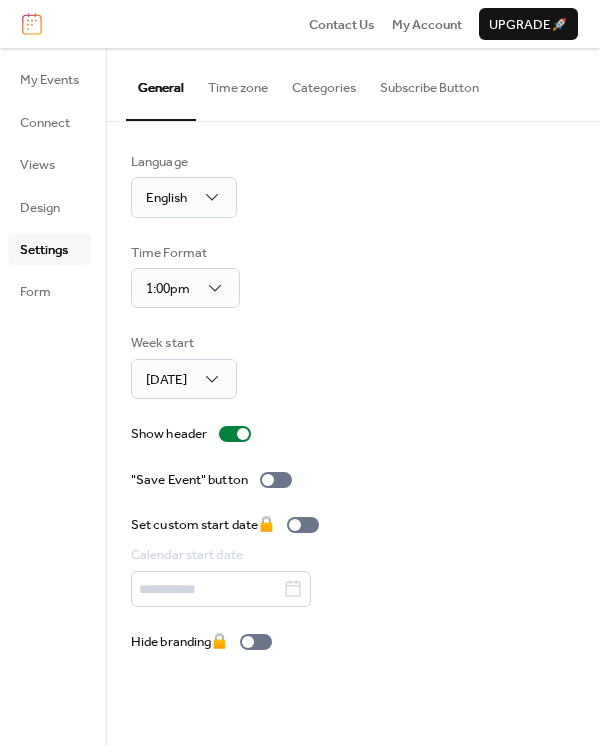 click on "Time Format" at bounding box center [183, 253] 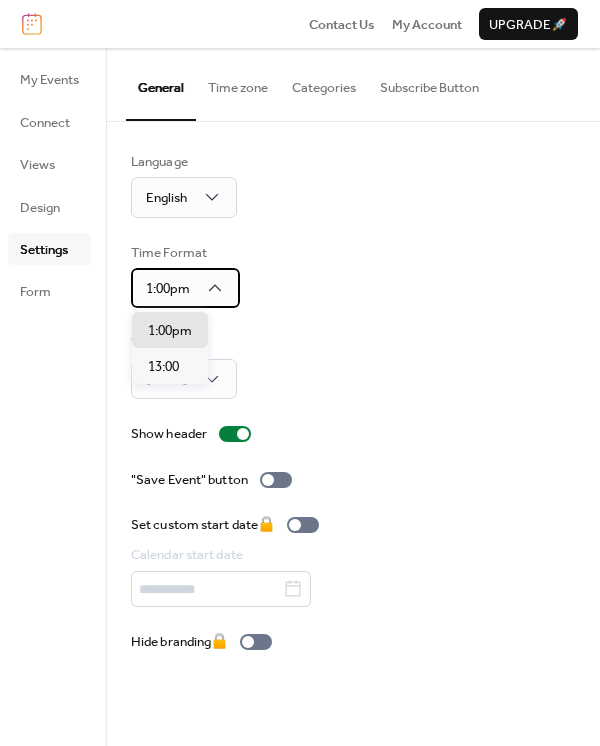 click on "1:00pm" at bounding box center [168, 289] 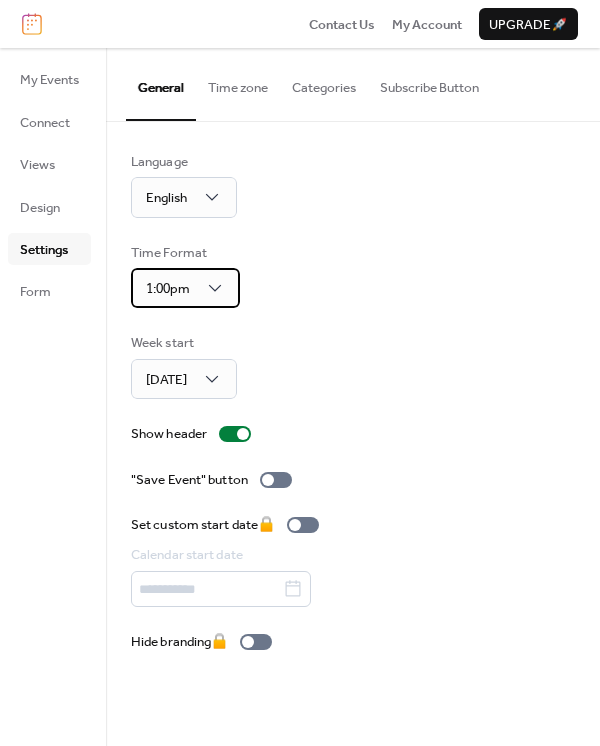 click on "1:00pm" at bounding box center (168, 289) 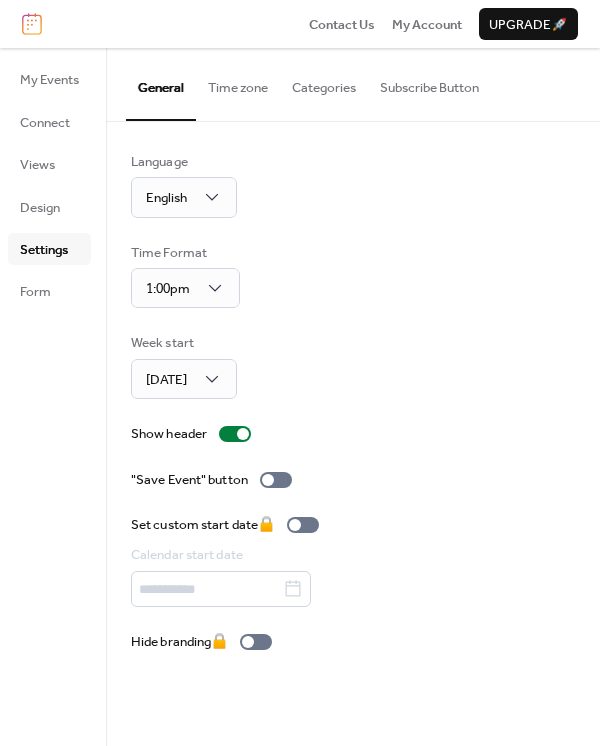 click on "Language English Time Format 1:00pm Week start [DATE] Show header "Save Event" button Set custom start date  🔒 Calendar start date Hide branding  🔒" at bounding box center [353, 402] 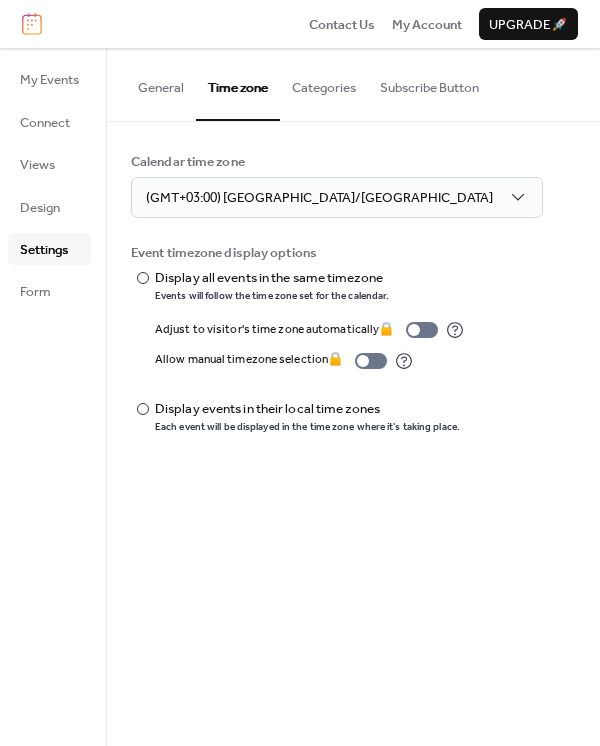 click on "Categories" at bounding box center [324, 83] 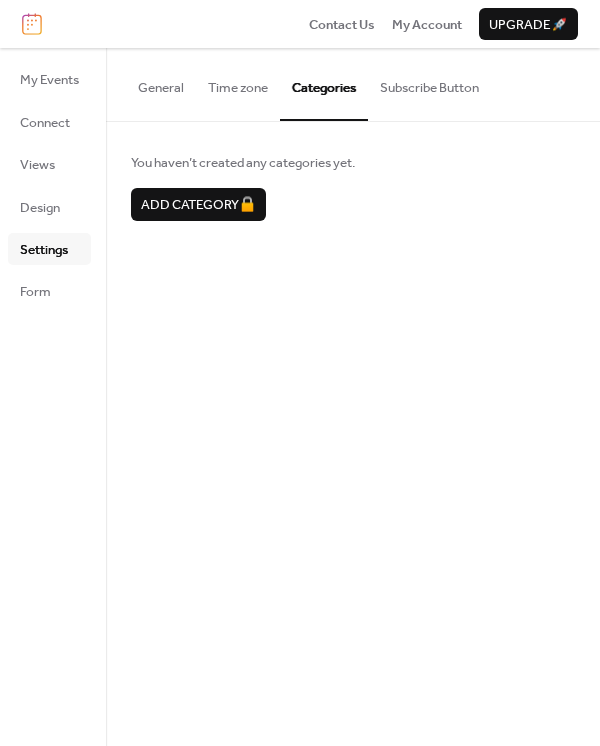 click on "Subscribe Button" at bounding box center (429, 83) 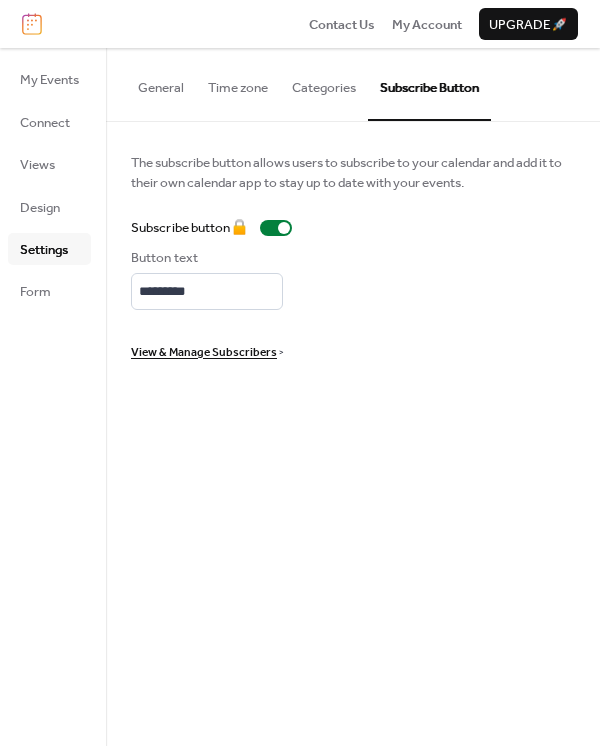 click on "My Events Connect Views Design Settings Form" at bounding box center [49, 185] 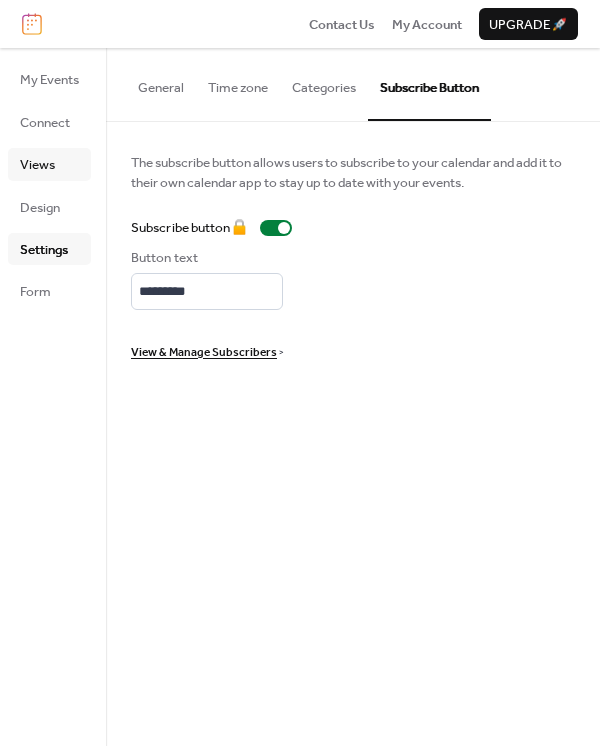 click on "Views" at bounding box center (49, 164) 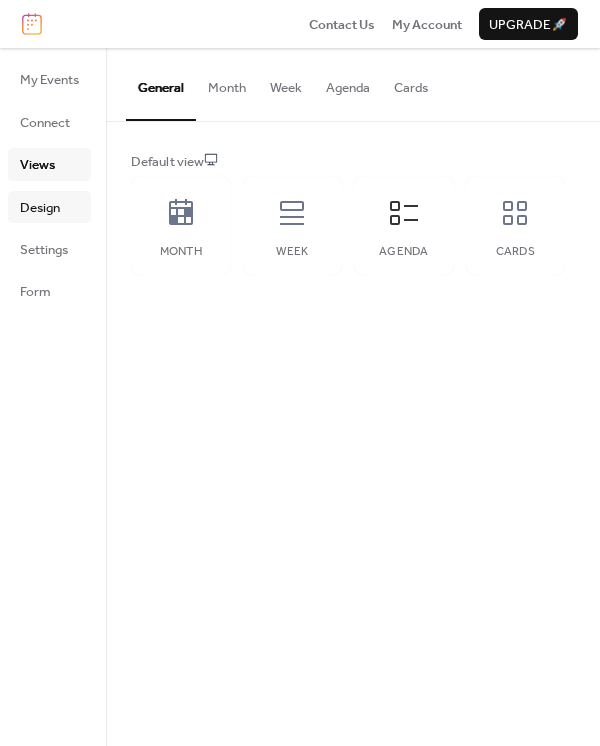 click on "Design" at bounding box center [40, 208] 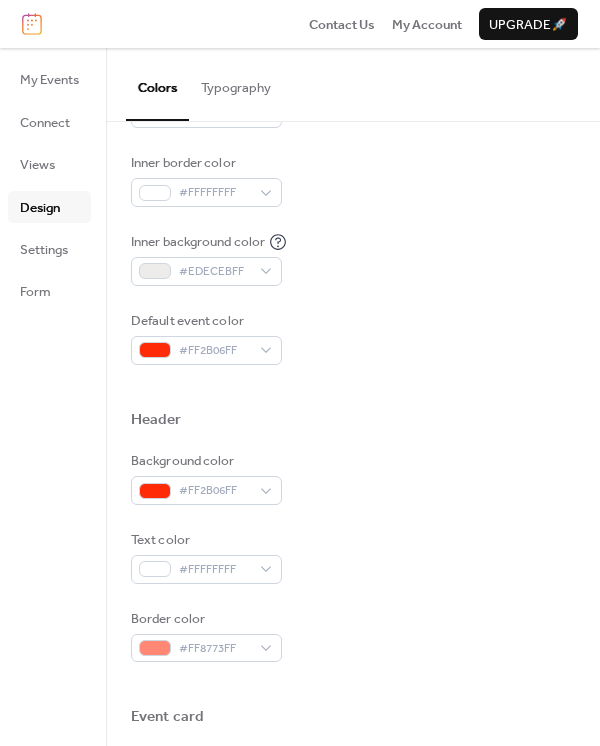 scroll, scrollTop: 0, scrollLeft: 0, axis: both 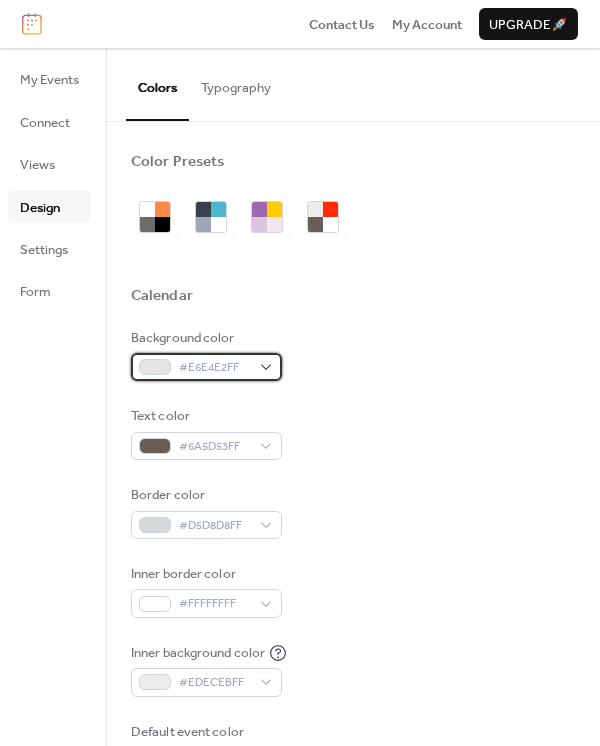 click on "#E6E4E2FF" at bounding box center (214, 368) 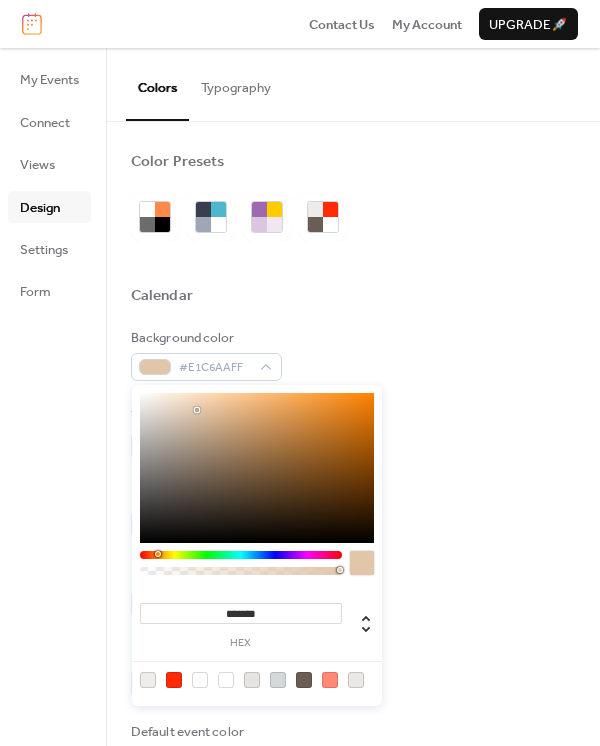 click at bounding box center [257, 468] 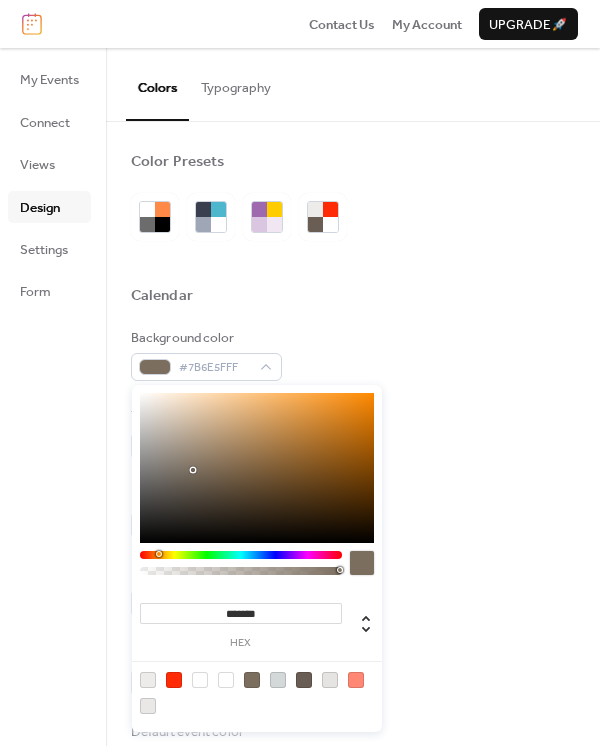 drag, startPoint x: 207, startPoint y: 413, endPoint x: 194, endPoint y: 470, distance: 58.463665 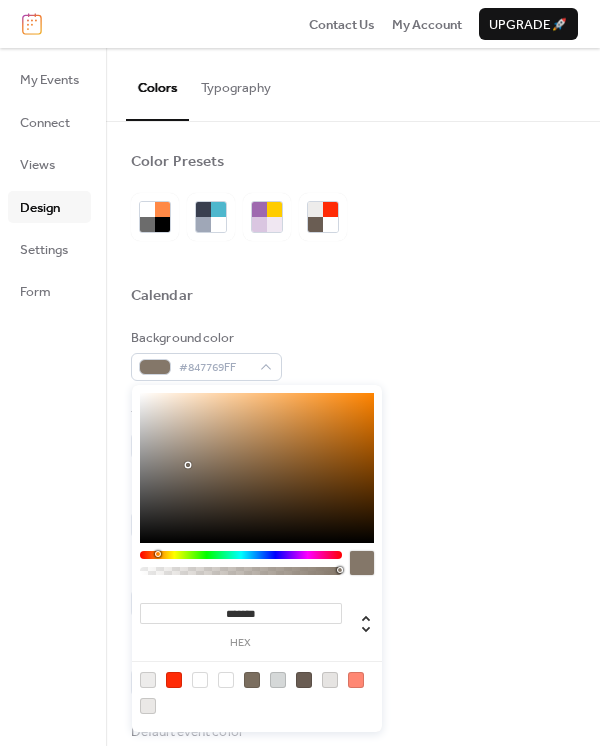 drag, startPoint x: 194, startPoint y: 470, endPoint x: 141, endPoint y: 416, distance: 75.66373 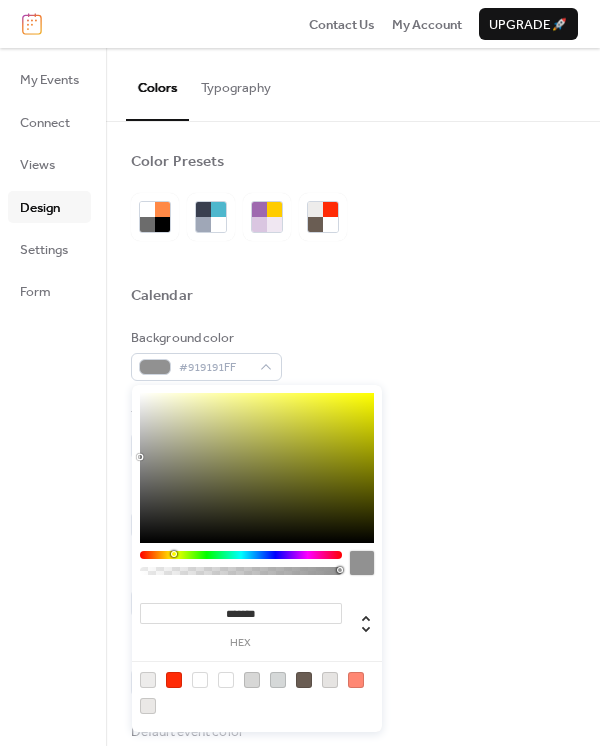 drag, startPoint x: 141, startPoint y: 416, endPoint x: 138, endPoint y: 462, distance: 46.09772 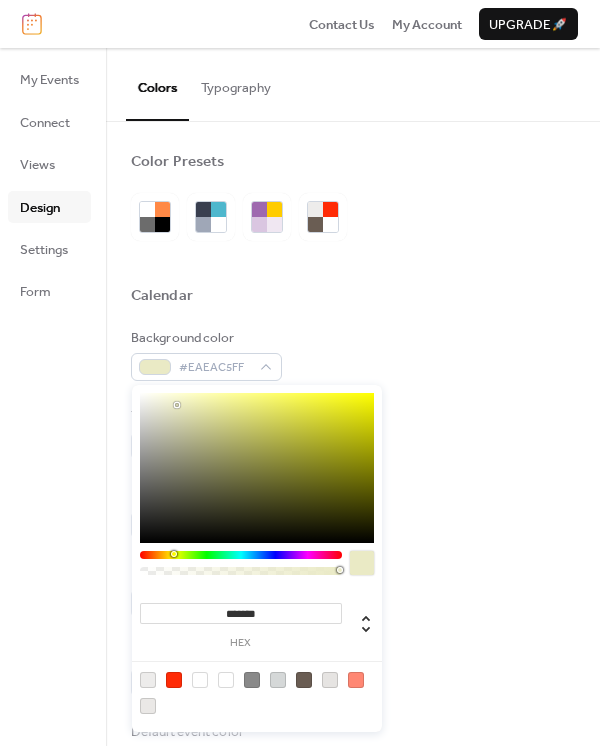drag, startPoint x: 254, startPoint y: 434, endPoint x: 121, endPoint y: 393, distance: 139.17615 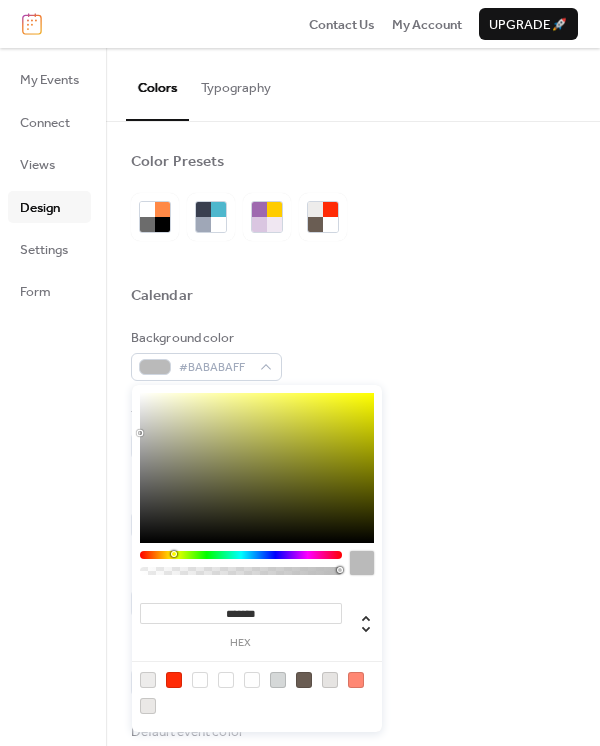 drag, startPoint x: 159, startPoint y: 456, endPoint x: 140, endPoint y: 433, distance: 29.832869 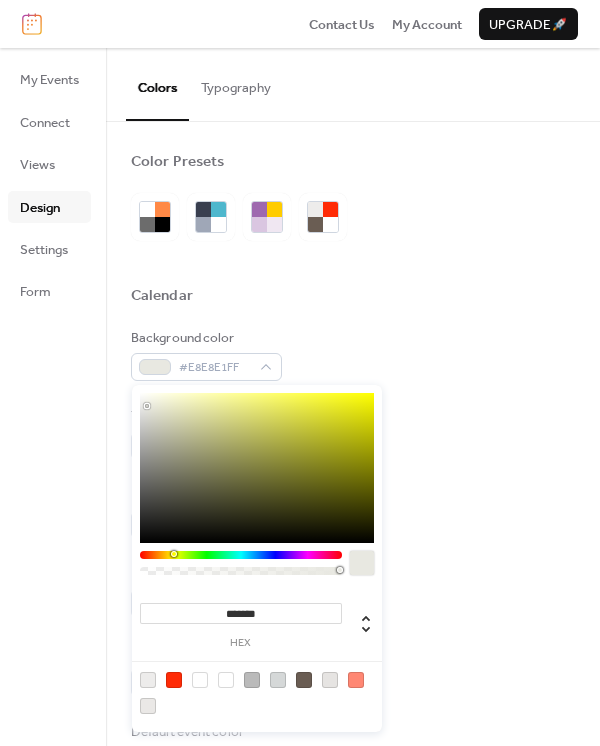 drag, startPoint x: 141, startPoint y: 433, endPoint x: 147, endPoint y: 406, distance: 27.658634 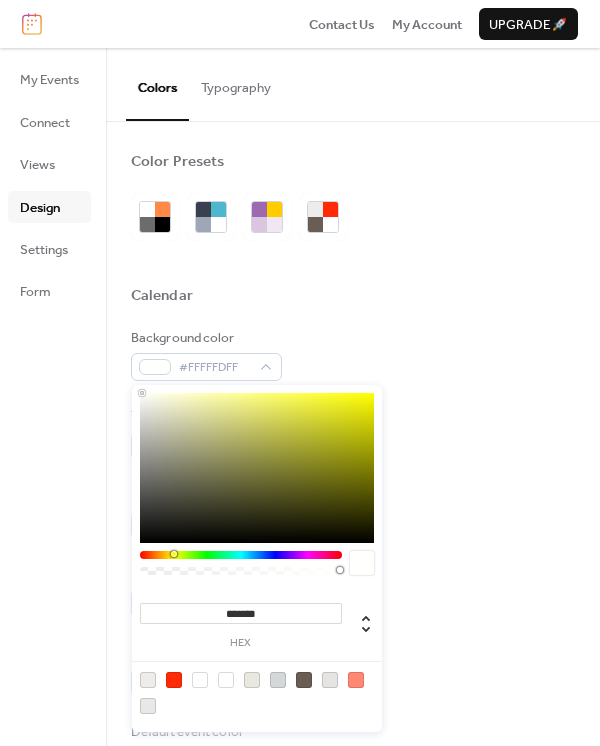 type on "*******" 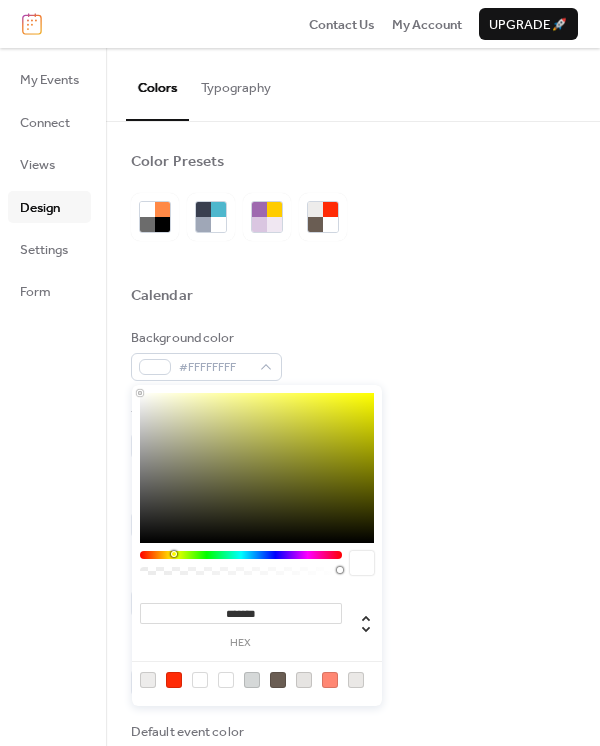 drag, startPoint x: 140, startPoint y: 386, endPoint x: 97, endPoint y: 353, distance: 54.20332 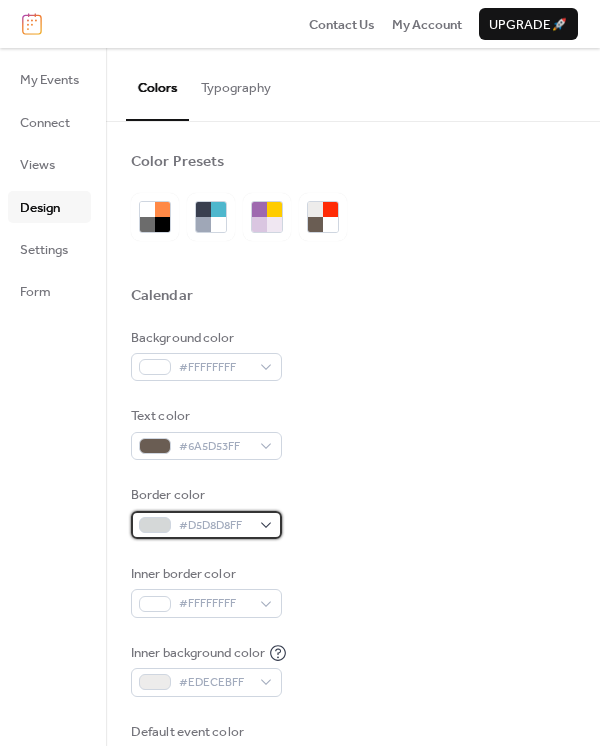 click on "#D5D8D8FF" at bounding box center (206, 525) 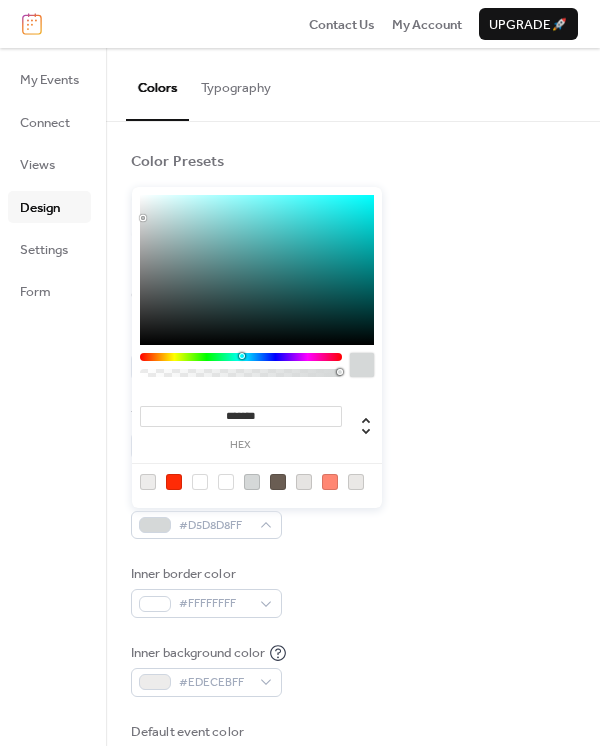 click at bounding box center [257, 270] 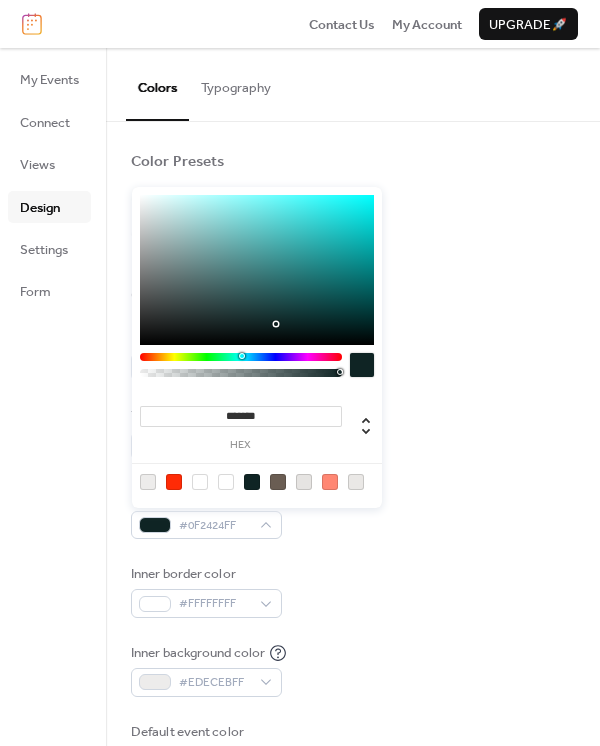 click at bounding box center [276, 324] 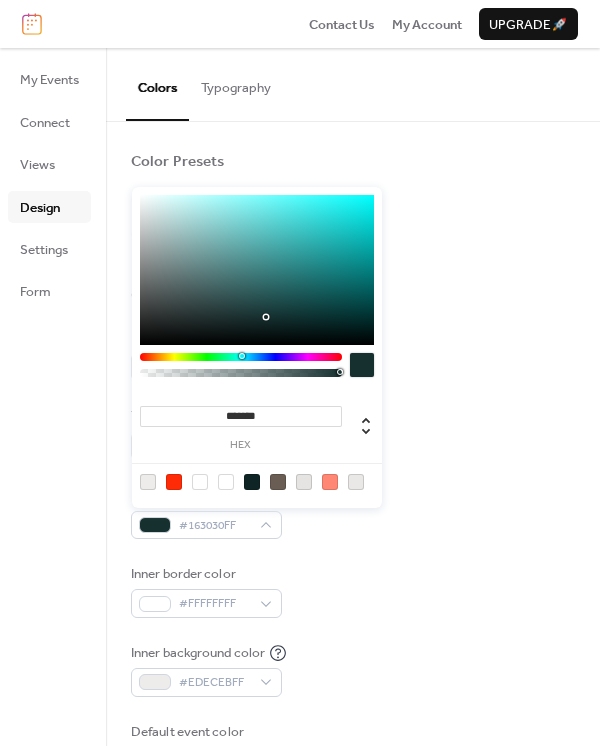 type on "*******" 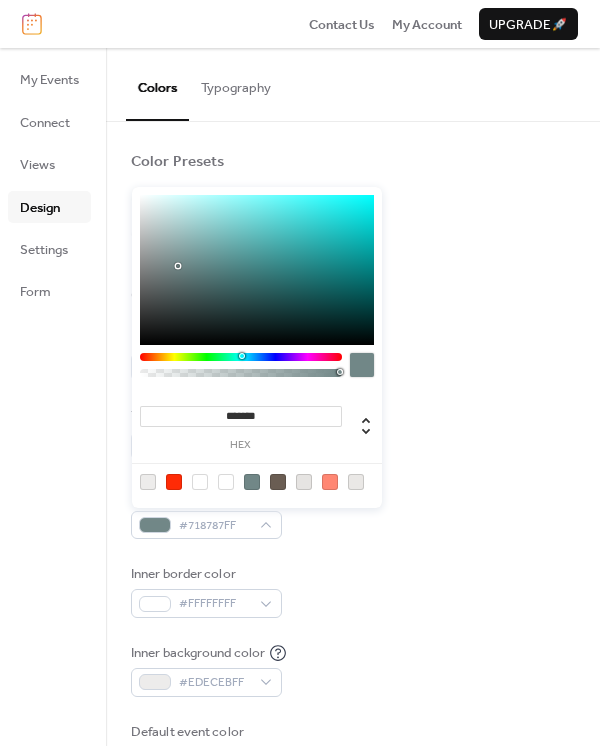 click on "Background color #FFFFFFFF" at bounding box center (353, 355) 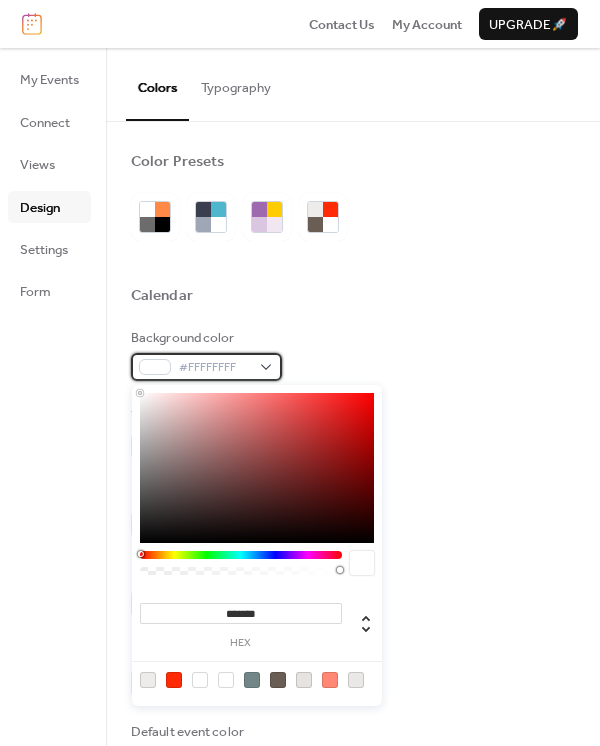 click on "#FFFFFFFF" at bounding box center [206, 367] 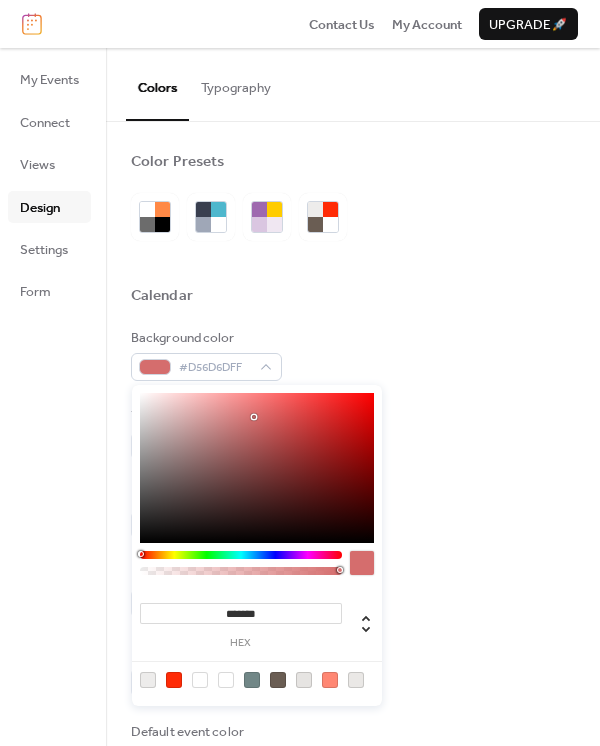 click at bounding box center (257, 468) 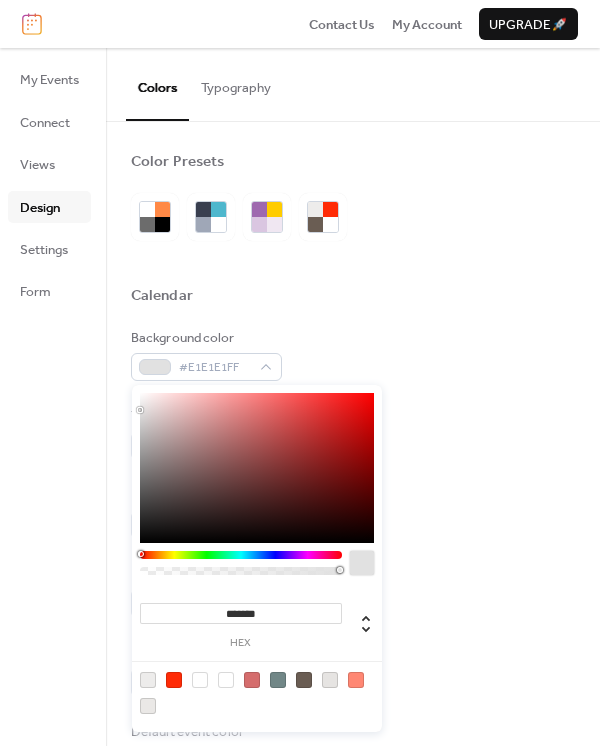 type on "*******" 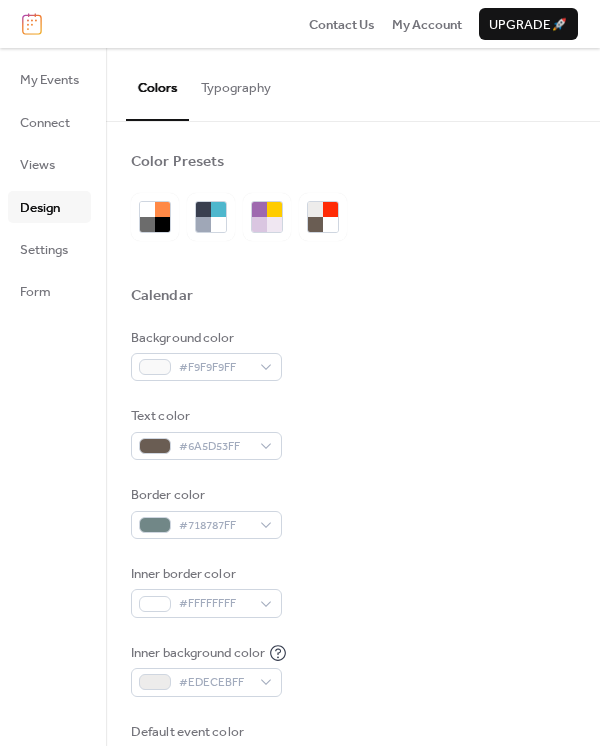 click on "Background color #F9F9F9FF" at bounding box center [353, 355] 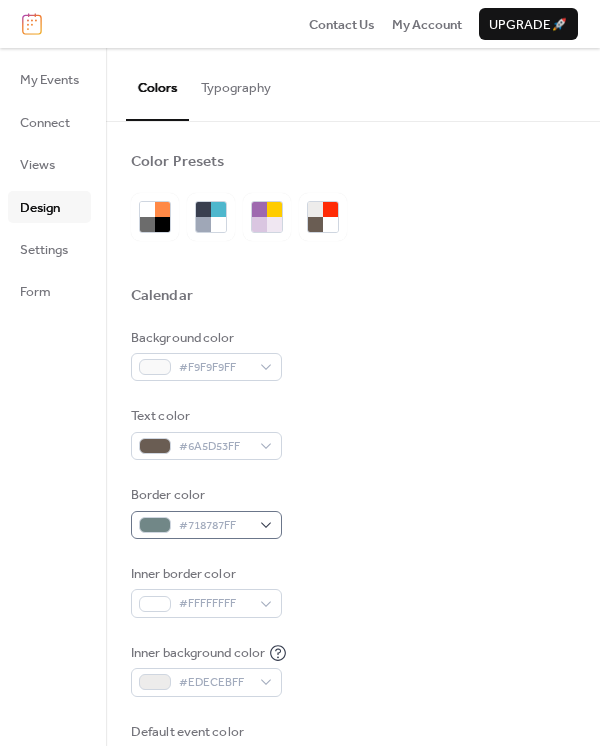 scroll, scrollTop: 341, scrollLeft: 0, axis: vertical 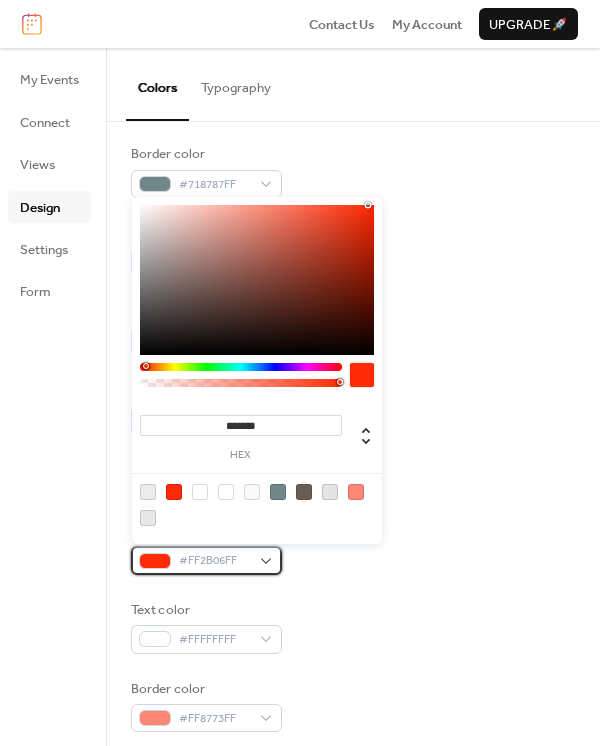 click on "#FF2B06FF" at bounding box center [214, 561] 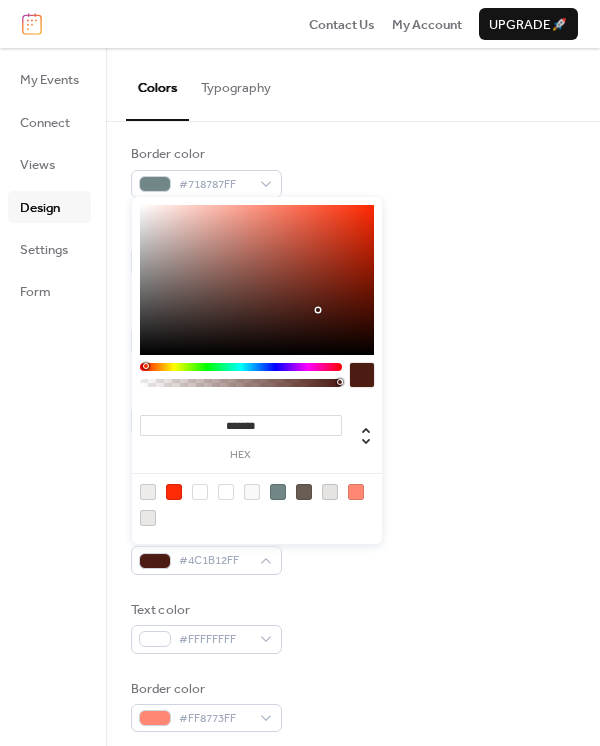 click at bounding box center [257, 280] 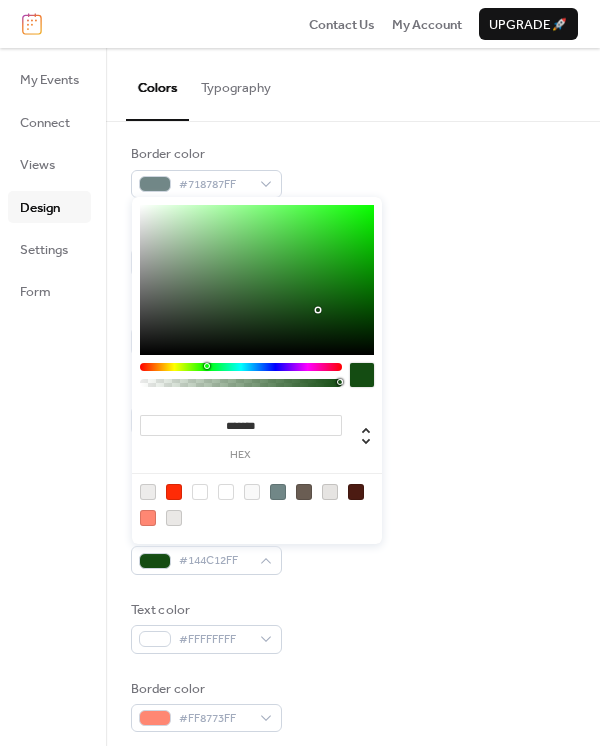 drag, startPoint x: 210, startPoint y: 368, endPoint x: 170, endPoint y: 364, distance: 40.1995 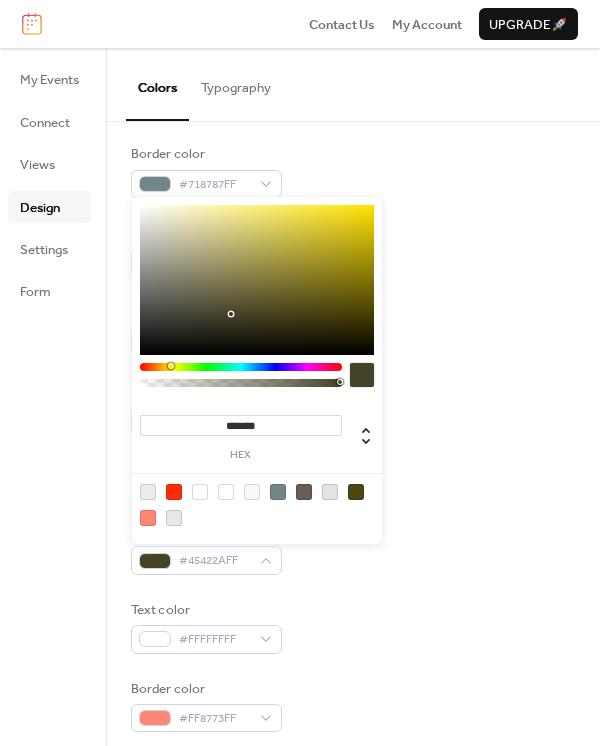 drag, startPoint x: 232, startPoint y: 314, endPoint x: 318, endPoint y: 259, distance: 102.0833 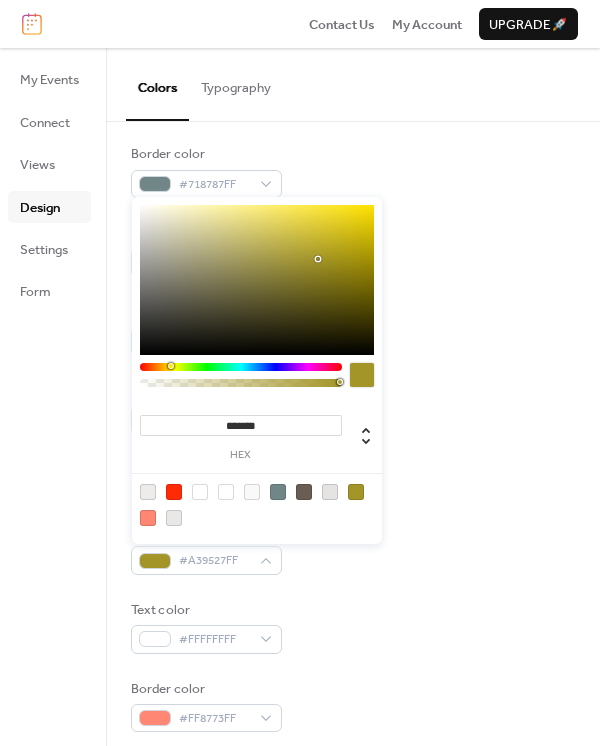 drag, startPoint x: 289, startPoint y: 426, endPoint x: 197, endPoint y: 426, distance: 92 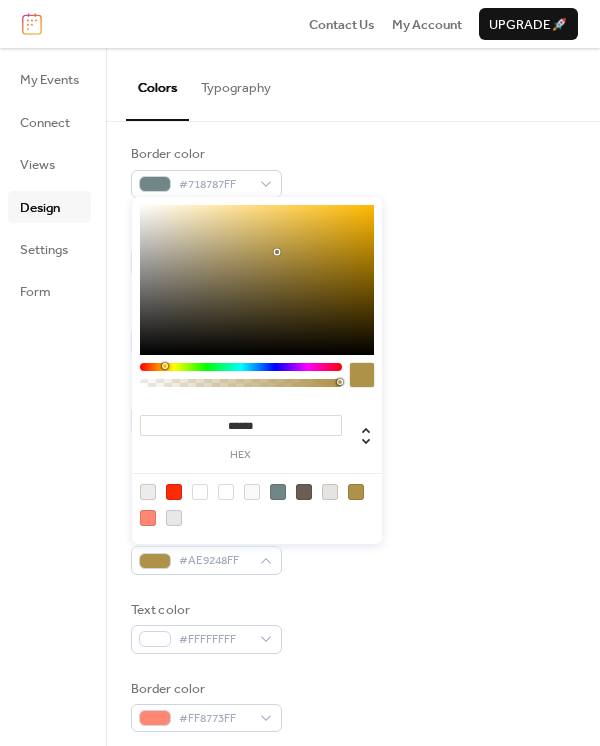 click on "******" at bounding box center [241, 425] 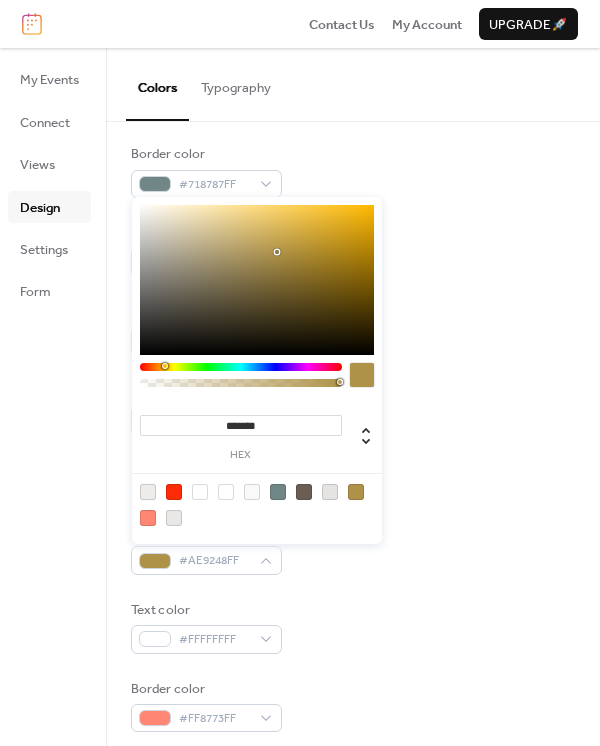 type 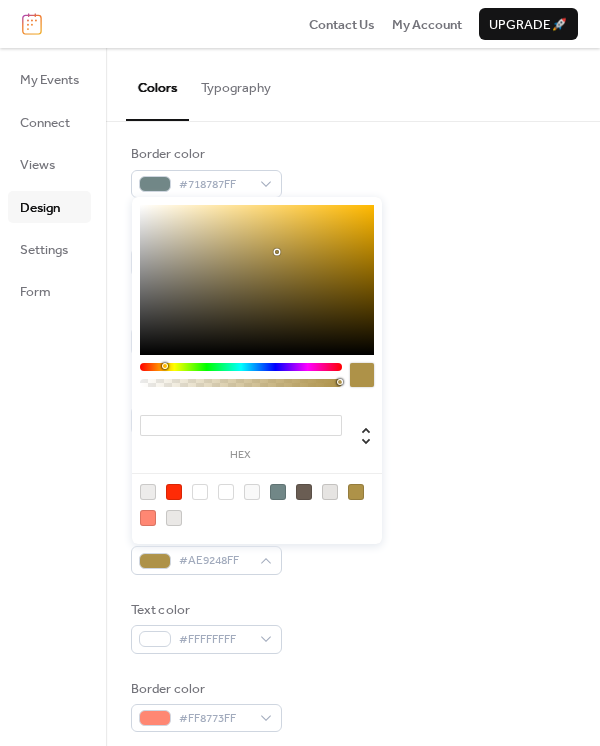 click on "Default event color #FF2B06FF" at bounding box center [353, 408] 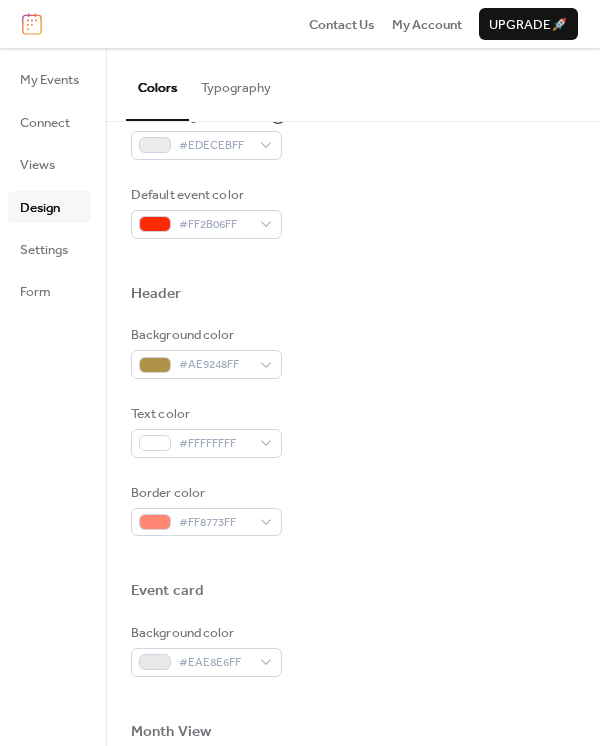 scroll, scrollTop: 538, scrollLeft: 0, axis: vertical 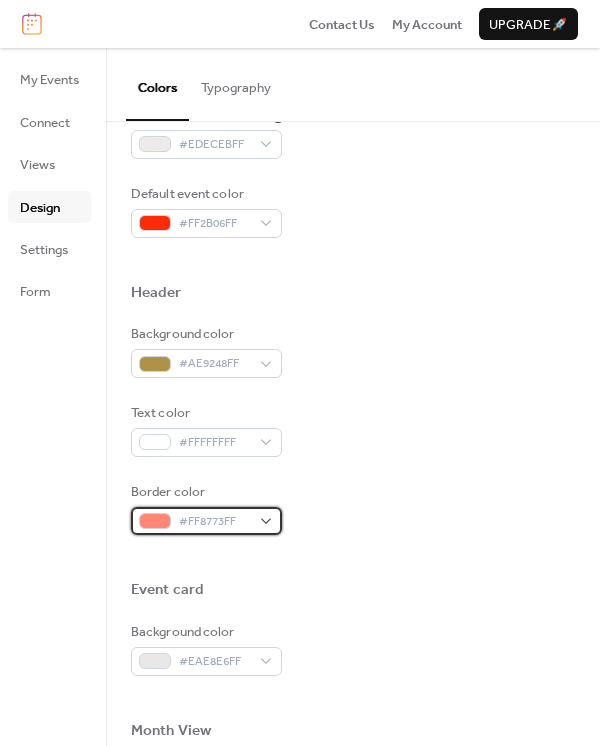 click on "#FF8773FF" at bounding box center (214, 522) 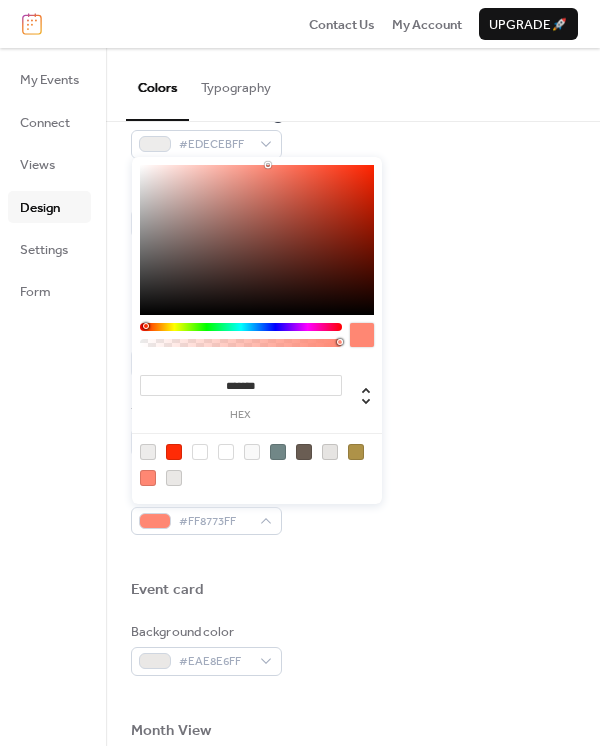 type on "*******" 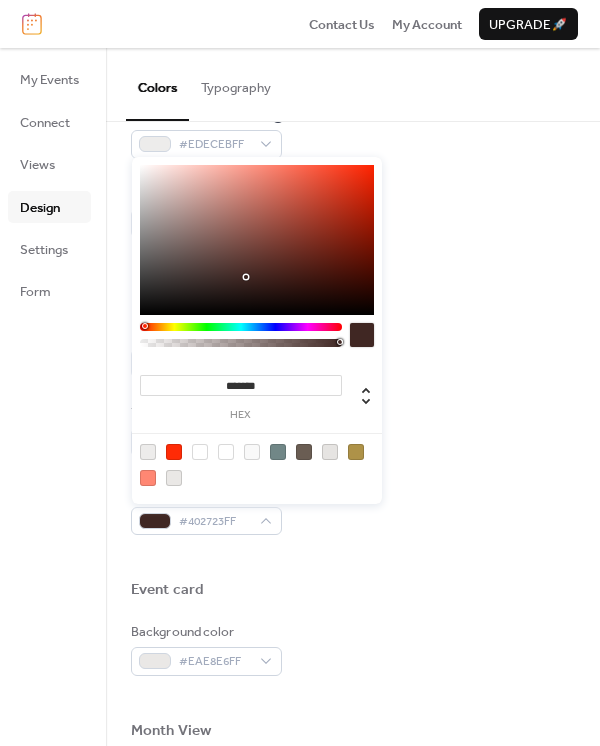 click at bounding box center (257, 240) 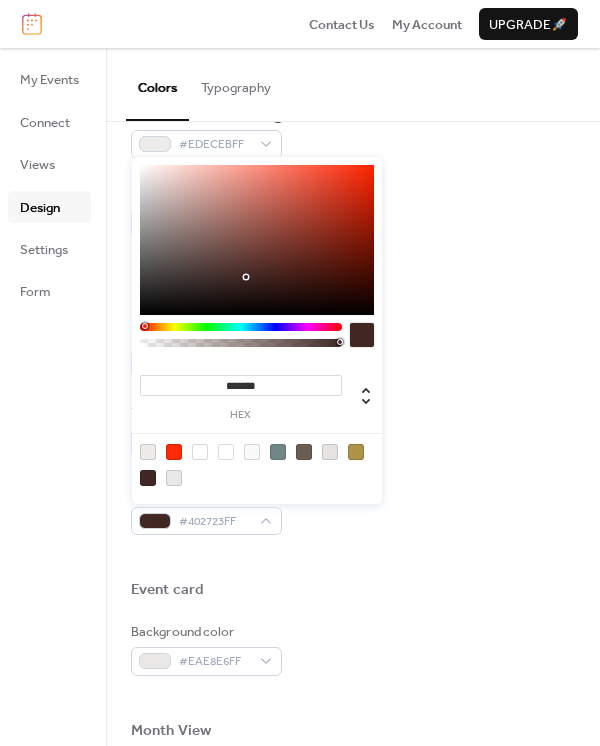 click at bounding box center (353, 260) 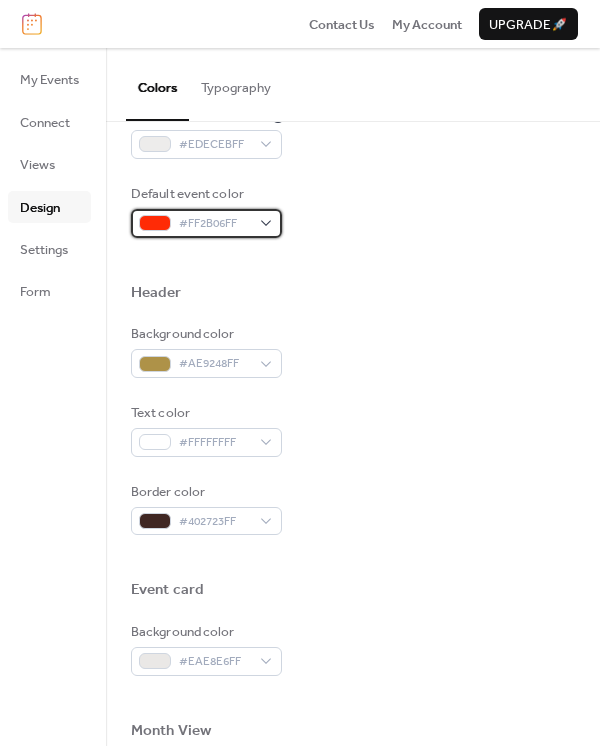 click on "#FF2B06FF" at bounding box center (214, 224) 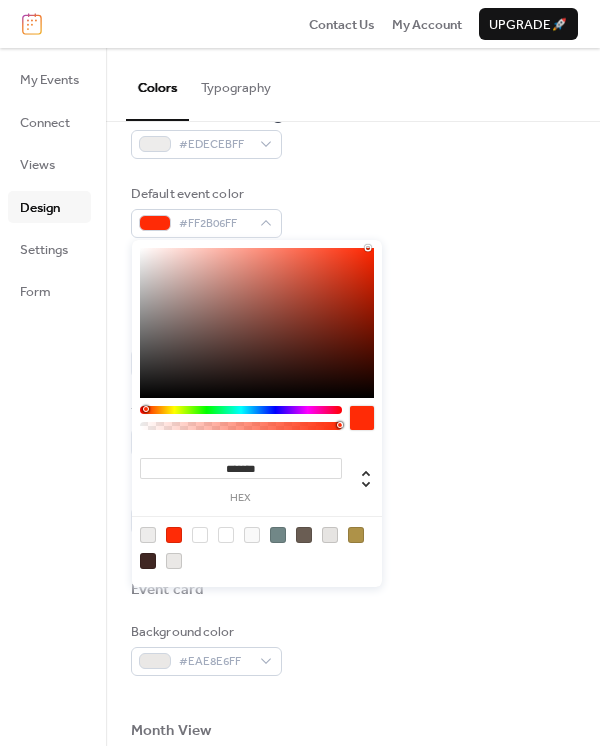 click on "*******" at bounding box center [241, 468] 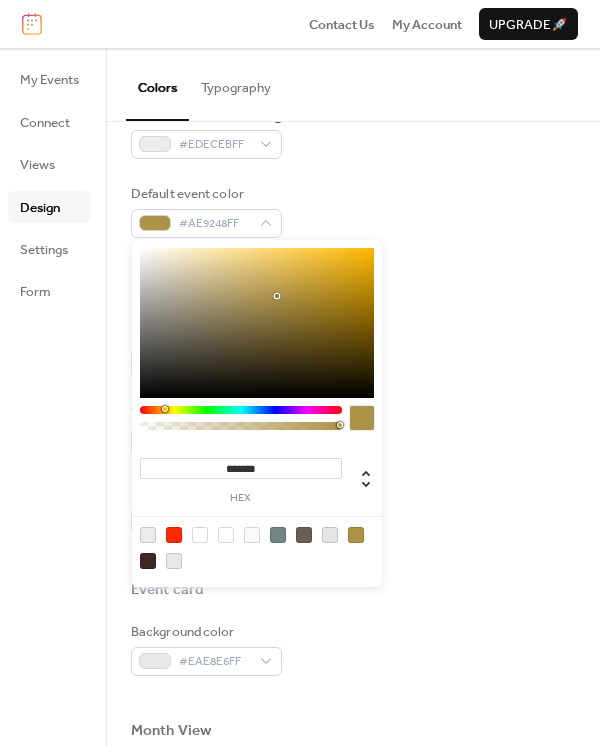 click on "Text color #FFFFFFFF" at bounding box center (353, 430) 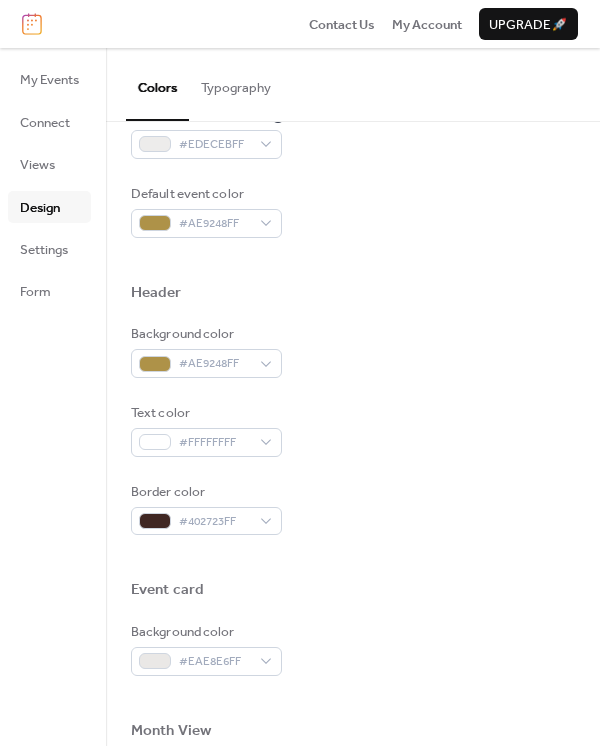 scroll, scrollTop: 905, scrollLeft: 0, axis: vertical 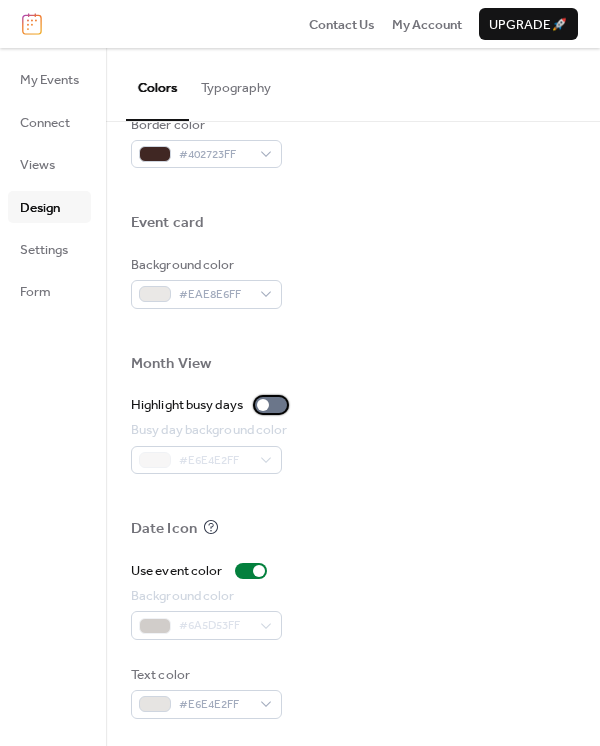 click at bounding box center [263, 405] 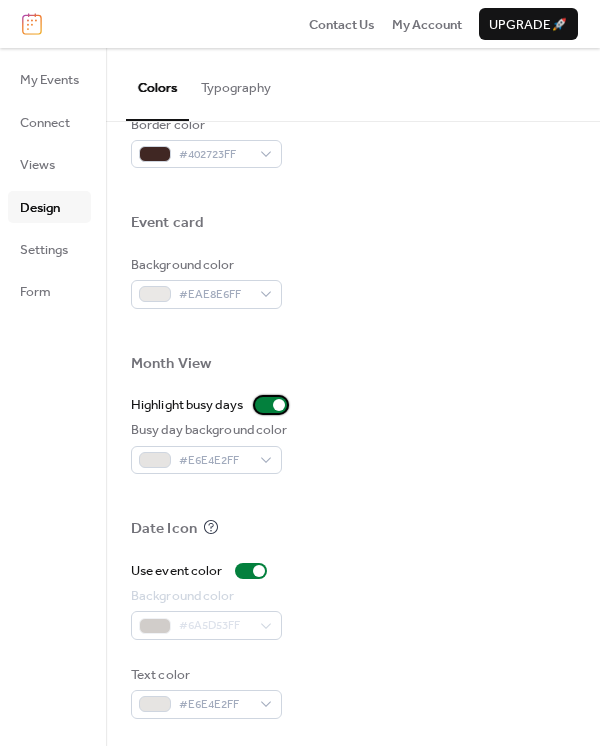click at bounding box center [271, 405] 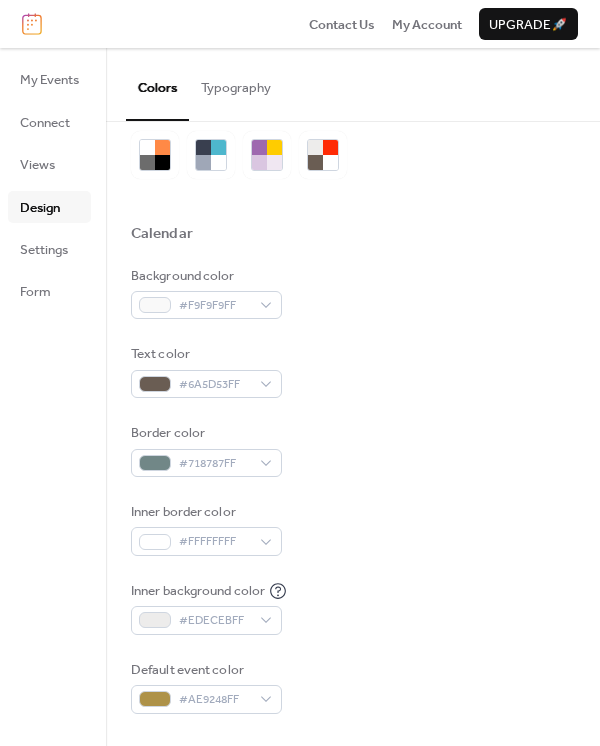 scroll, scrollTop: 0, scrollLeft: 0, axis: both 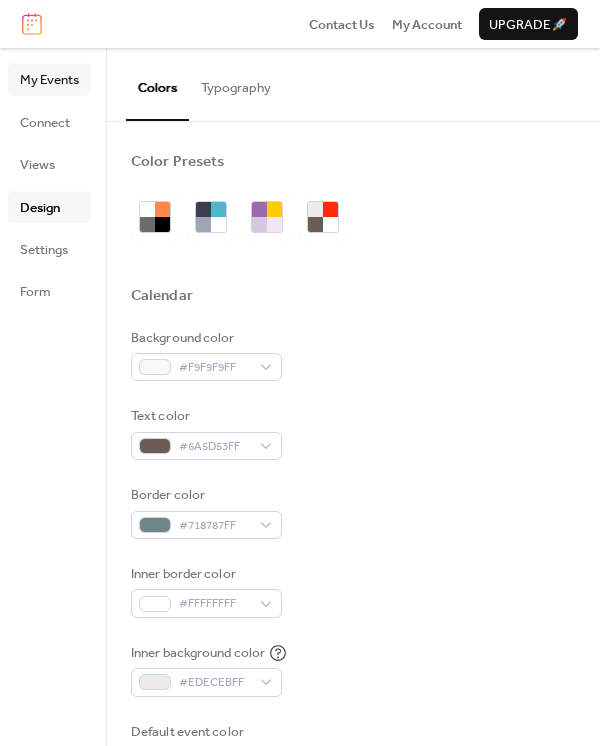 click on "My Events" at bounding box center (49, 80) 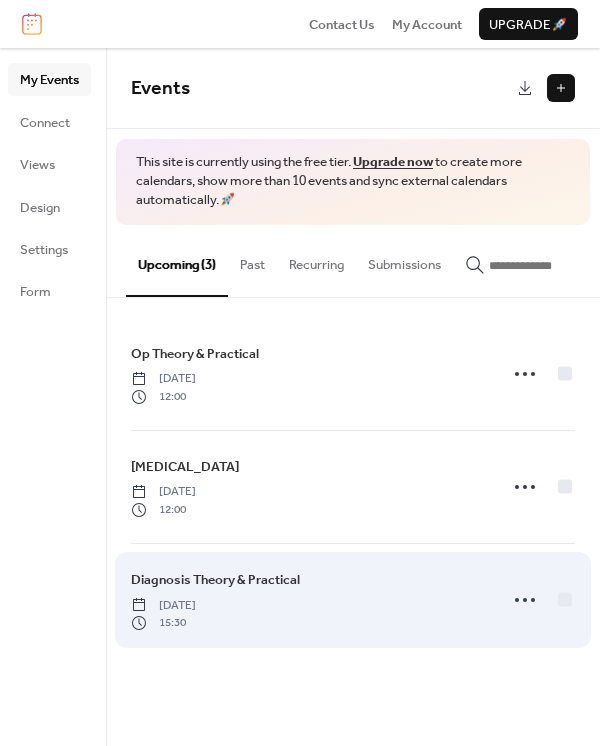 click on "Diagnosis Theory & Practical  [DATE] 15:30" at bounding box center (353, 600) 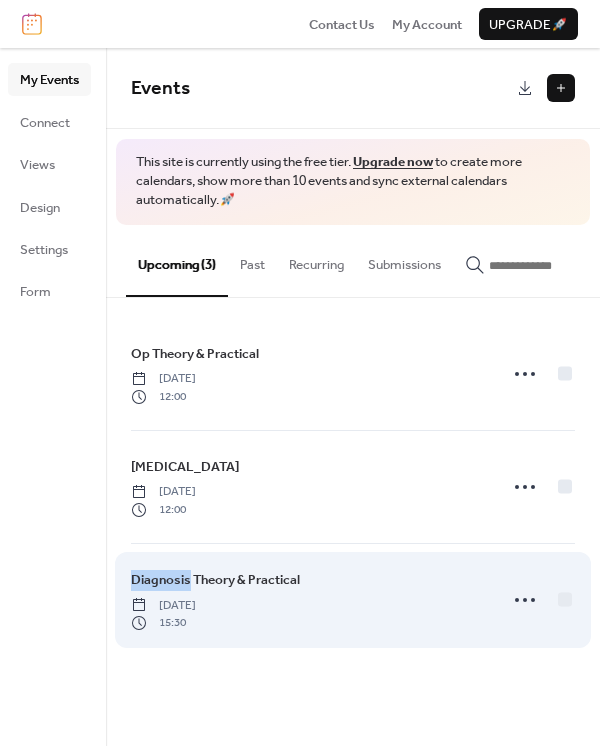 click on "Diagnosis Theory & Practical  [DATE] 15:30" at bounding box center (353, 600) 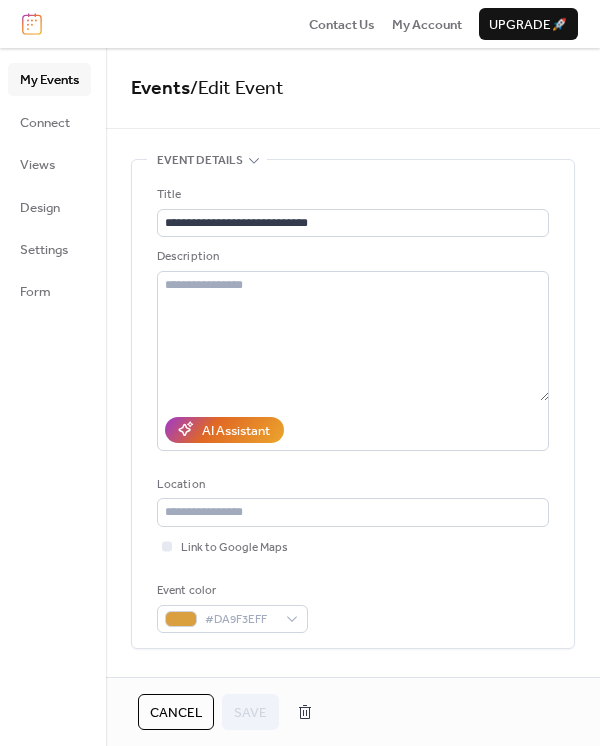 drag, startPoint x: 228, startPoint y: 607, endPoint x: 257, endPoint y: 595, distance: 31.38471 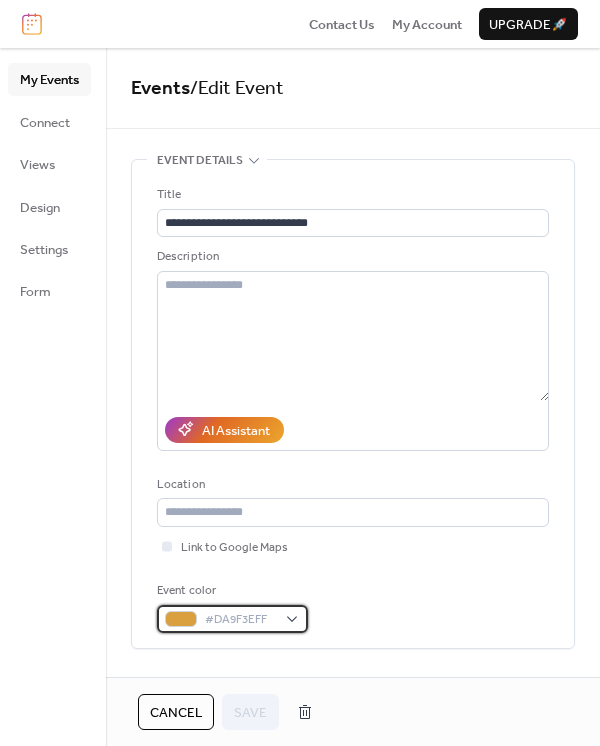 click on "#DA9F3EFF" at bounding box center (232, 619) 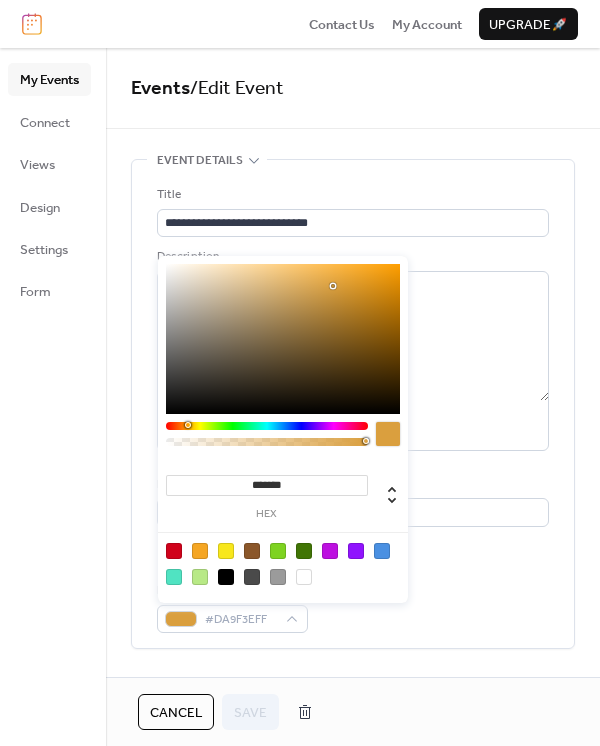 click on "*******" at bounding box center [267, 485] 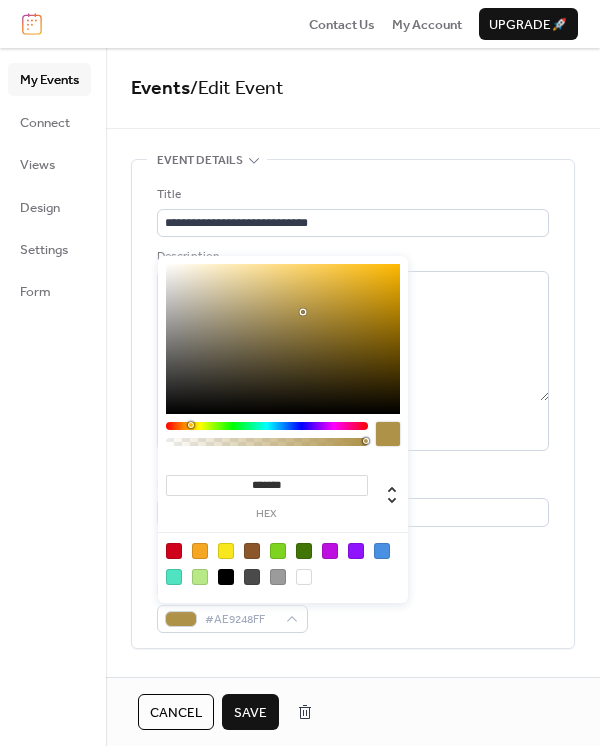 click on "Save" at bounding box center (250, 713) 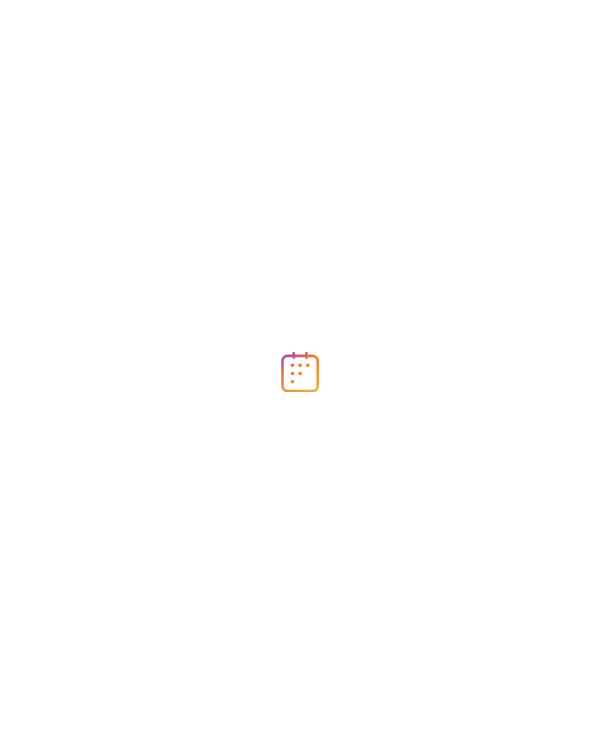 scroll, scrollTop: 0, scrollLeft: 0, axis: both 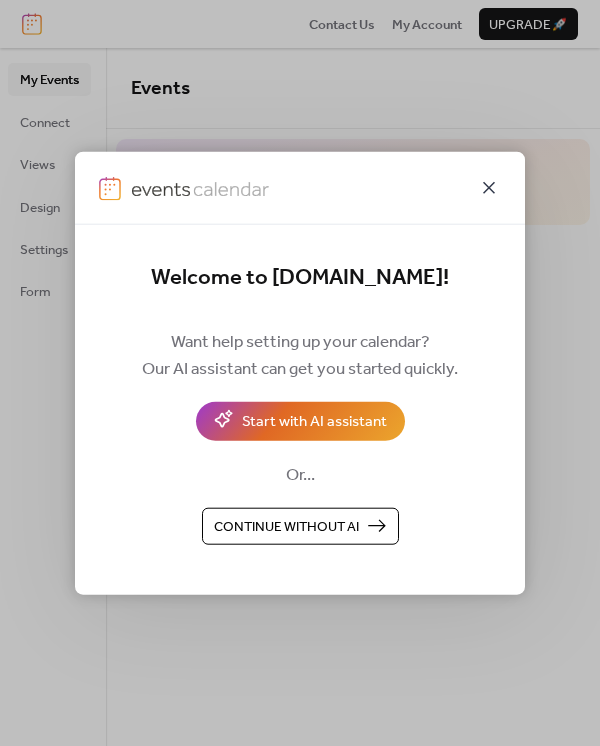 click 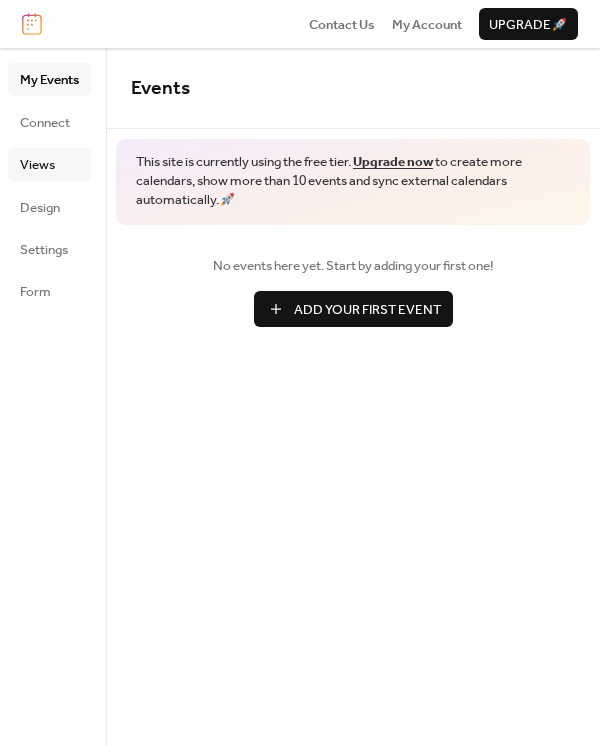 click on "Views" at bounding box center [37, 165] 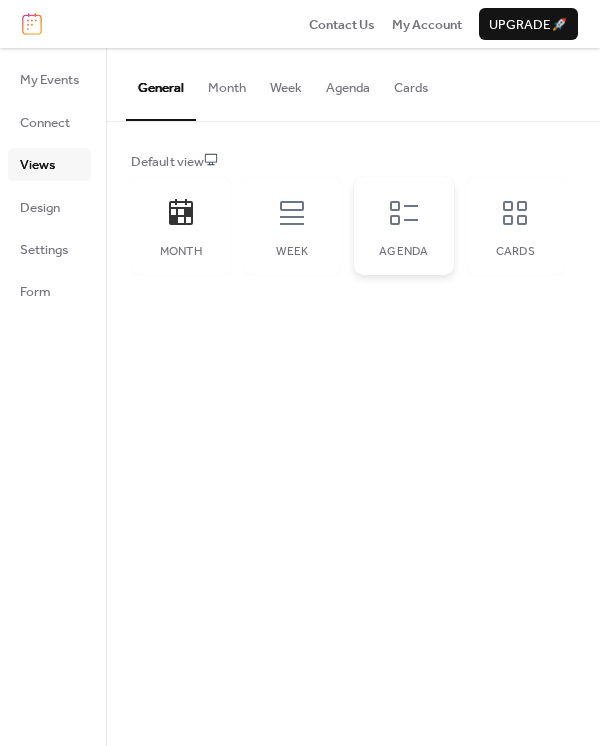 click on "Agenda" at bounding box center [404, 226] 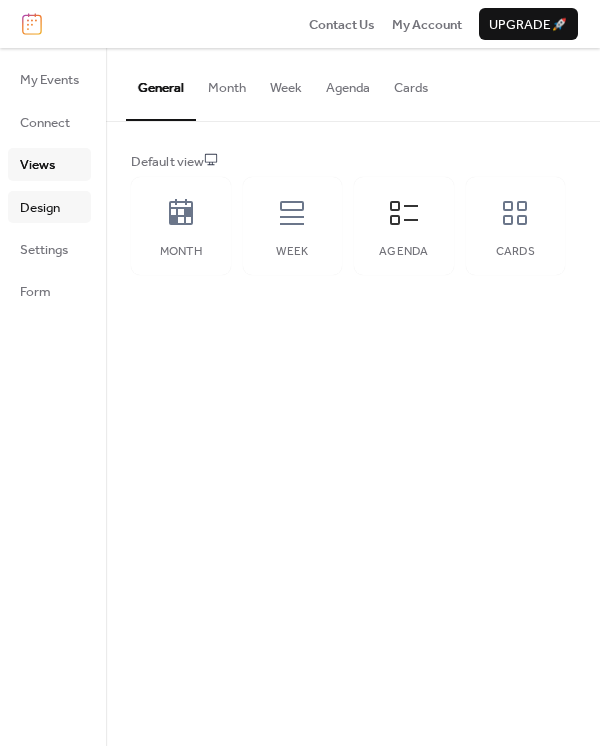 click on "Design" at bounding box center (40, 208) 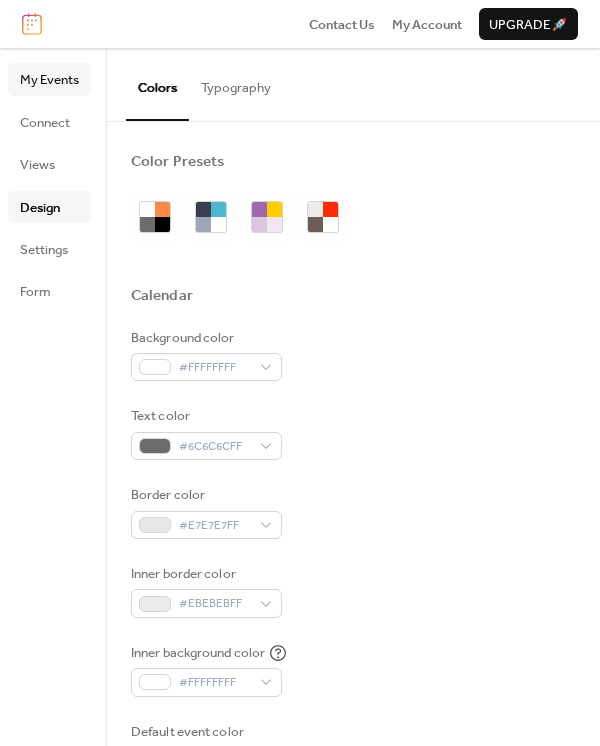click on "My Events" at bounding box center [49, 80] 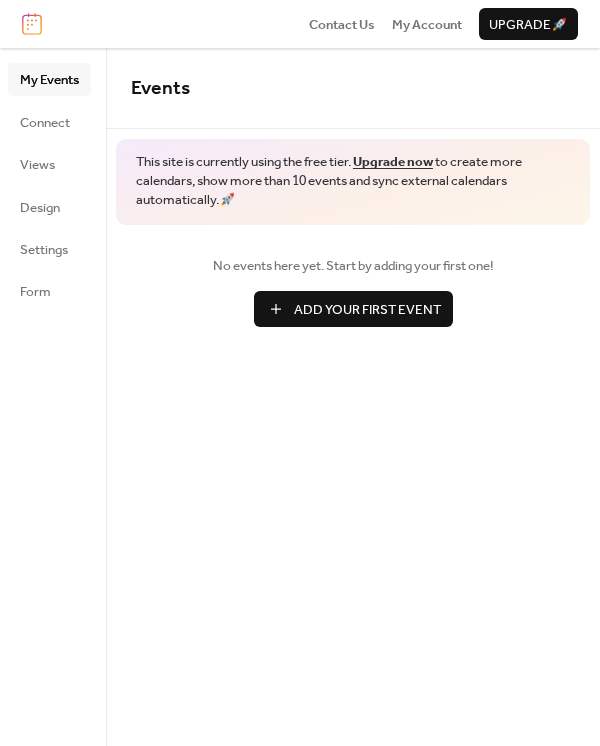 click on "Add Your First Event" at bounding box center [367, 310] 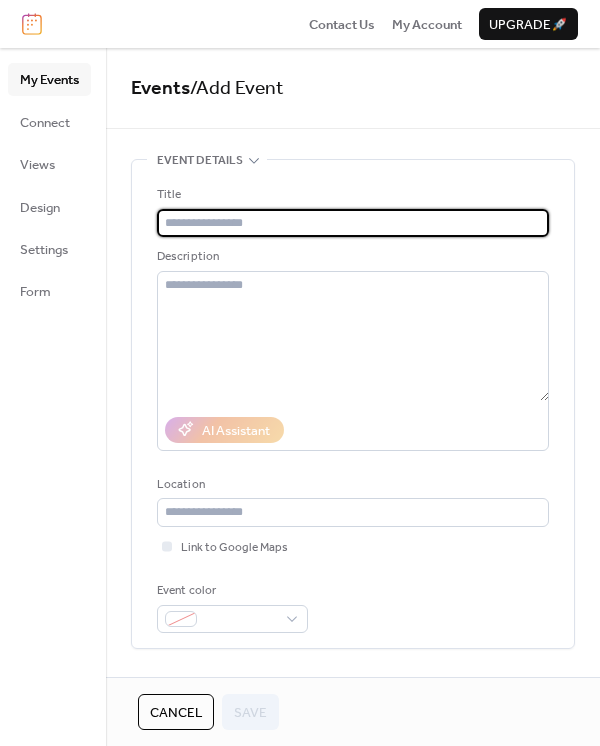 click at bounding box center [353, 223] 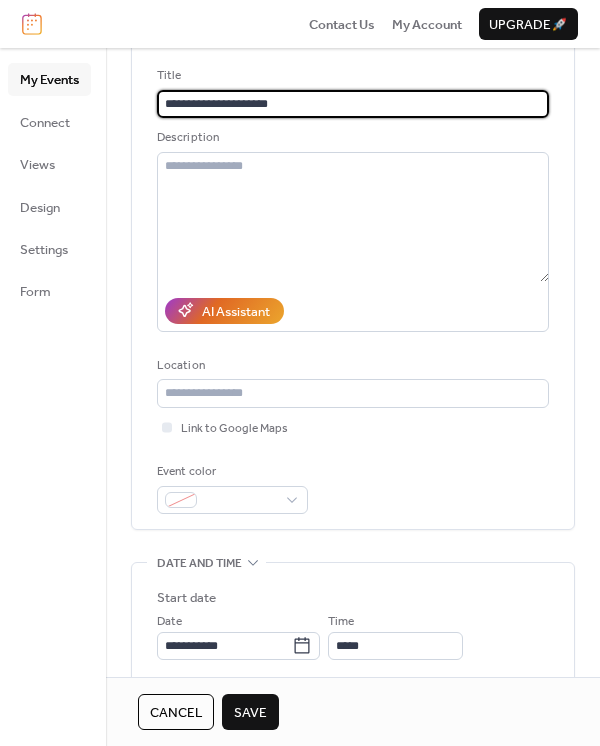 scroll, scrollTop: 146, scrollLeft: 0, axis: vertical 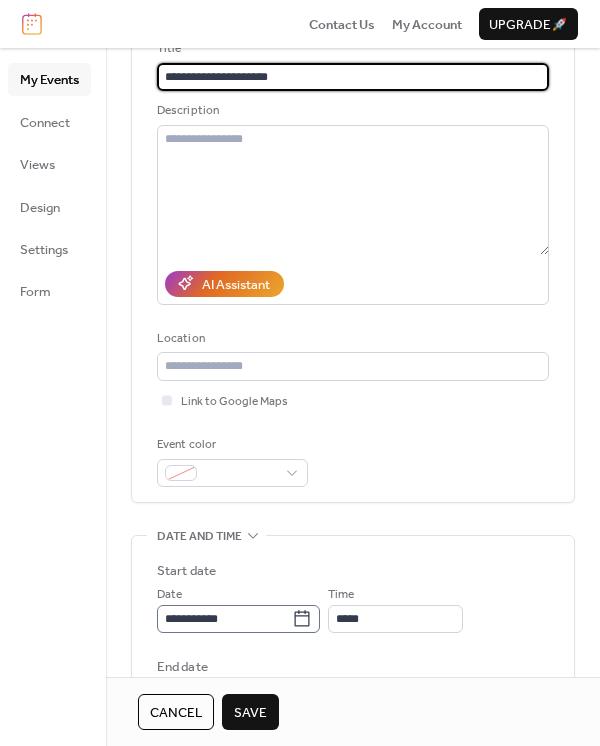 type on "**********" 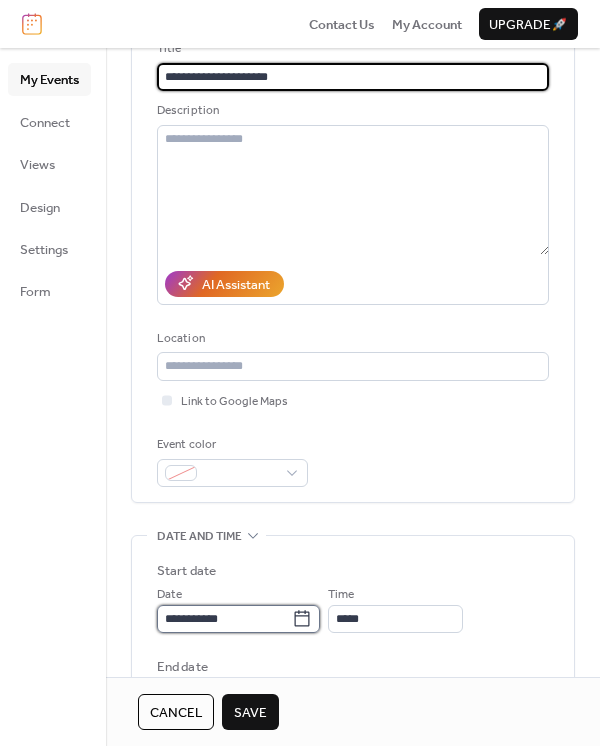 click on "**********" at bounding box center [224, 619] 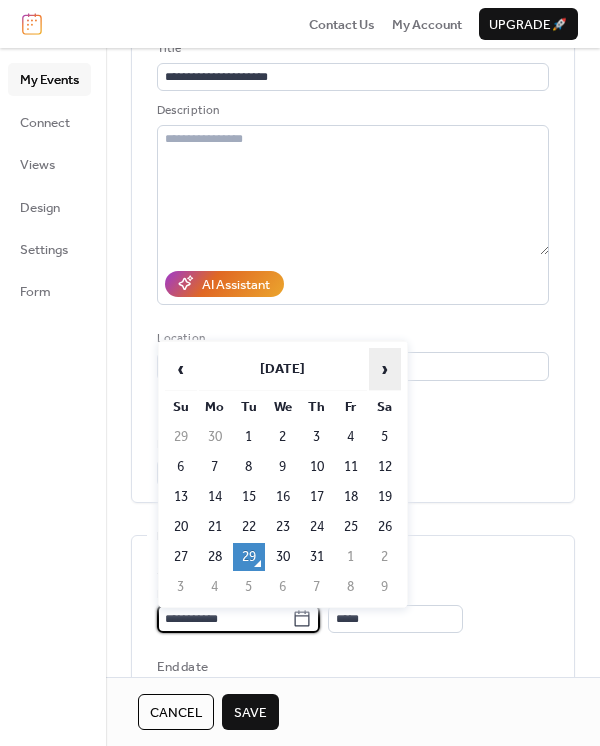 click on "›" at bounding box center [385, 369] 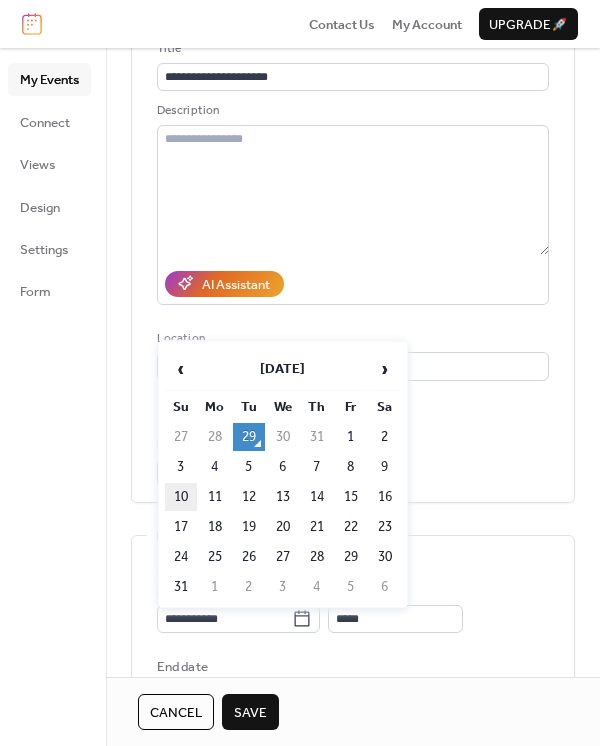 click on "10" at bounding box center [181, 497] 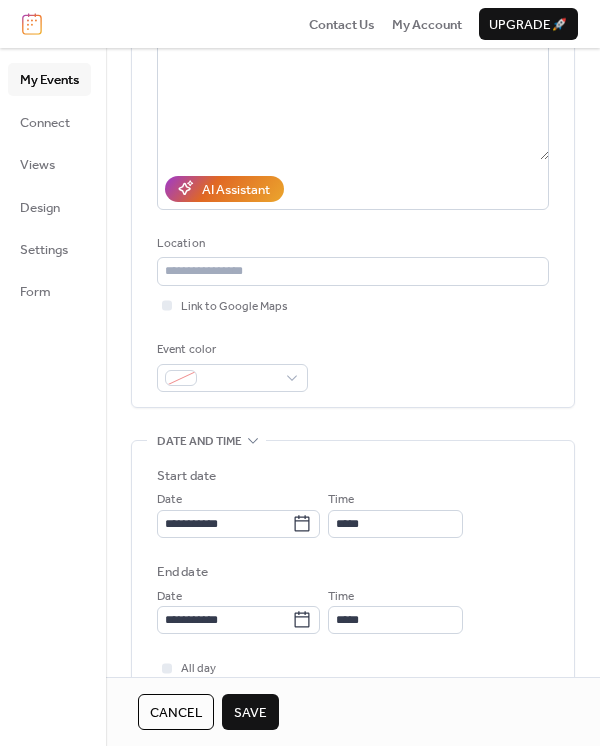 scroll, scrollTop: 256, scrollLeft: 0, axis: vertical 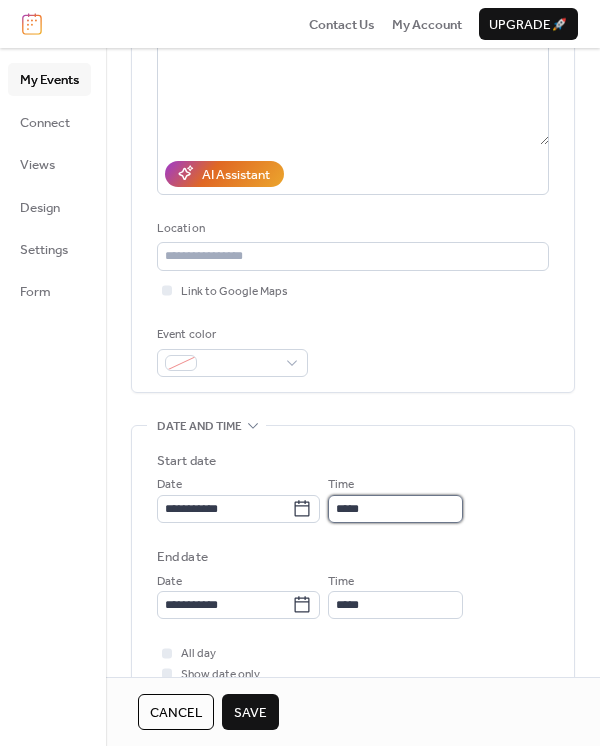 click on "*****" at bounding box center (395, 509) 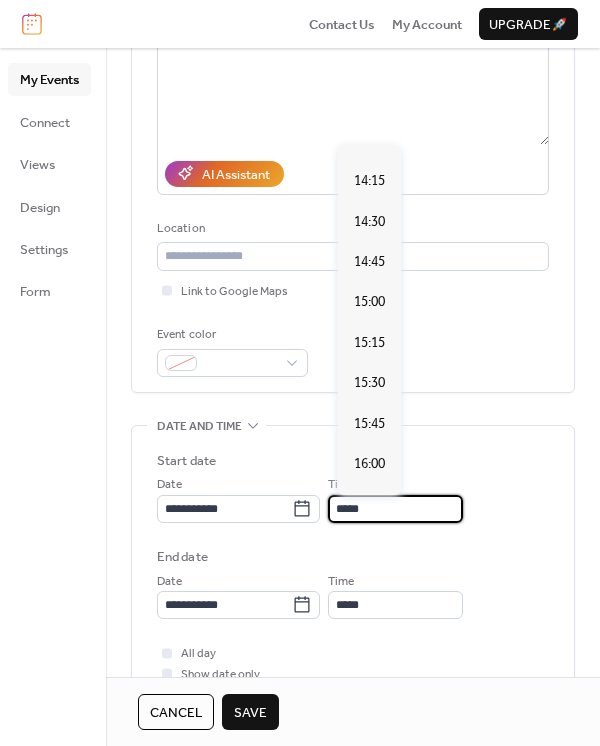 scroll, scrollTop: 2299, scrollLeft: 0, axis: vertical 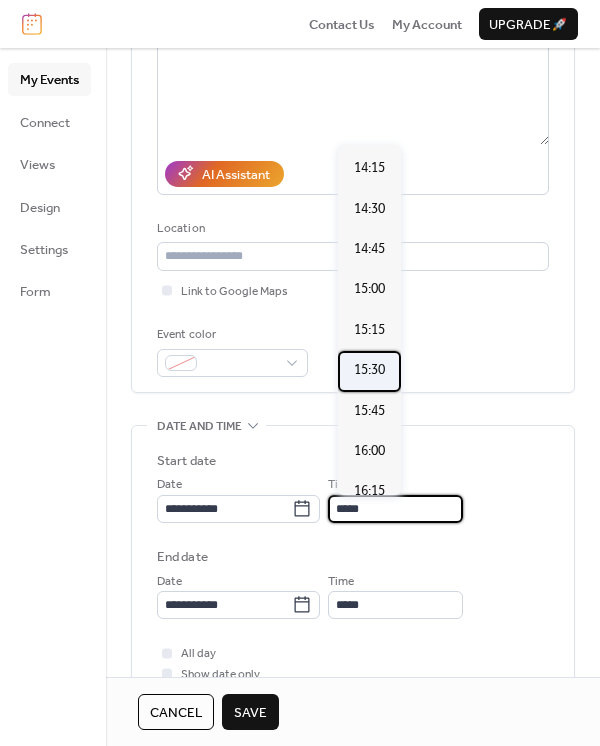 click on "15:30" at bounding box center (369, 370) 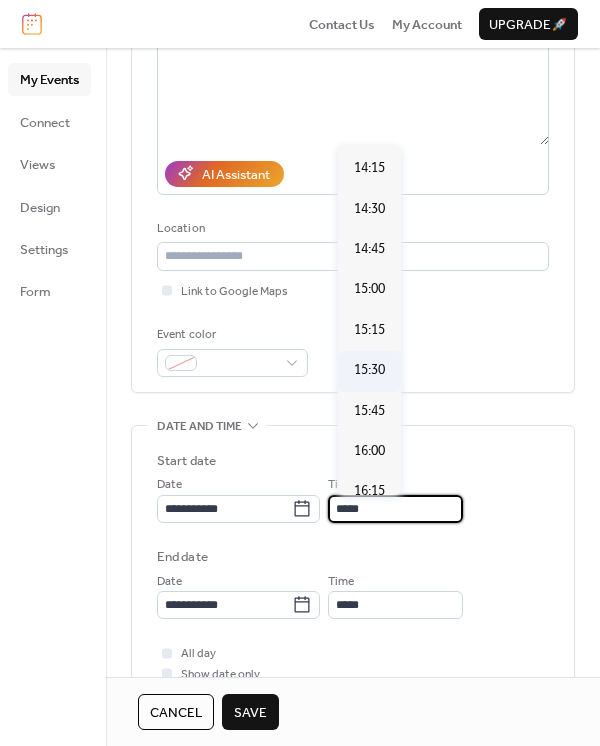 type on "*****" 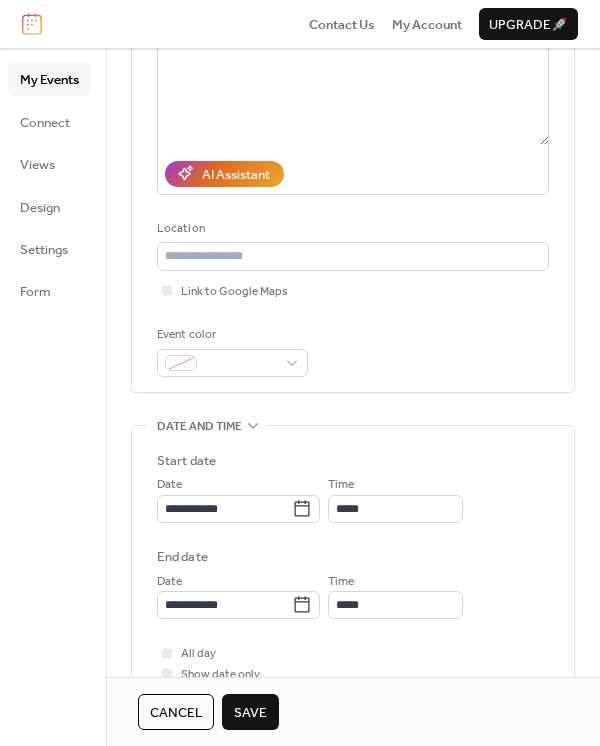 click on "**********" at bounding box center (353, 535) 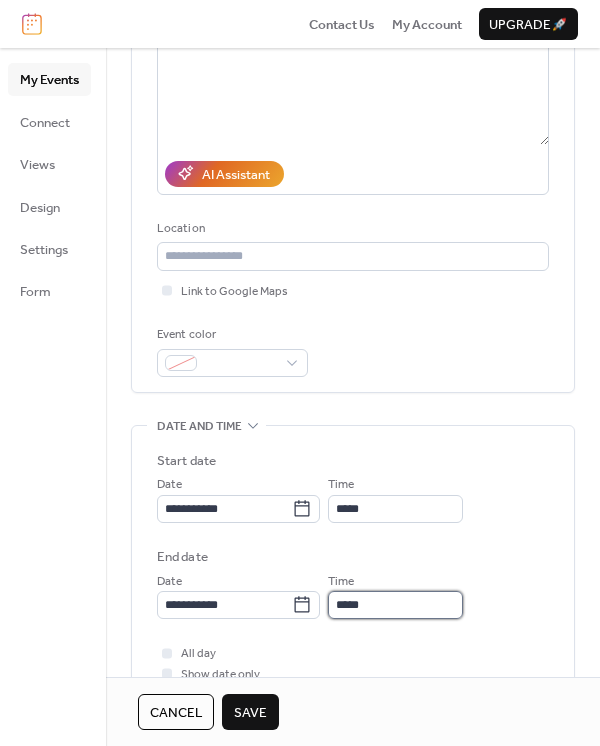 click on "*****" at bounding box center (395, 605) 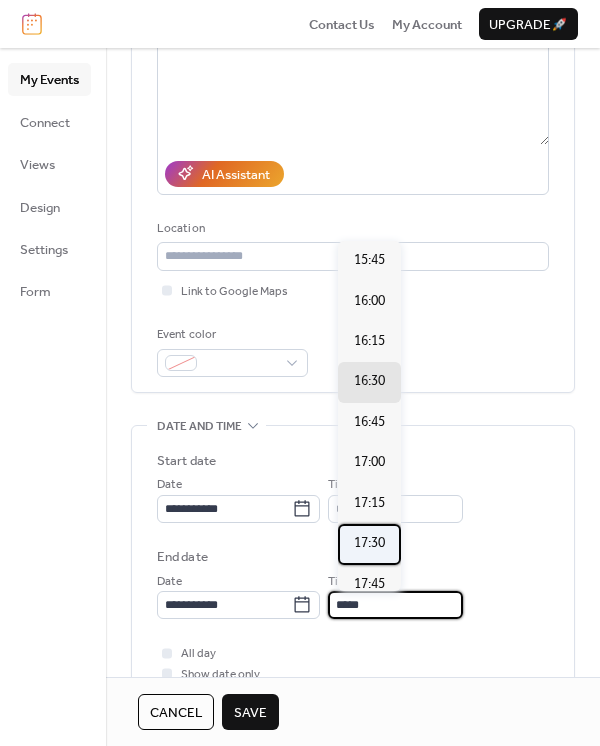 click on "17:30" at bounding box center (369, 543) 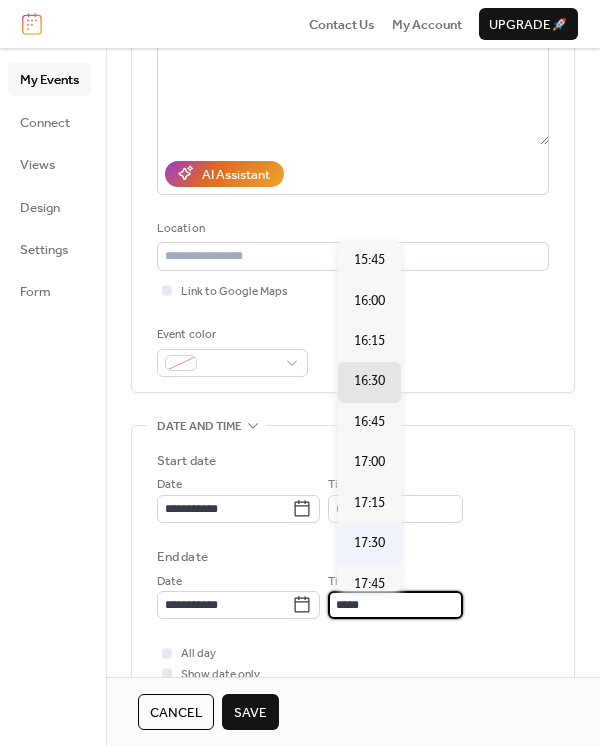 type on "*****" 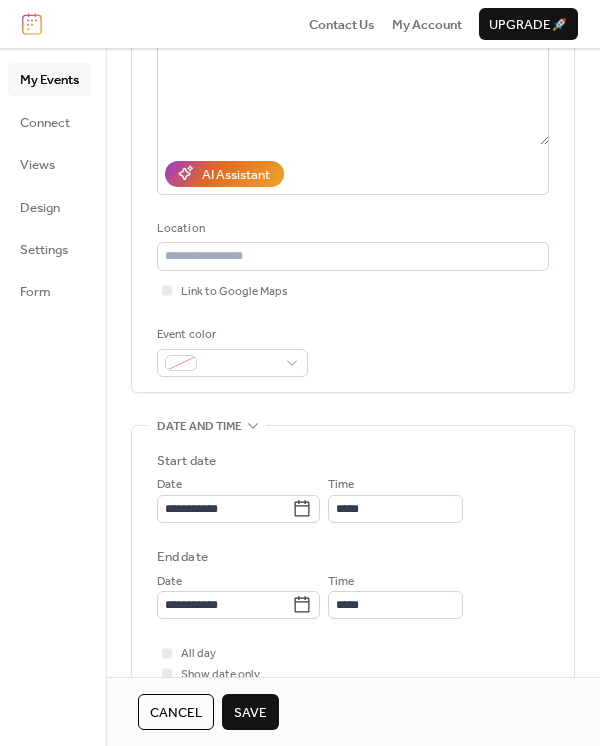 scroll, scrollTop: 1, scrollLeft: 0, axis: vertical 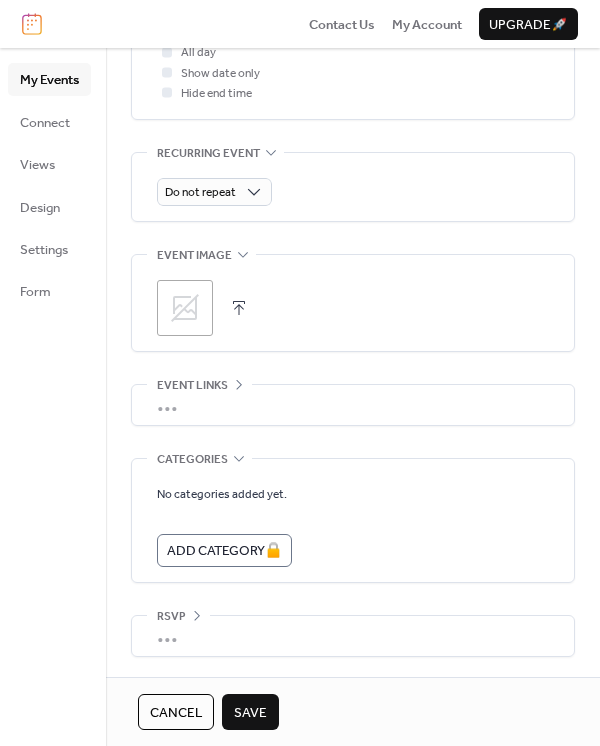 click on "Save" at bounding box center [250, 713] 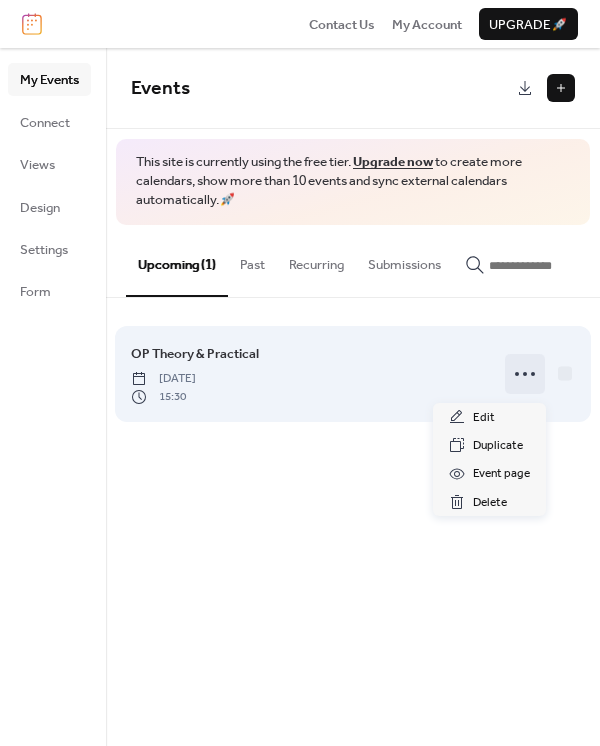 click 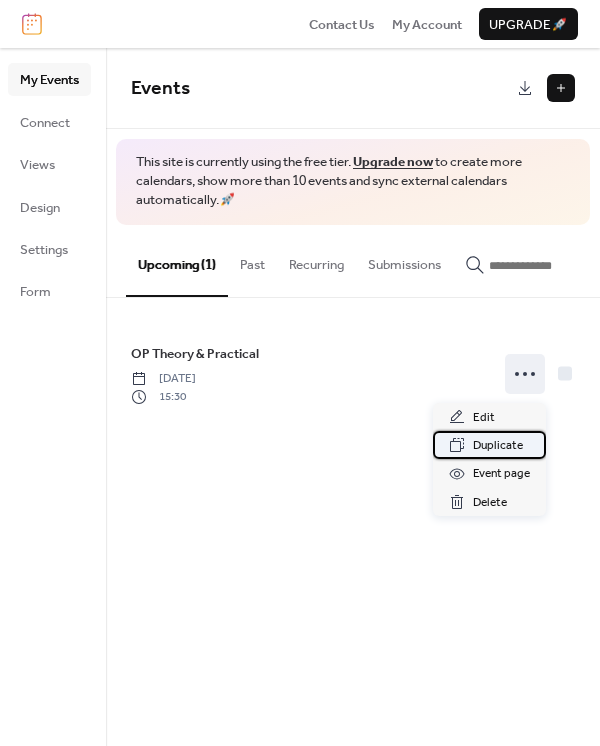 click on "Duplicate" at bounding box center (498, 446) 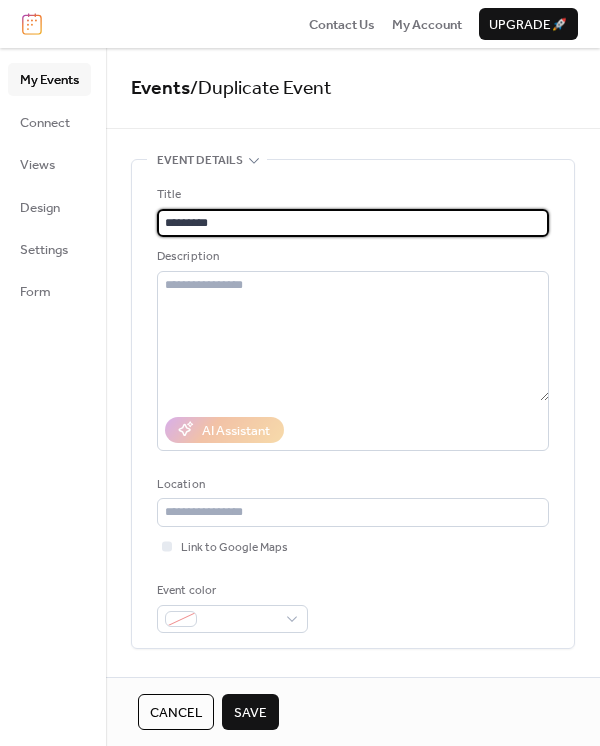 scroll, scrollTop: 1, scrollLeft: 0, axis: vertical 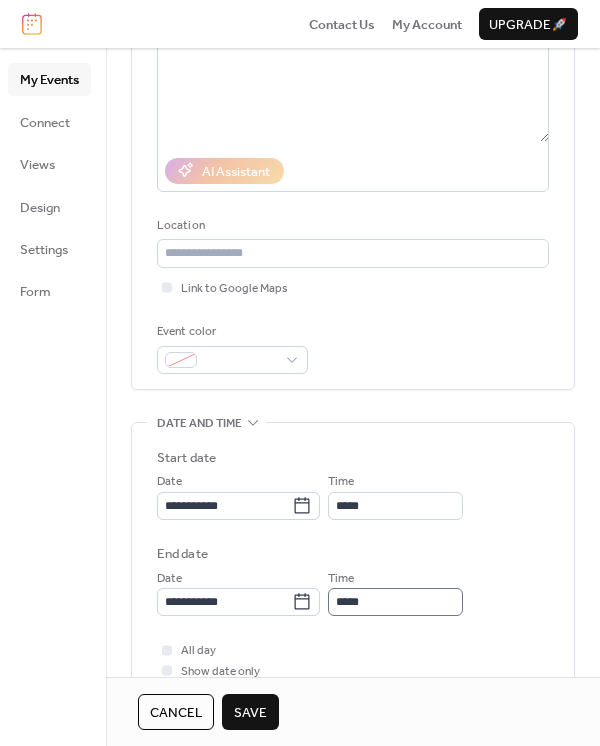 type on "*********" 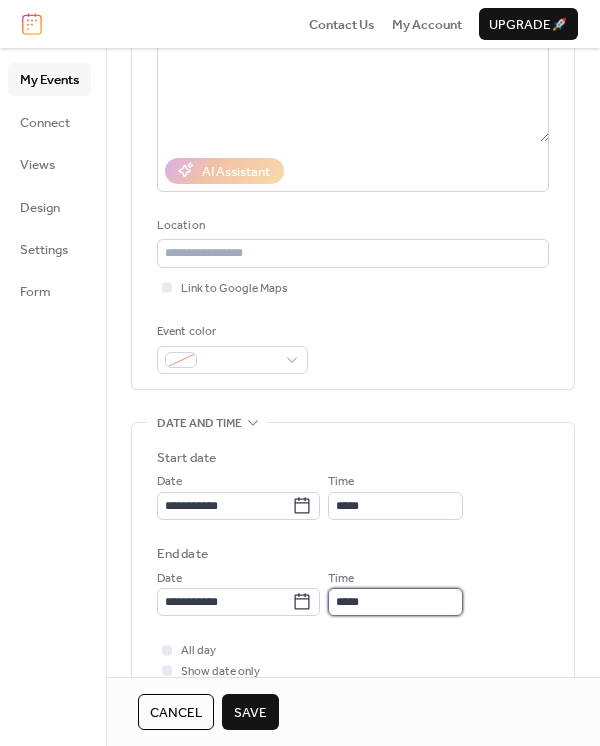 click on "*****" at bounding box center [395, 602] 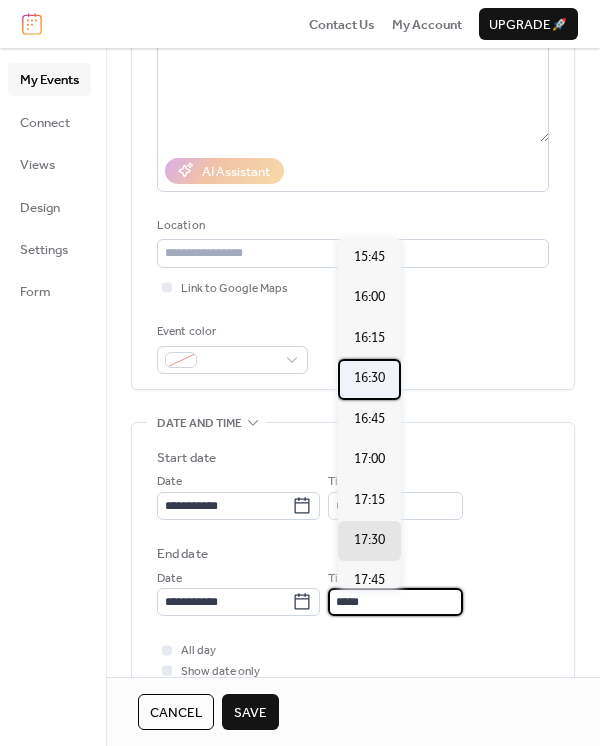 click on "16:30" at bounding box center [369, 378] 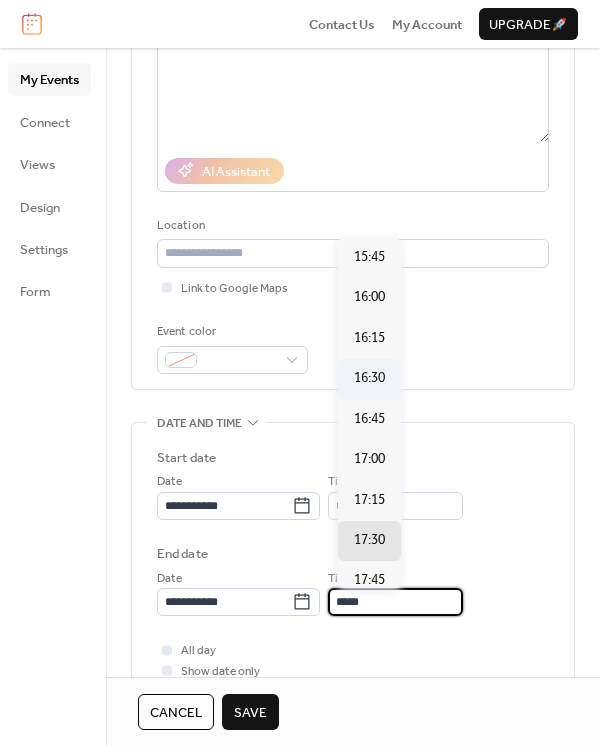 type on "*****" 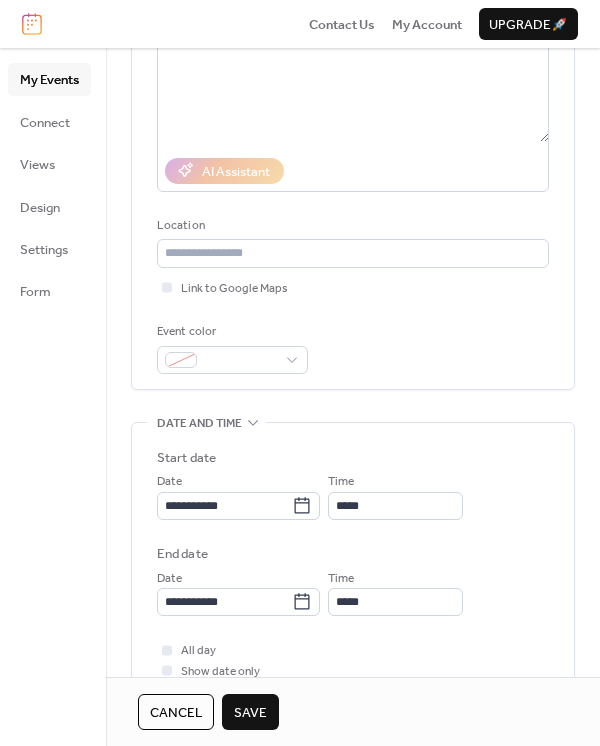 scroll, scrollTop: 632, scrollLeft: 0, axis: vertical 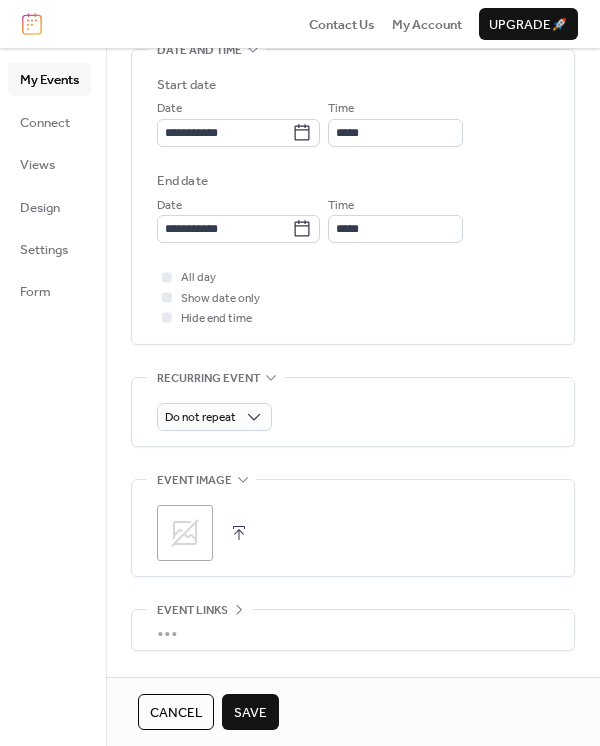 click on "Save" at bounding box center (250, 713) 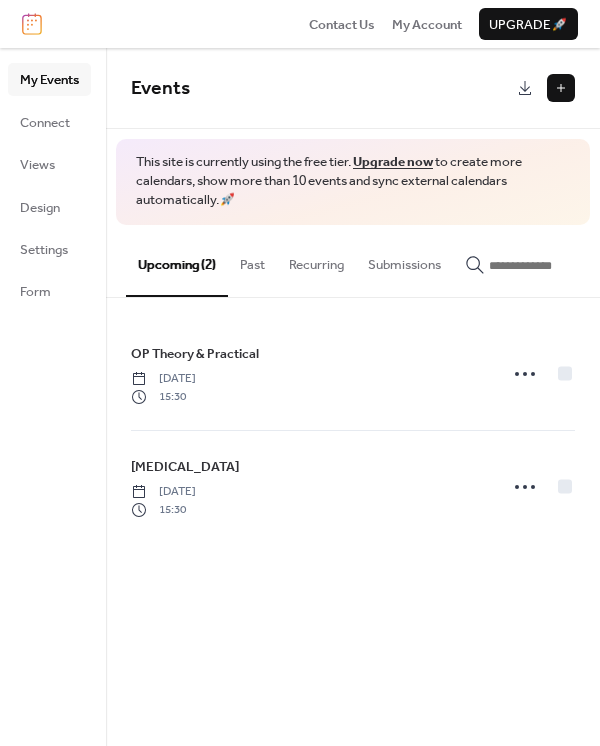 drag, startPoint x: 423, startPoint y: 479, endPoint x: 423, endPoint y: 584, distance: 105 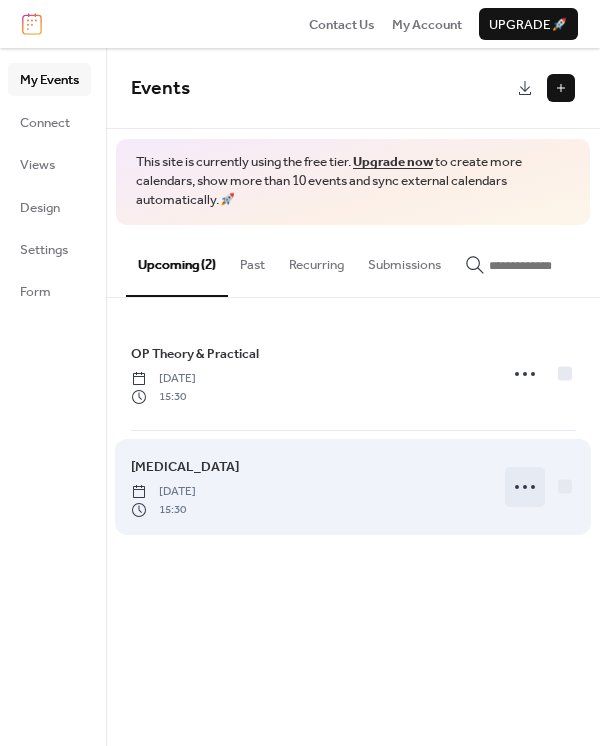 click at bounding box center [525, 487] 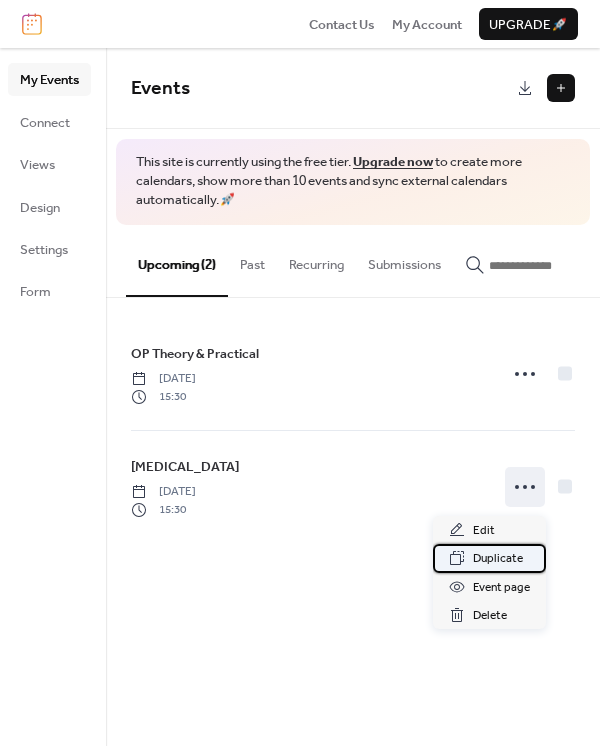 click on "Duplicate" at bounding box center [498, 559] 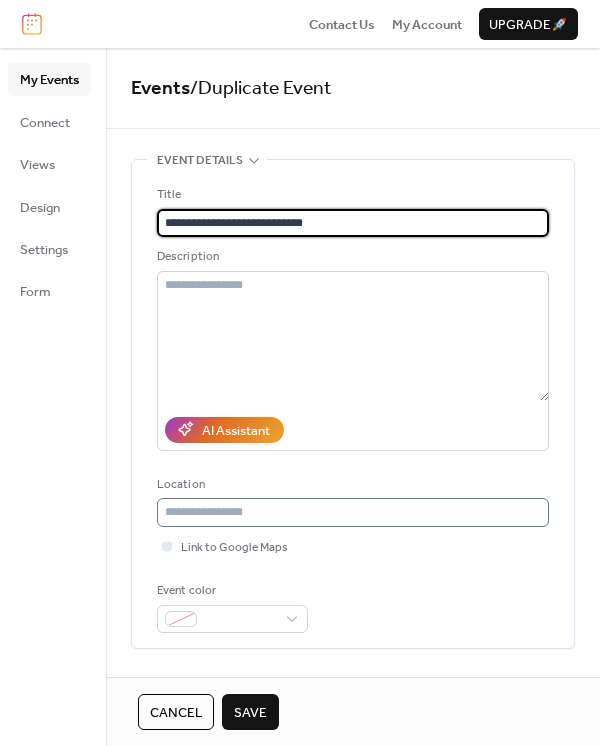 scroll, scrollTop: 333, scrollLeft: 0, axis: vertical 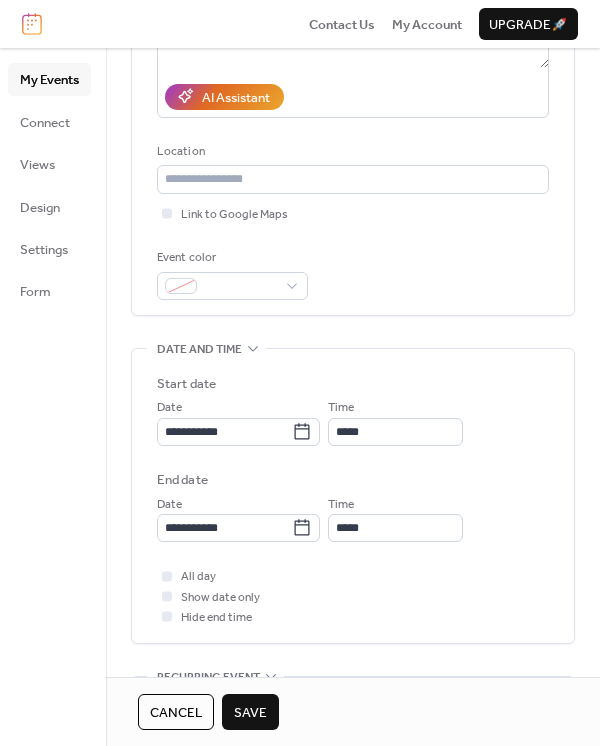 type on "**********" 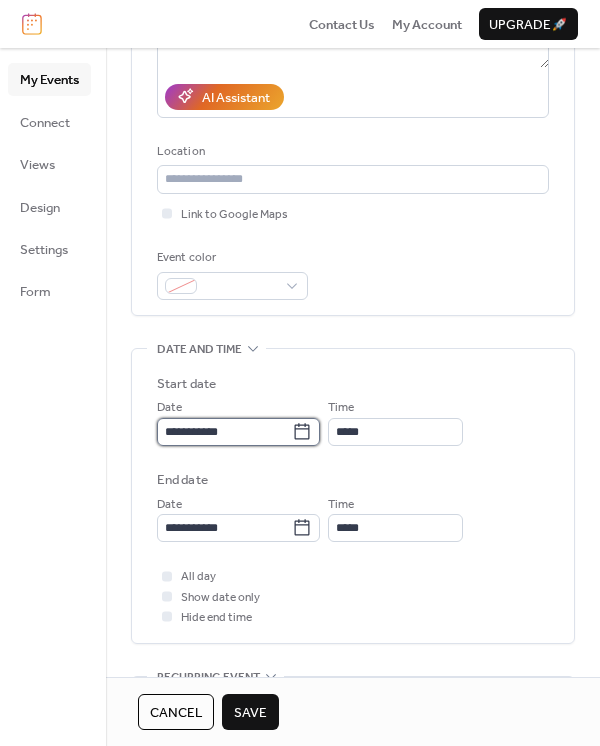 click on "**********" at bounding box center [224, 432] 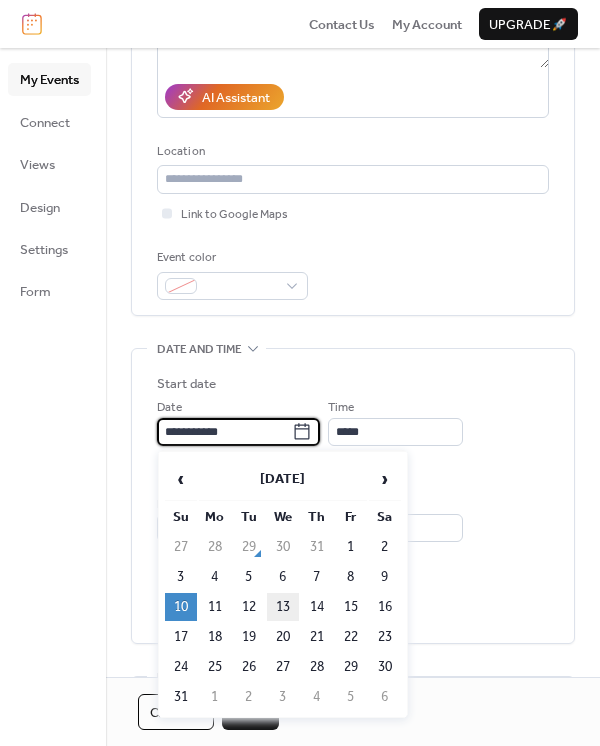 click on "13" at bounding box center (283, 607) 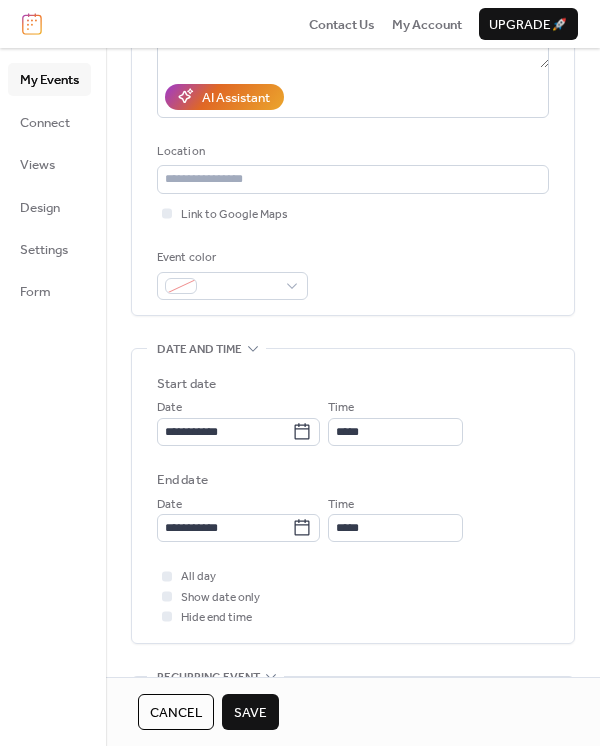 click on "Save" at bounding box center (250, 713) 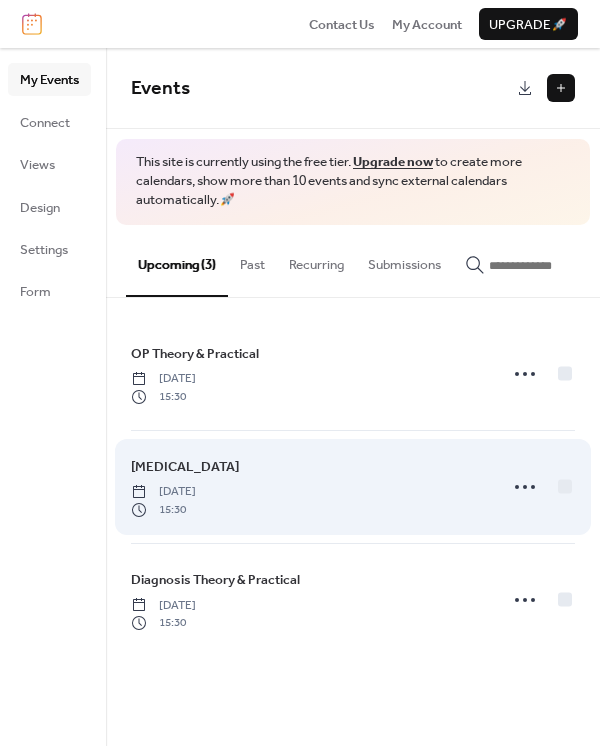 click on "Radiology Sunday, August 10, 2025 15:30" at bounding box center (308, 487) 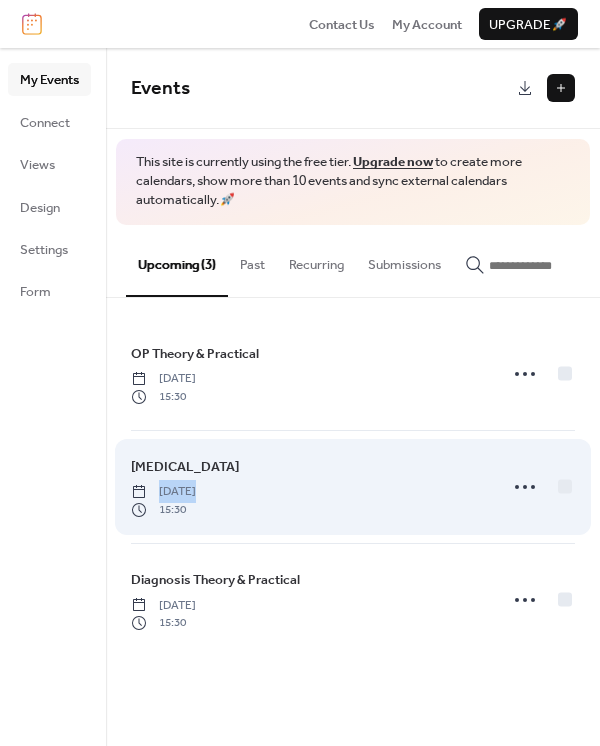 click on "Radiology Sunday, August 10, 2025 15:30" at bounding box center [308, 487] 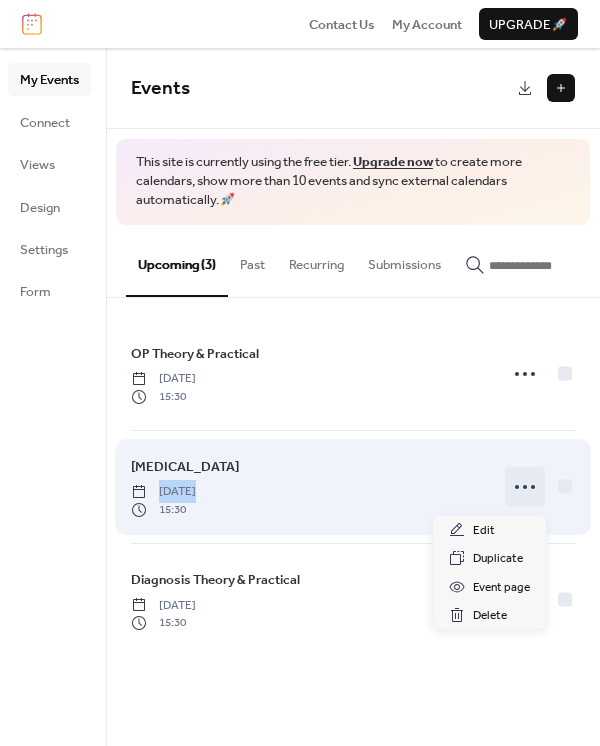 click 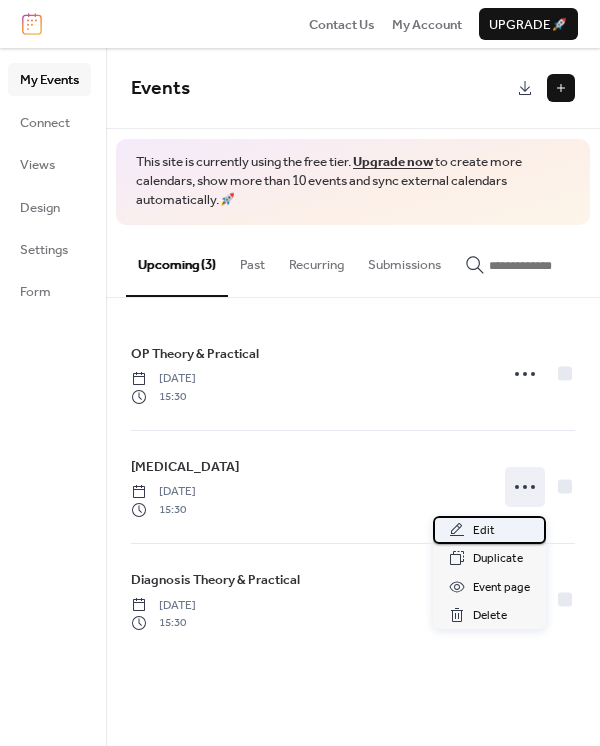 click 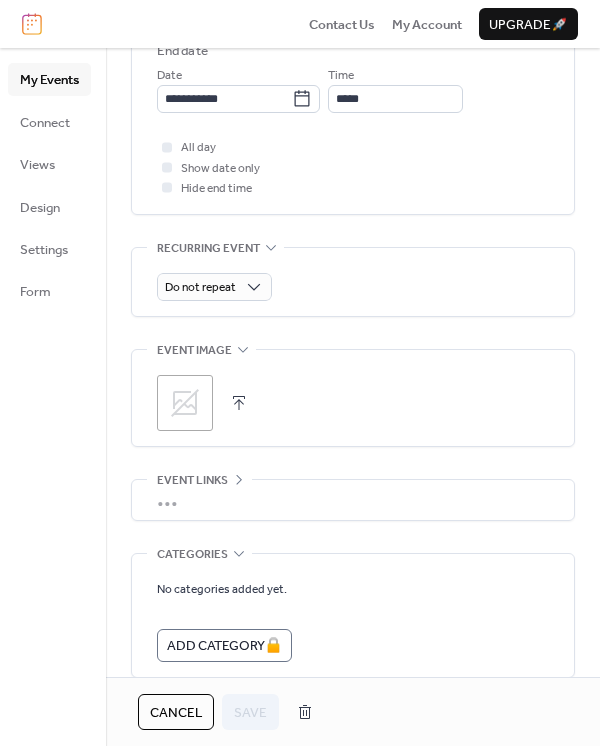 scroll, scrollTop: 611, scrollLeft: 0, axis: vertical 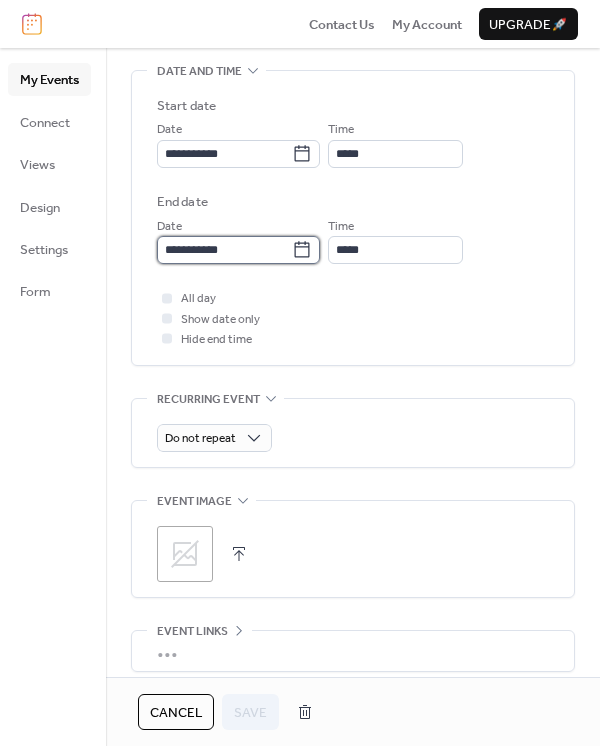click on "**********" at bounding box center [224, 250] 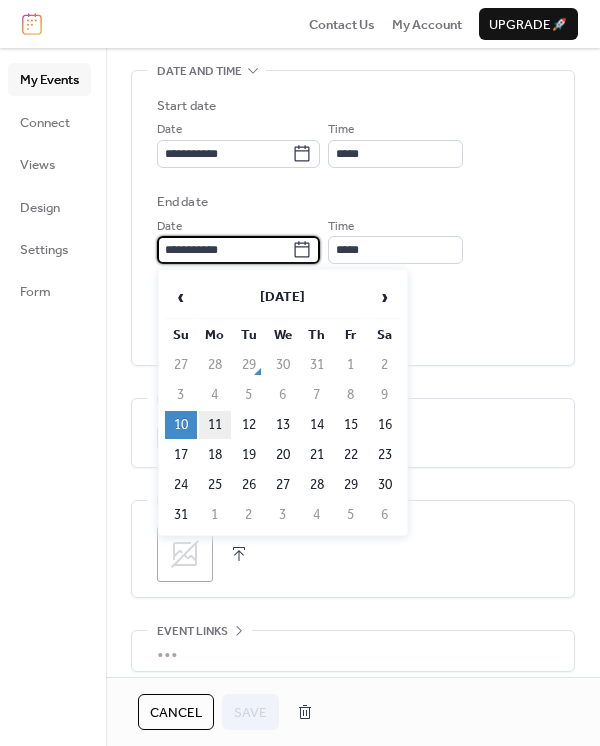 click on "11" at bounding box center (215, 425) 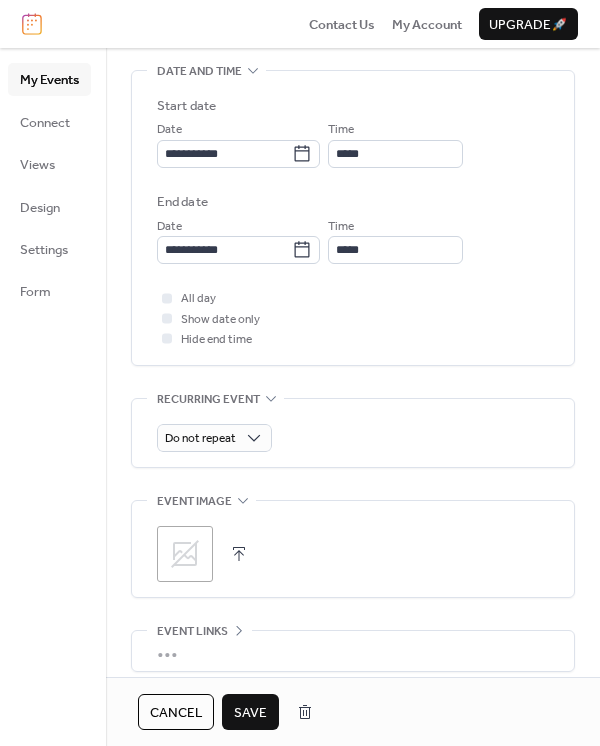 click on "Save" at bounding box center (250, 713) 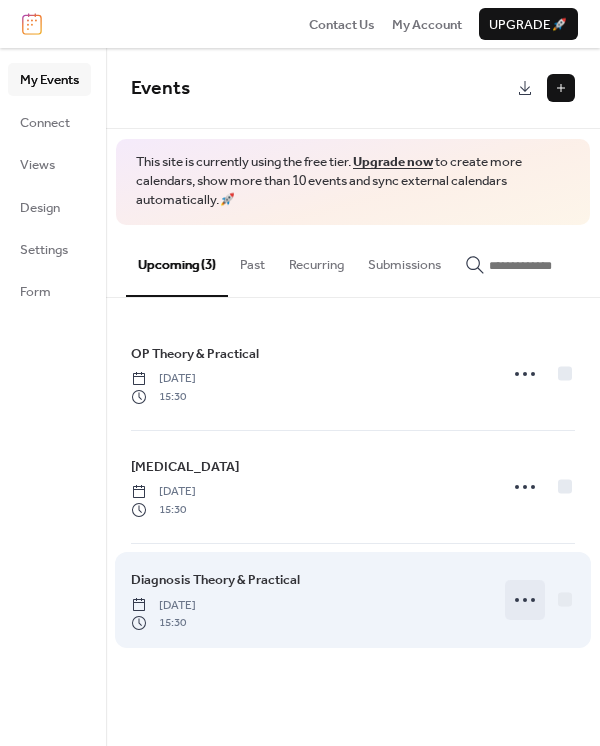 click 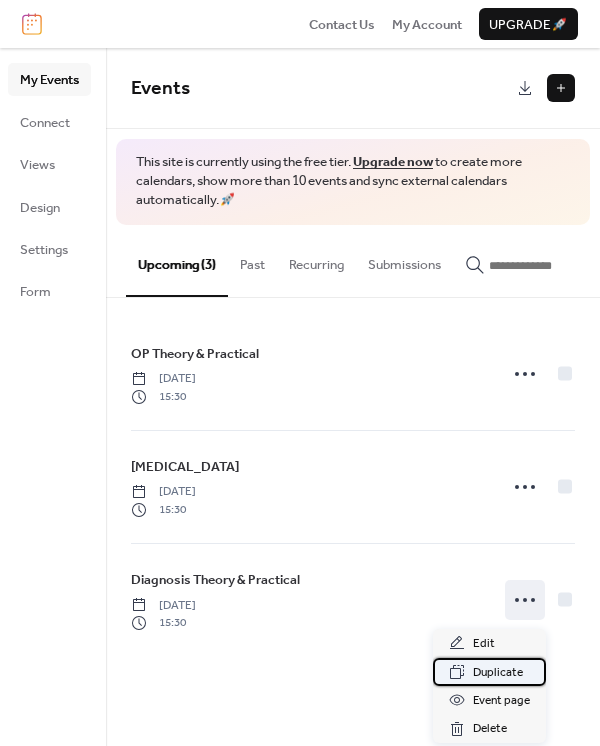 click on "Duplicate" at bounding box center (489, 672) 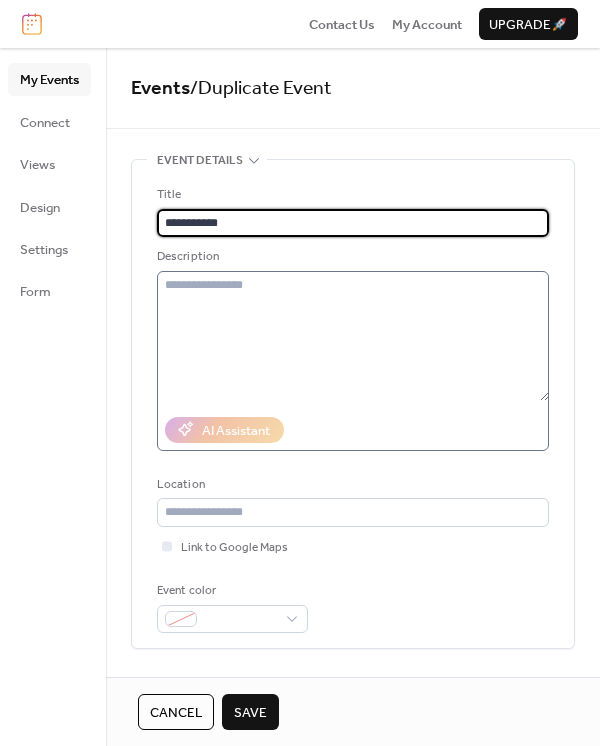 scroll, scrollTop: 496, scrollLeft: 0, axis: vertical 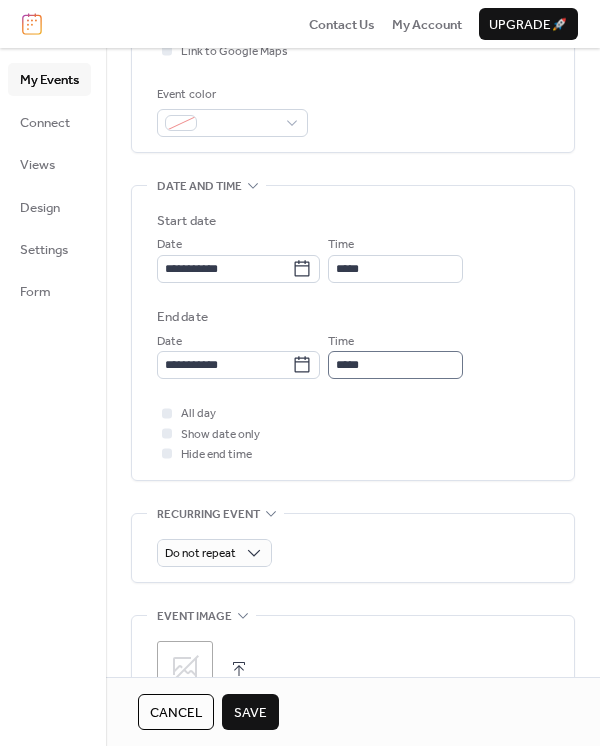type on "**********" 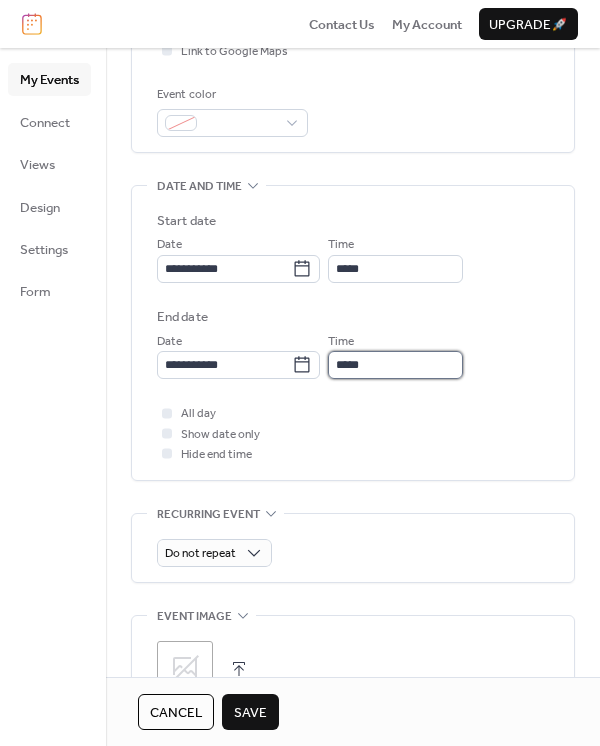 click on "*****" at bounding box center [395, 365] 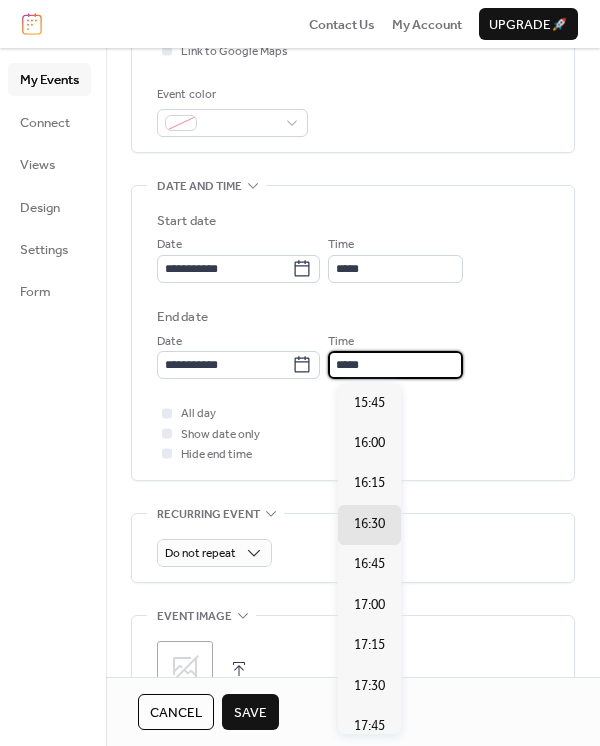 click on "Save" at bounding box center [250, 713] 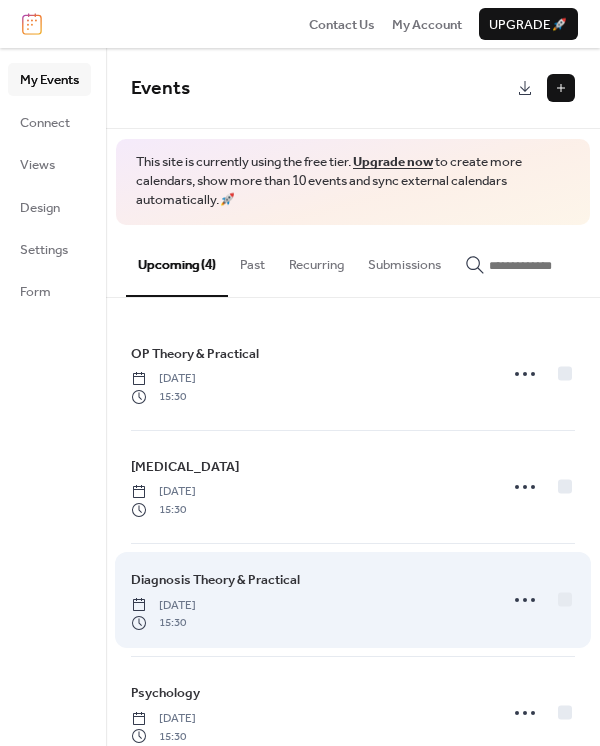 click on "Diagnosis Theory & Practical" at bounding box center [215, 580] 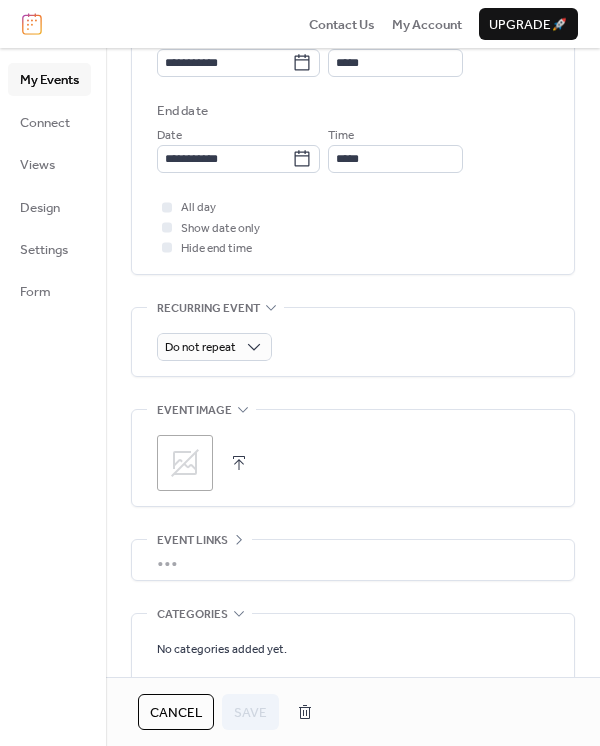 scroll, scrollTop: 622, scrollLeft: 0, axis: vertical 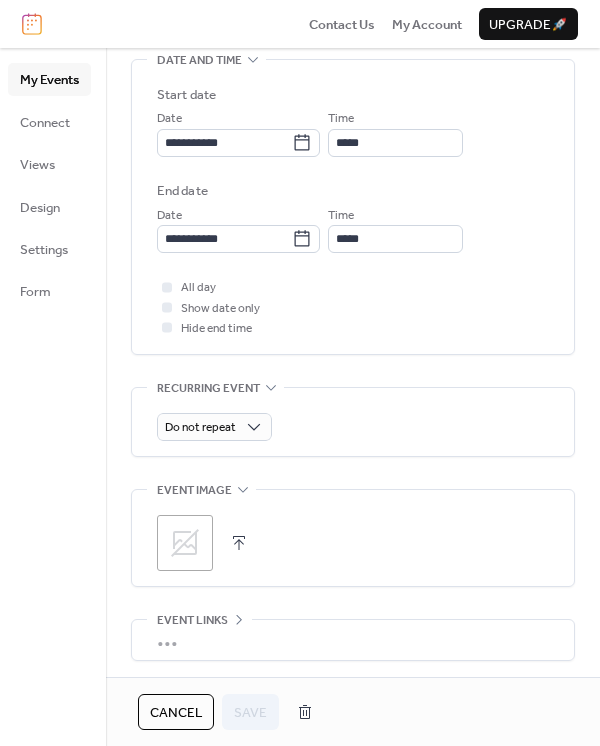 click on "**********" at bounding box center [353, 212] 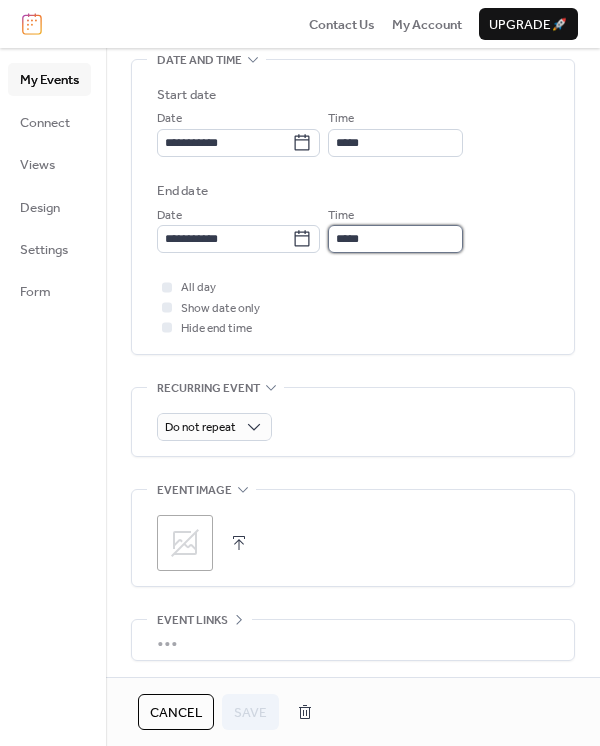 click on "*****" at bounding box center [395, 239] 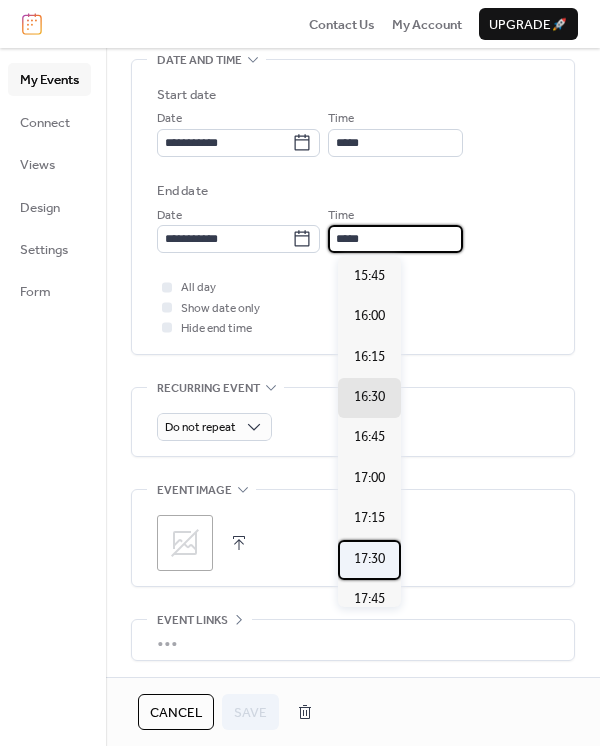 click on "17:30" at bounding box center [369, 560] 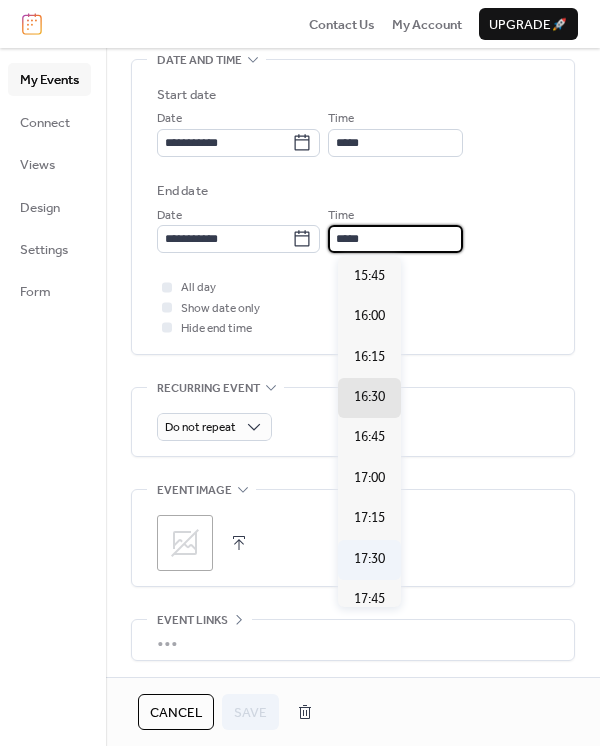 type on "*****" 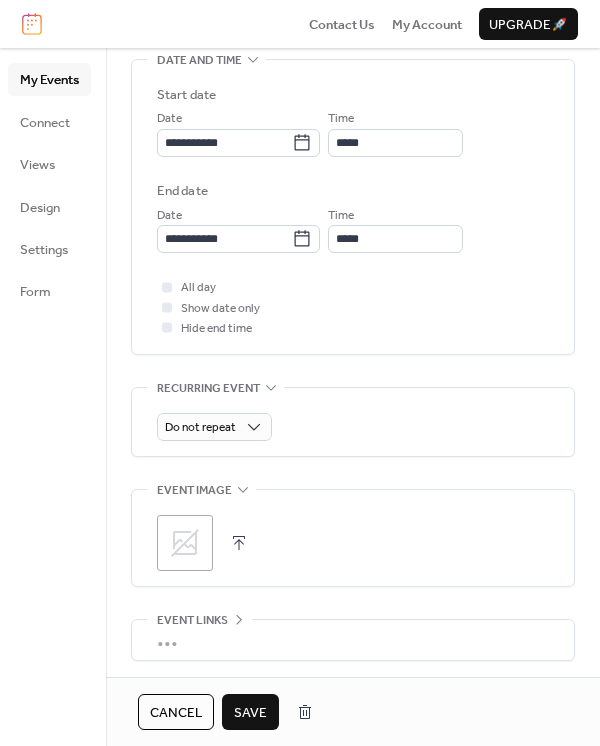 click on "Save" at bounding box center [250, 712] 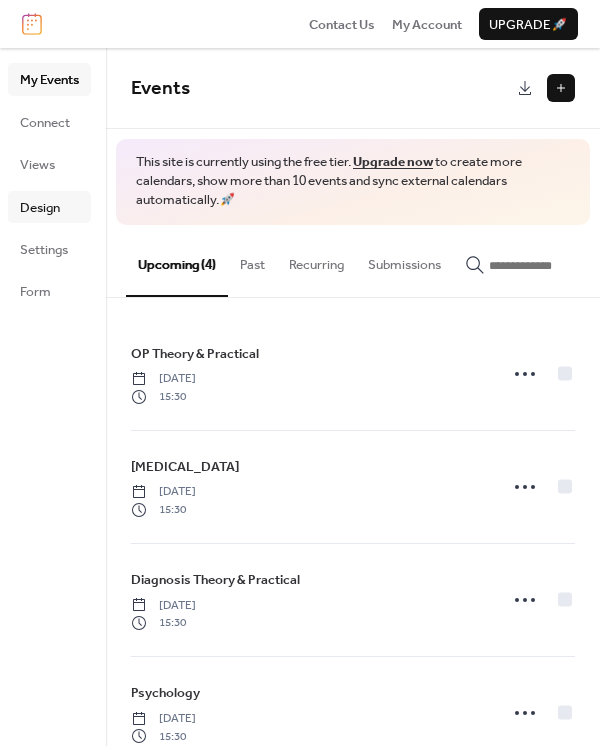 click on "Design" at bounding box center (40, 208) 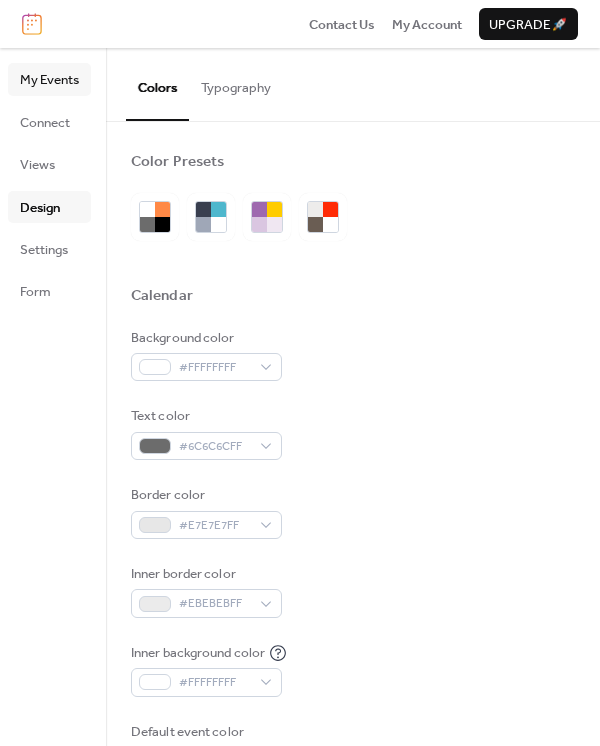 click on "My Events" at bounding box center [49, 80] 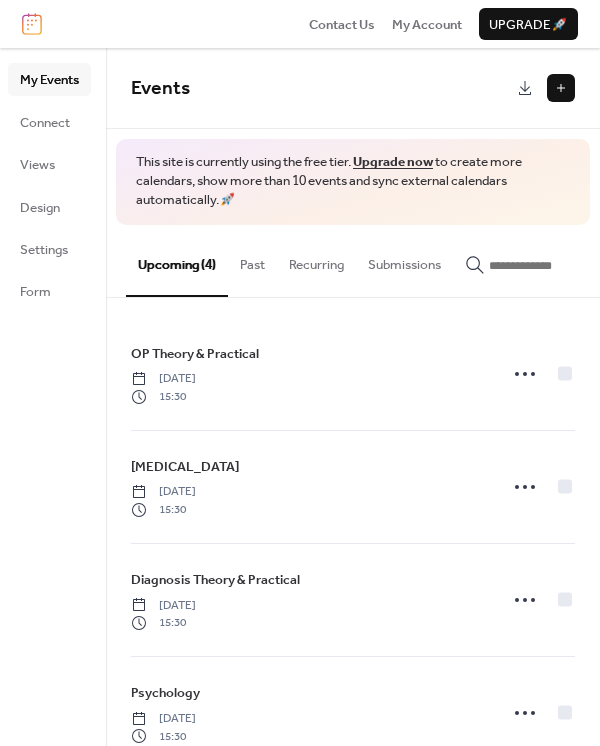 click on "My Events Connect Views Design Settings Form" at bounding box center [49, 185] 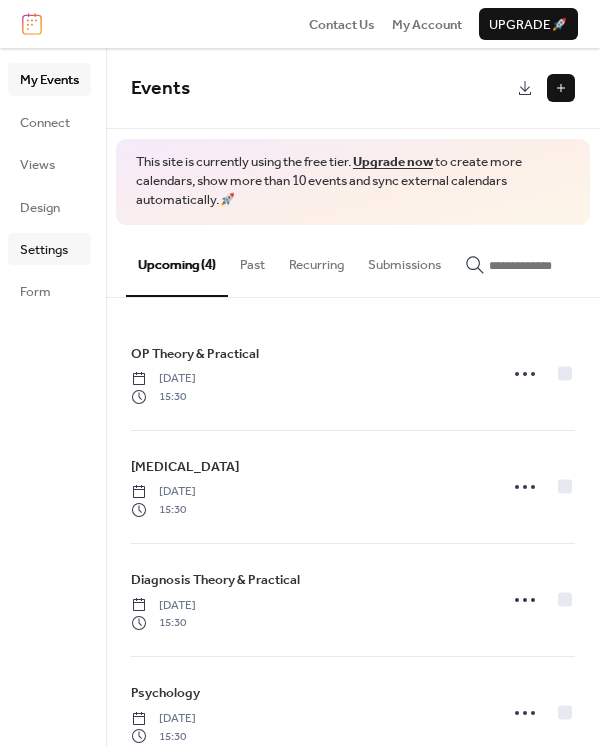 click on "Settings" at bounding box center (44, 250) 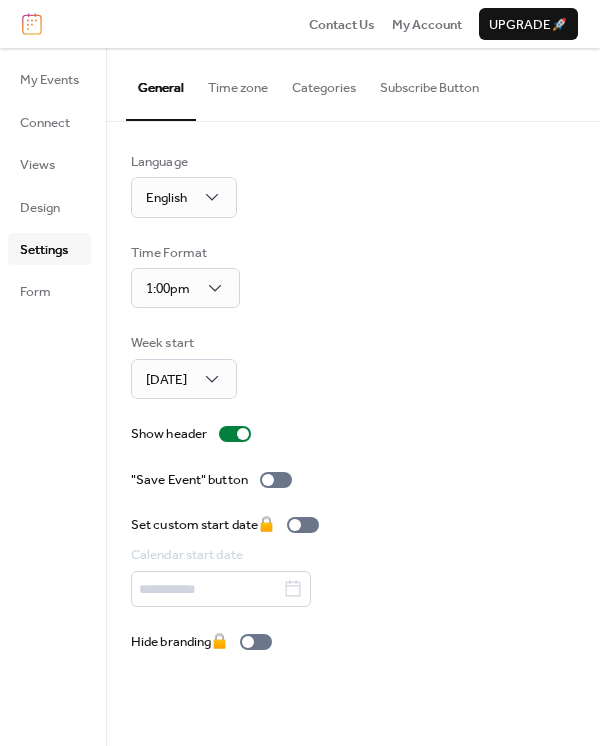 click on "My Events Connect Views Design Settings Form" at bounding box center (53, 397) 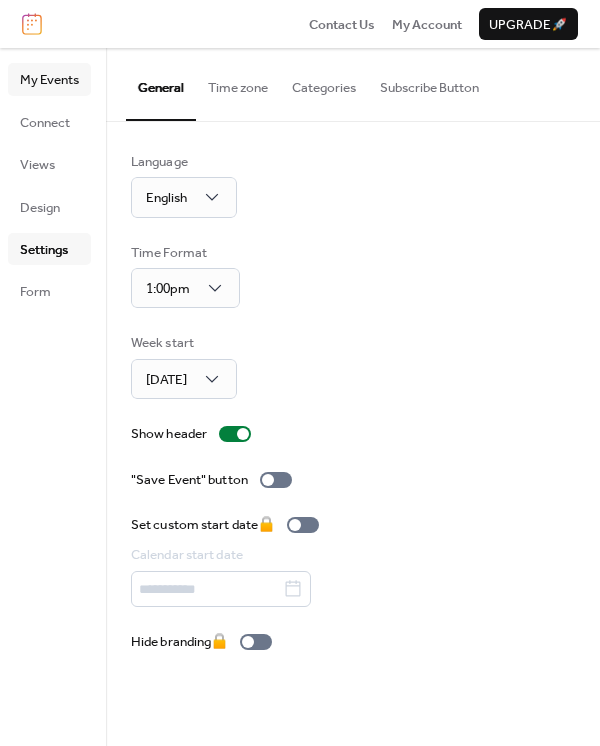 click on "My Events" at bounding box center (49, 80) 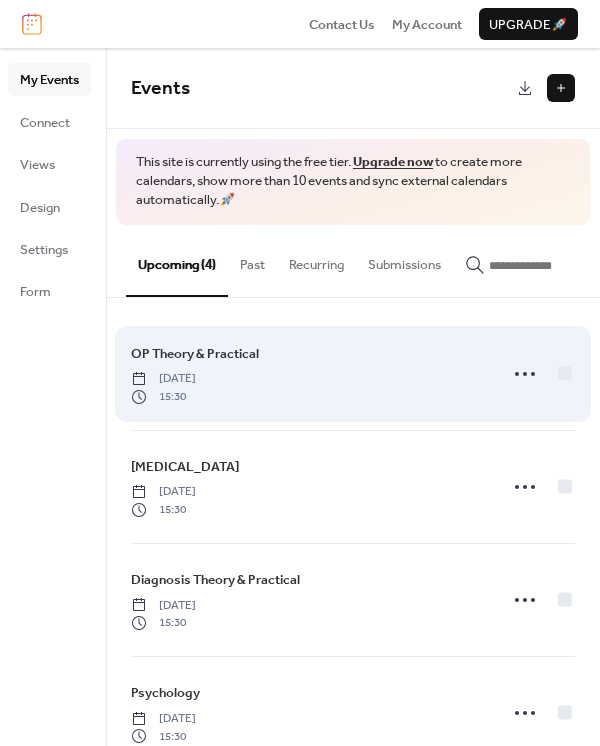 scroll, scrollTop: 48, scrollLeft: 0, axis: vertical 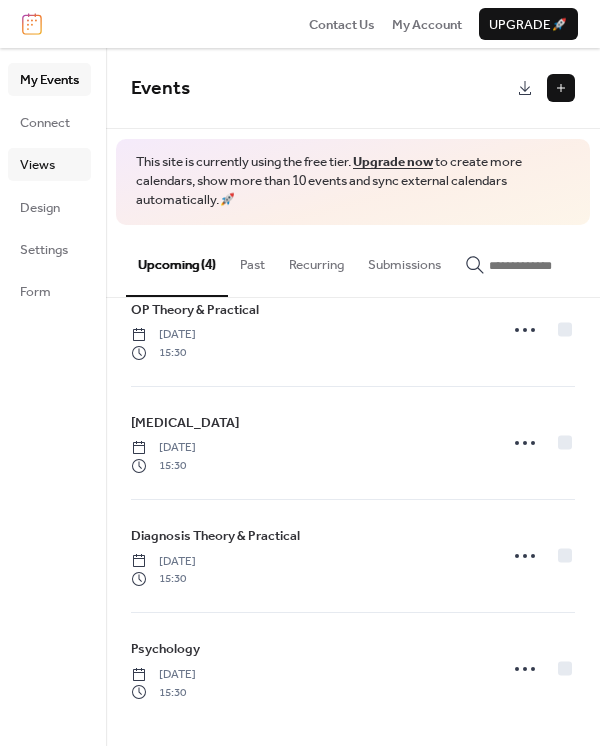 click on "Views" at bounding box center [37, 165] 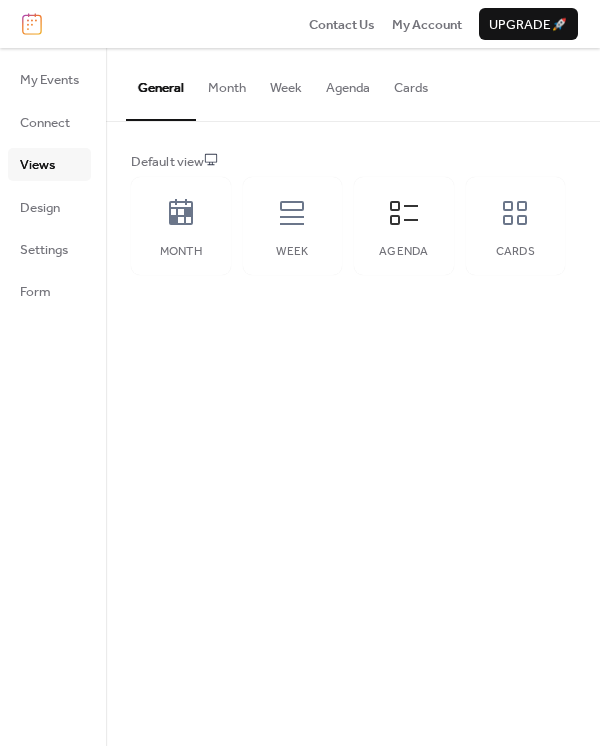 click on "Agenda" at bounding box center (348, 83) 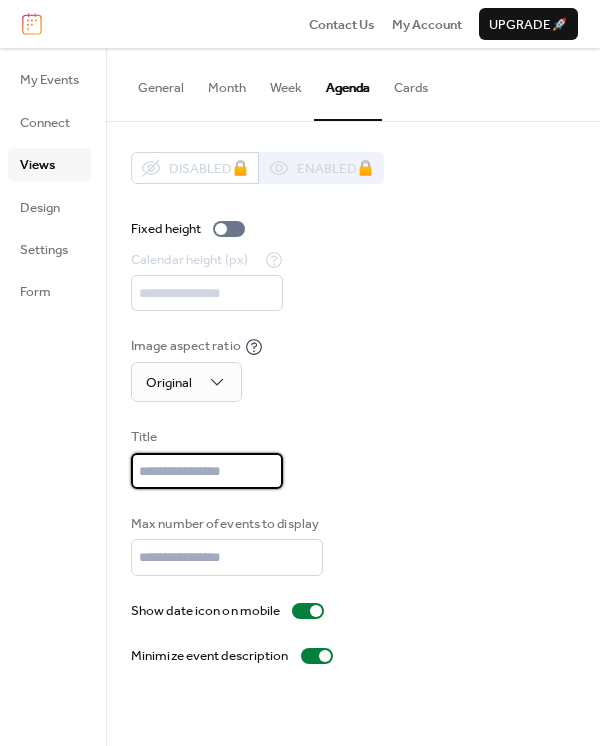 click at bounding box center (207, 471) 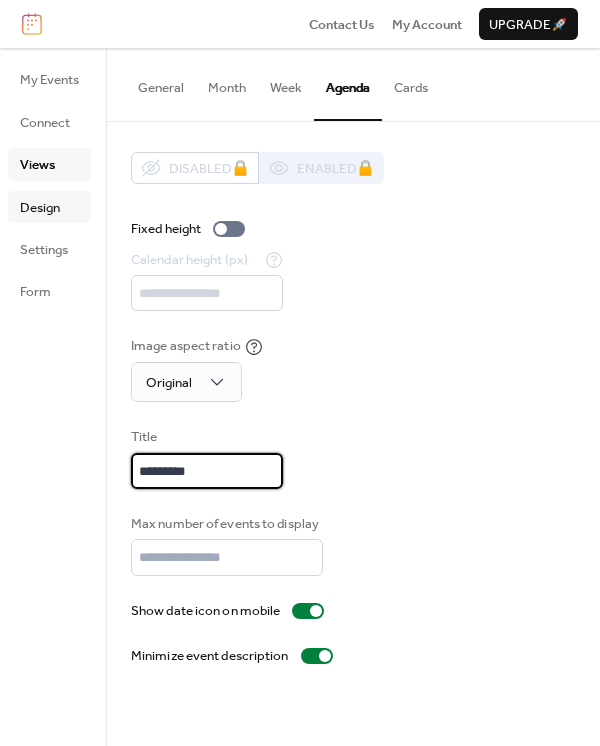 type on "*********" 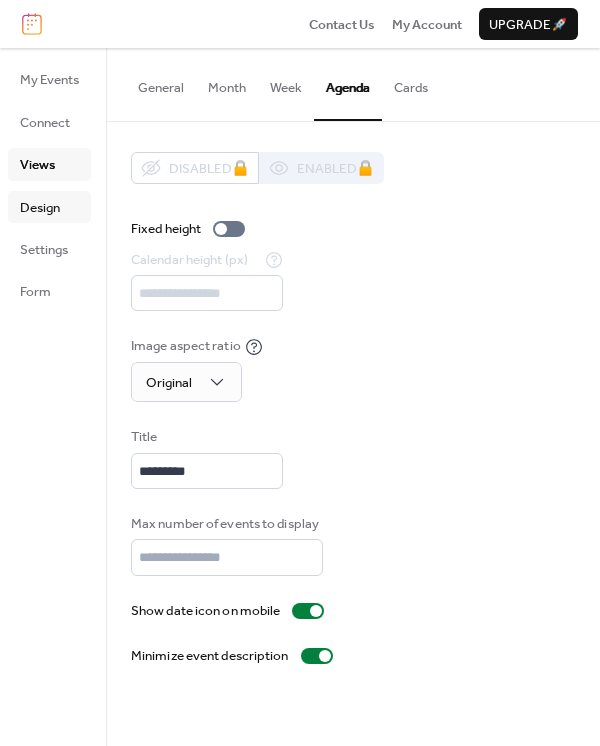click on "Design" at bounding box center [40, 208] 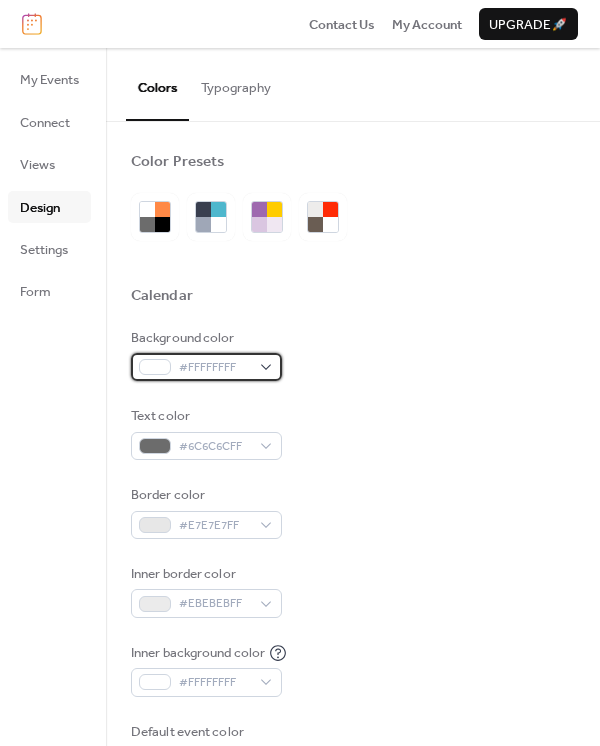 click on "#FFFFFFFF" at bounding box center (214, 368) 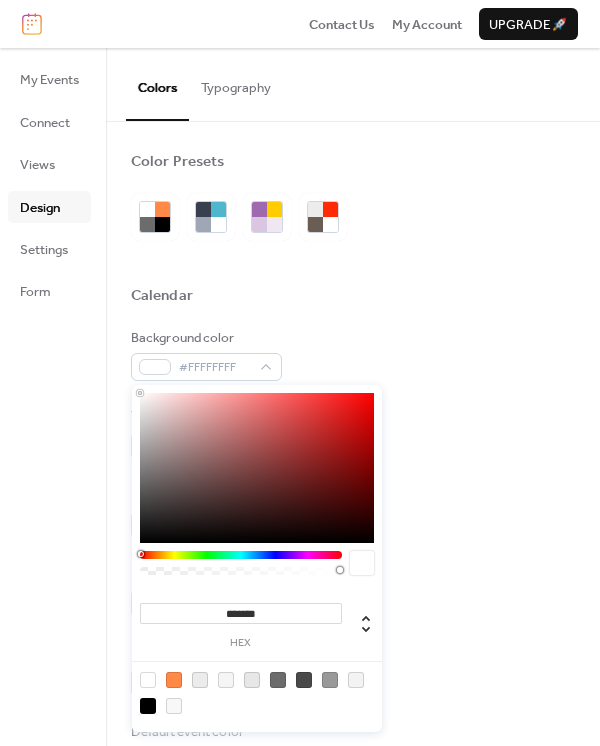 drag, startPoint x: 296, startPoint y: 607, endPoint x: 155, endPoint y: 604, distance: 141.0319 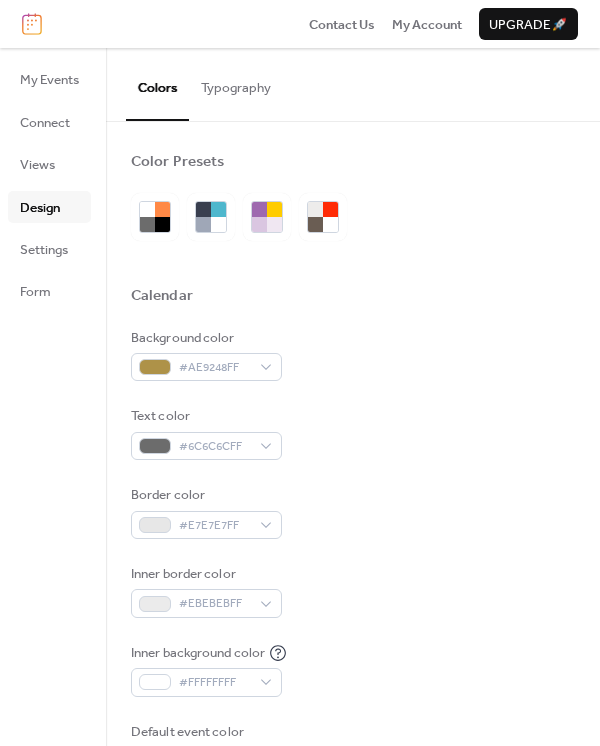 click on "Border color #E7E7E7FF" at bounding box center [353, 512] 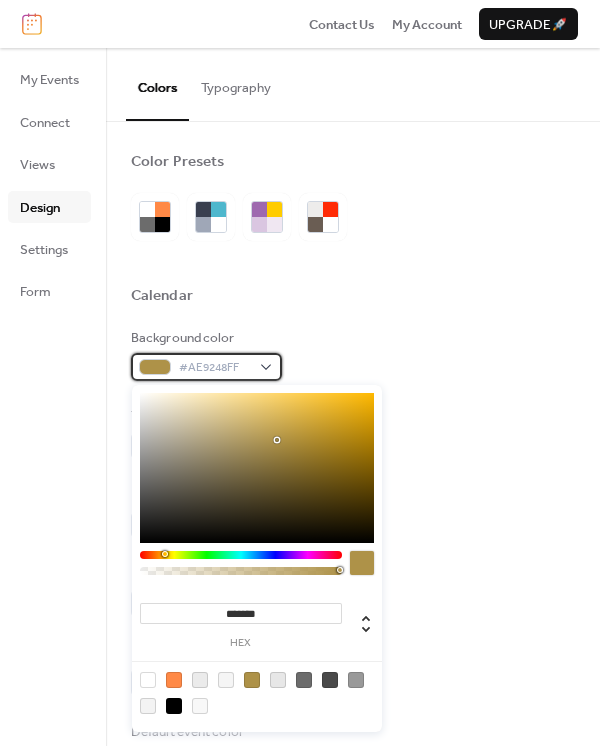 click on "#AE9248FF" at bounding box center (214, 368) 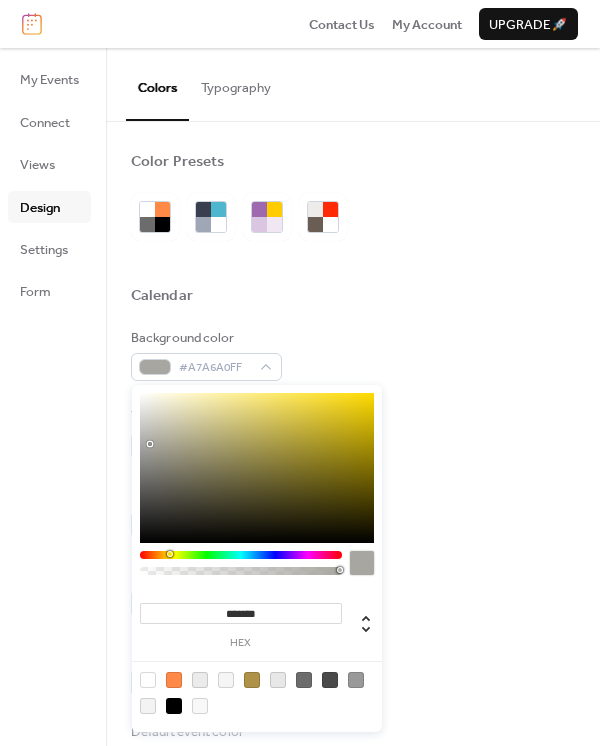 drag, startPoint x: 209, startPoint y: 465, endPoint x: 77, endPoint y: 339, distance: 182.48288 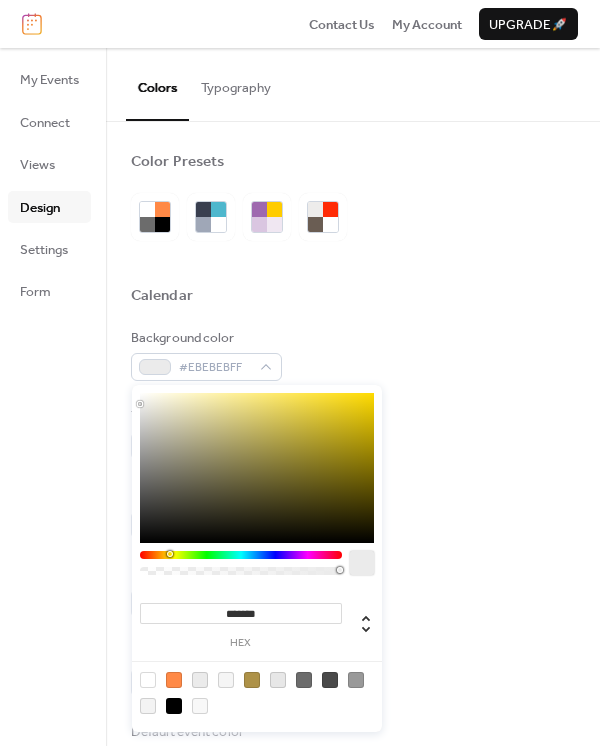 click on "Color Presets Calendar Background color #EBEBEBFF Text color #6C6C6CFF Border color #E7E7E7FF Inner border color #EBEBEBFF Inner background color #FFFFFFFF Default event color #FF8946FF Header Background color #F8F8F8FF Text color #000000FF Border color #E7E7E7FF Event card Background color #FFFFFFFF Month View Highlight busy days Busy day background color #F8F8F8FF Date Icon   Use event color Background color #999999FF Text color #F3F3F3FF" at bounding box center (353, 888) 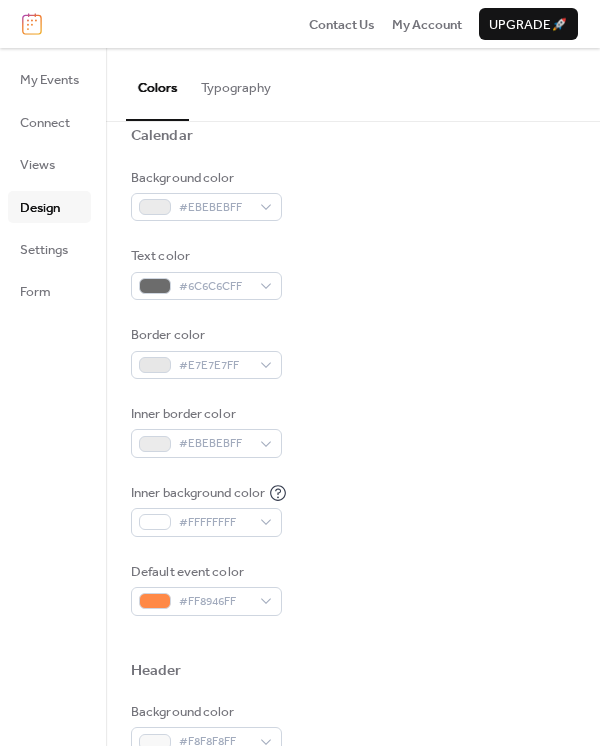 scroll, scrollTop: 161, scrollLeft: 0, axis: vertical 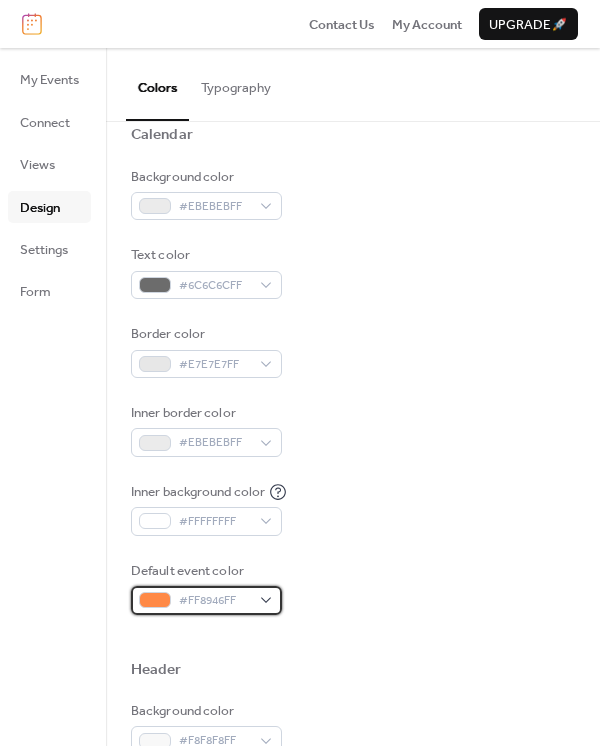 click on "#FF8946FF" at bounding box center (214, 601) 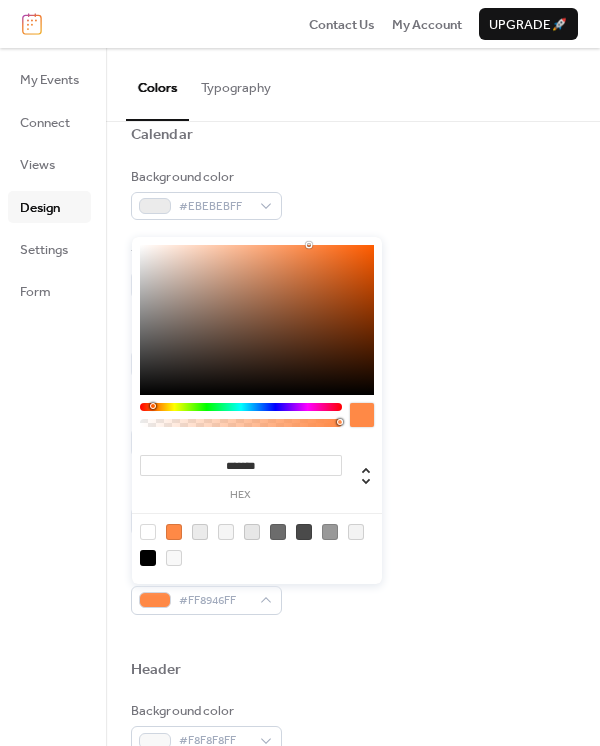 drag, startPoint x: 302, startPoint y: 457, endPoint x: 116, endPoint y: 457, distance: 186 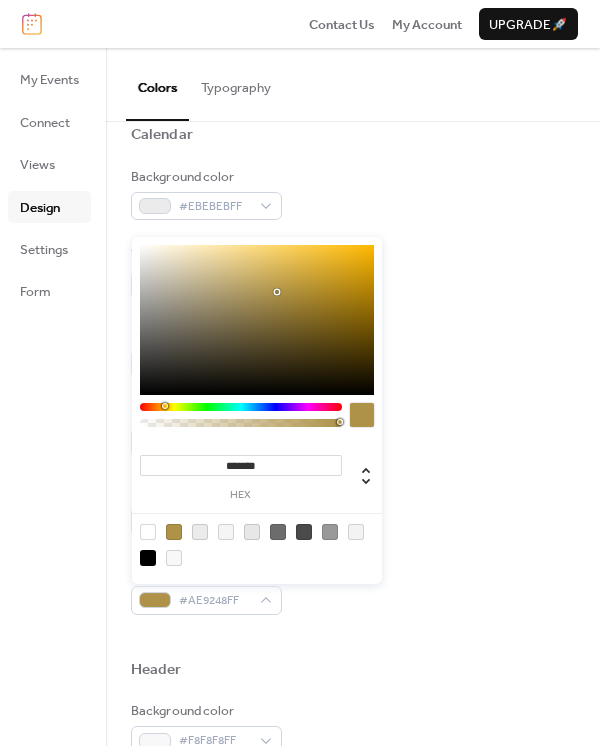click on "Inner border color #EBEBEBFF" at bounding box center (353, 430) 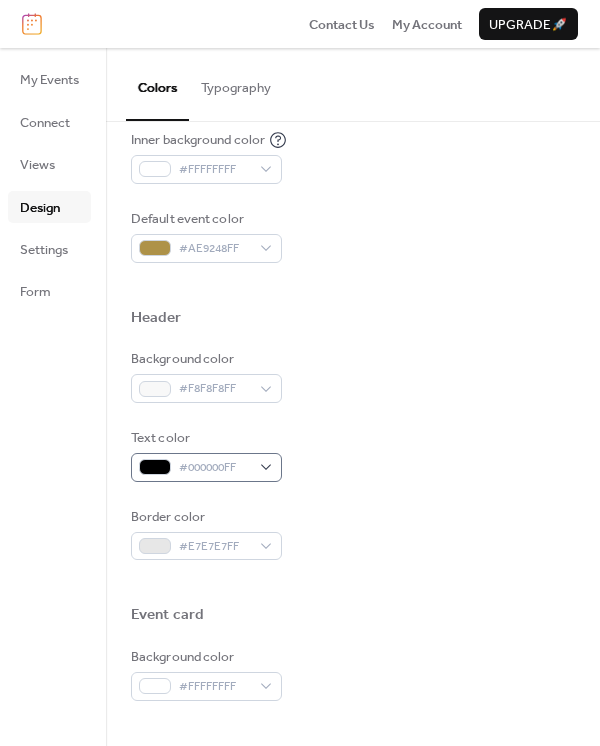 scroll, scrollTop: 609, scrollLeft: 0, axis: vertical 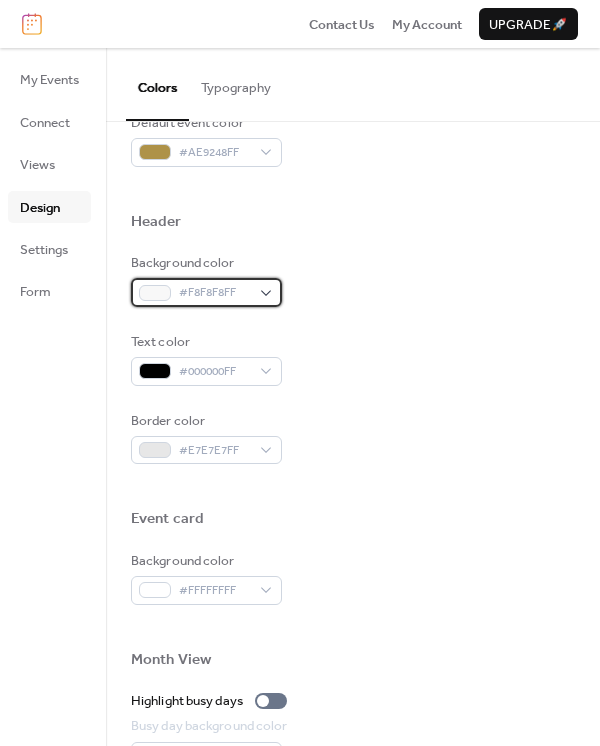 click on "#F8F8F8FF" at bounding box center (214, 293) 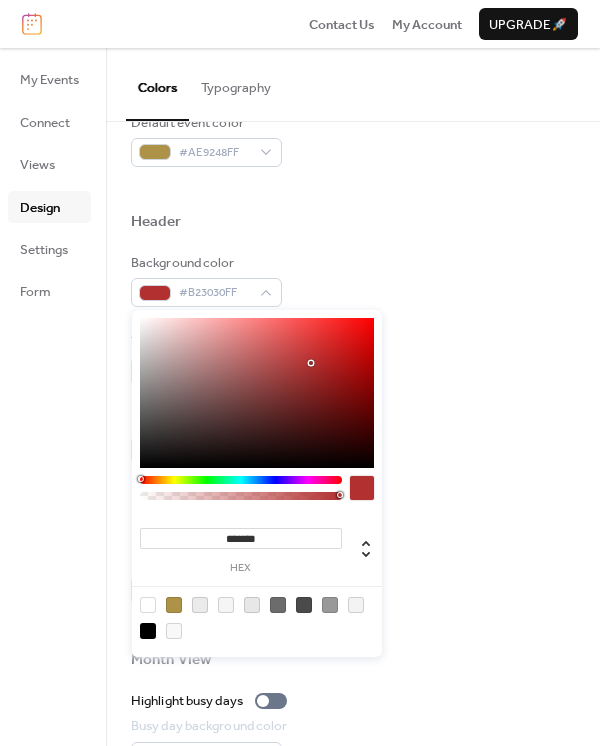 click at bounding box center [257, 393] 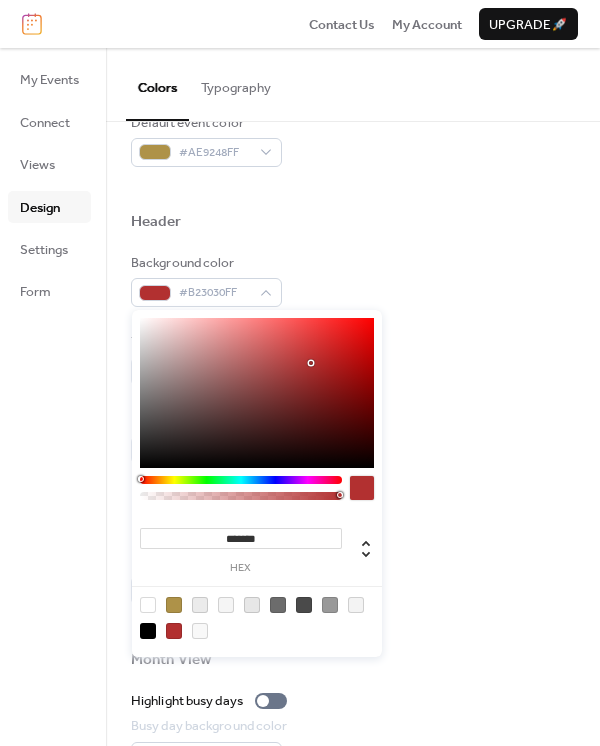 drag, startPoint x: 296, startPoint y: 534, endPoint x: 145, endPoint y: 530, distance: 151.05296 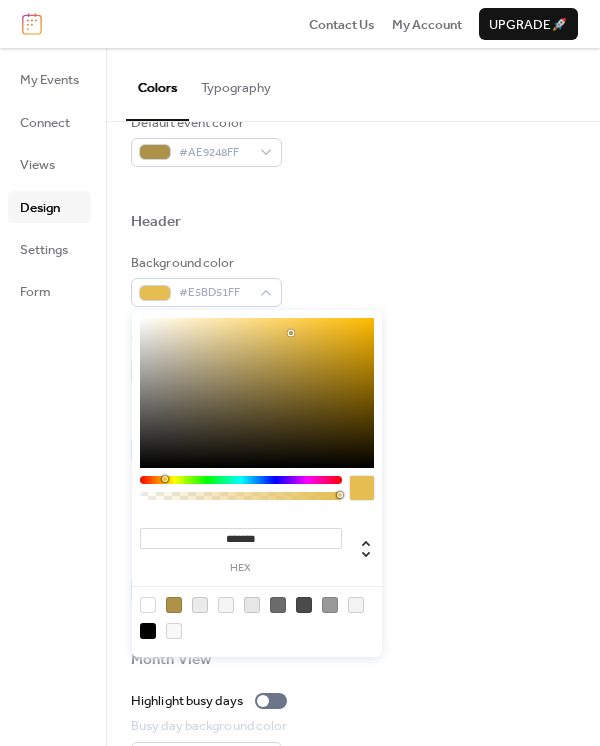 drag, startPoint x: 286, startPoint y: 372, endPoint x: 291, endPoint y: 333, distance: 39.319206 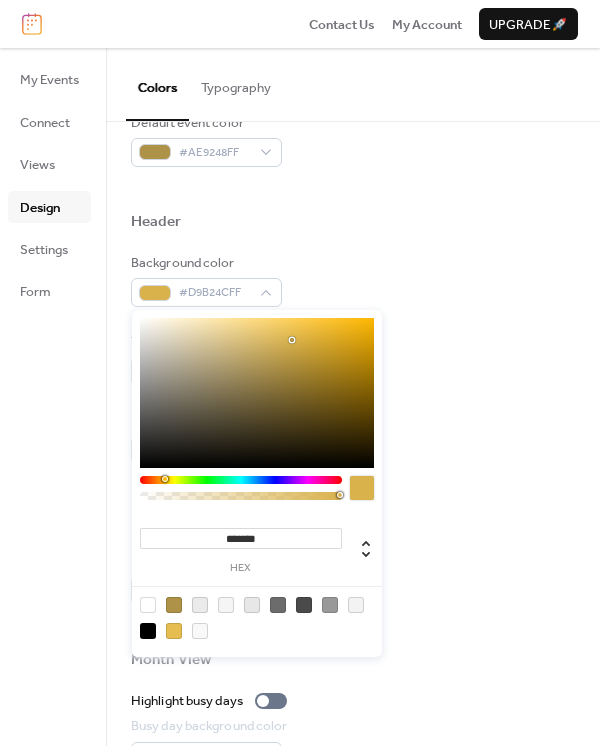 drag, startPoint x: 291, startPoint y: 332, endPoint x: 292, endPoint y: 342, distance: 10.049875 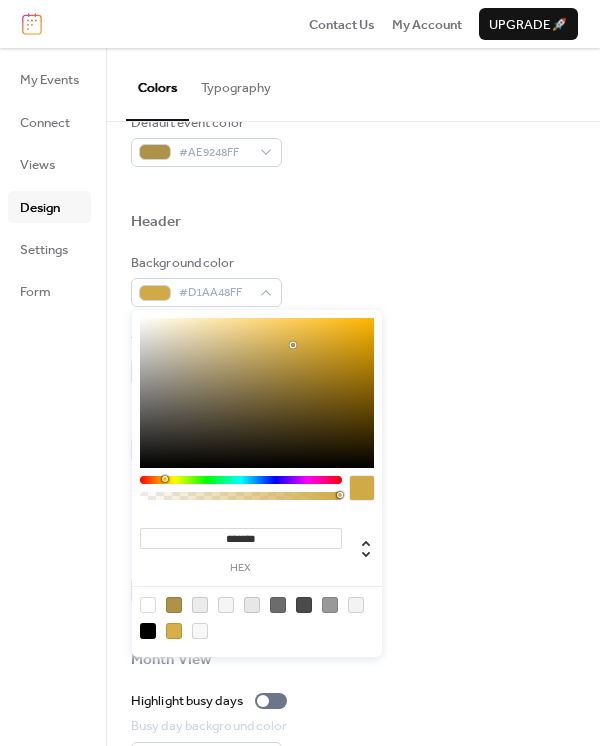 drag, startPoint x: 292, startPoint y: 342, endPoint x: 294, endPoint y: 357, distance: 15.132746 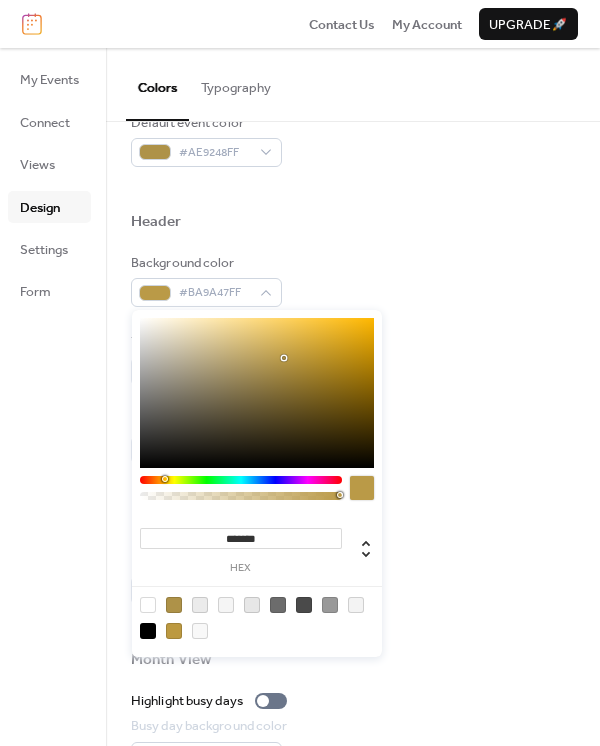 drag, startPoint x: 294, startPoint y: 357, endPoint x: 269, endPoint y: 359, distance: 25.079872 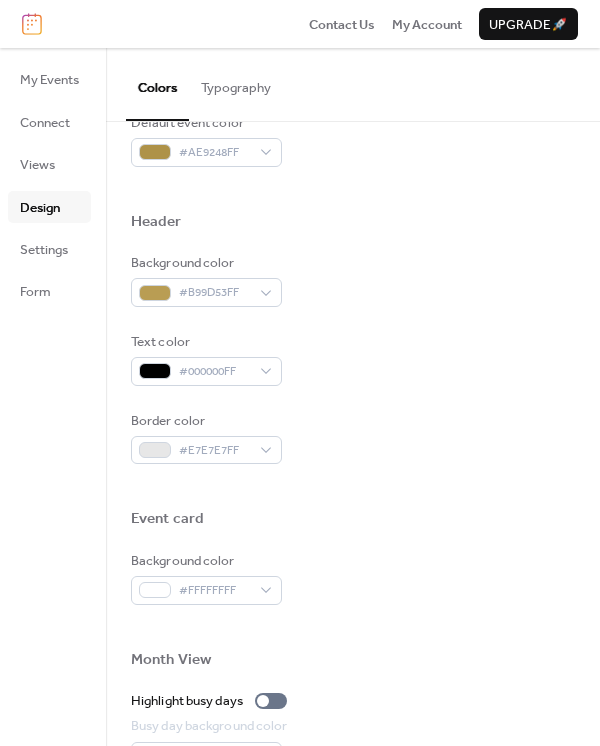 click at bounding box center [353, 543] 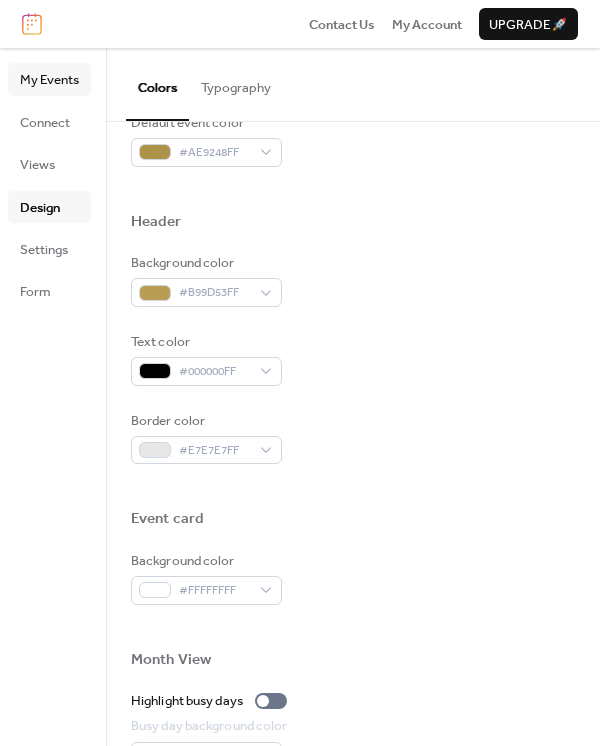 click on "My Events" at bounding box center [49, 80] 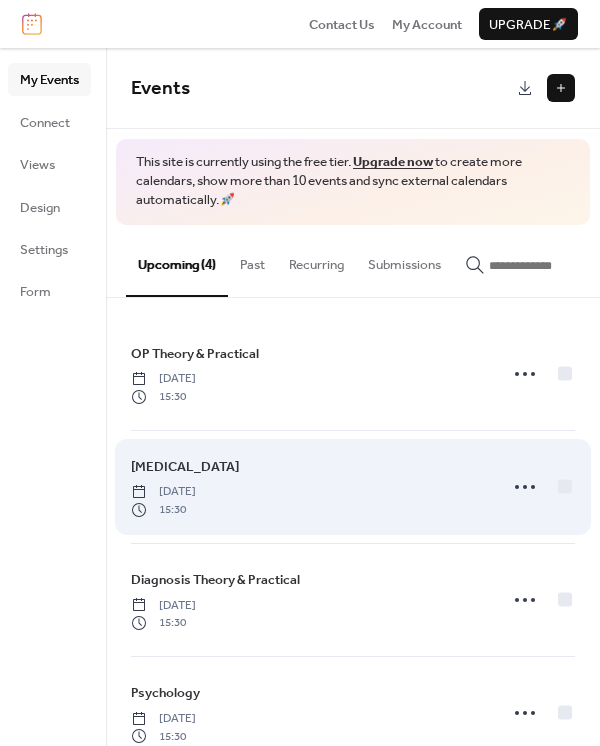 scroll, scrollTop: 48, scrollLeft: 0, axis: vertical 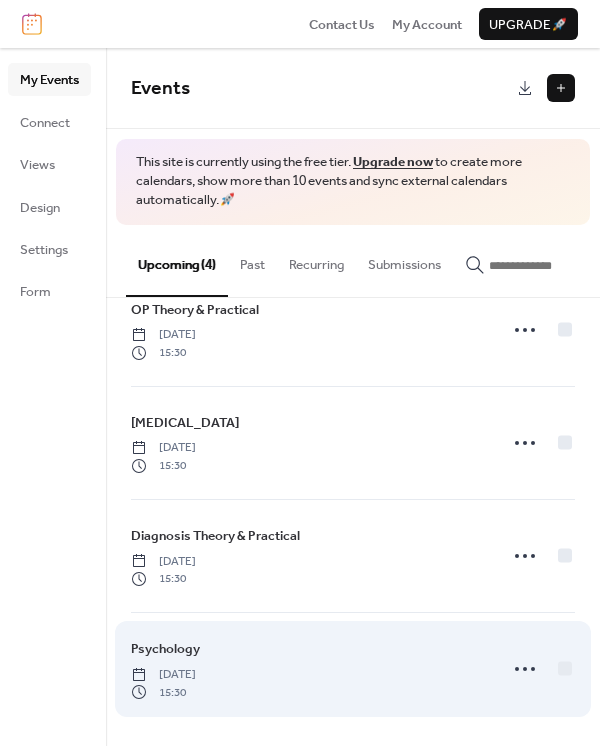 click on "Psychology" at bounding box center (165, 649) 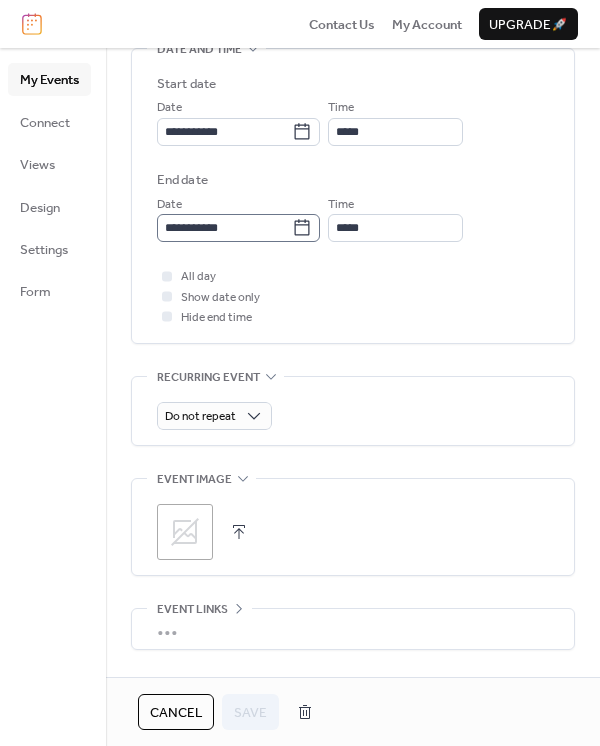 scroll, scrollTop: 634, scrollLeft: 0, axis: vertical 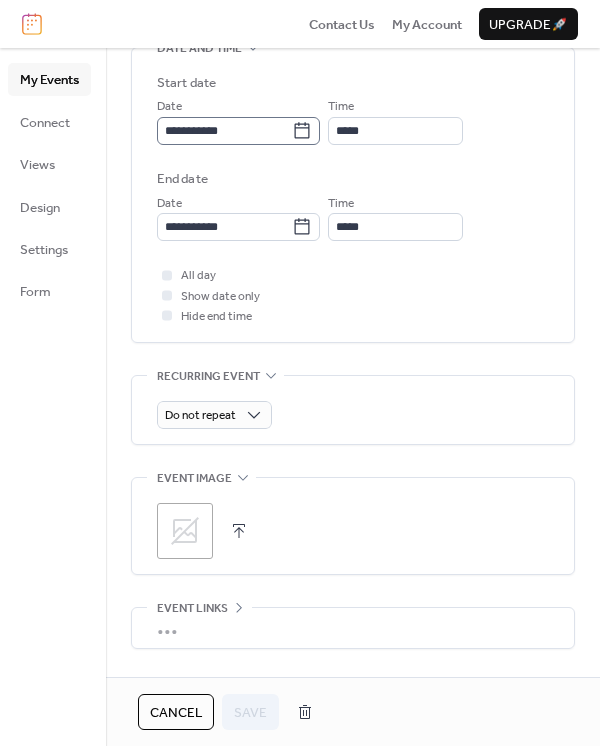 click 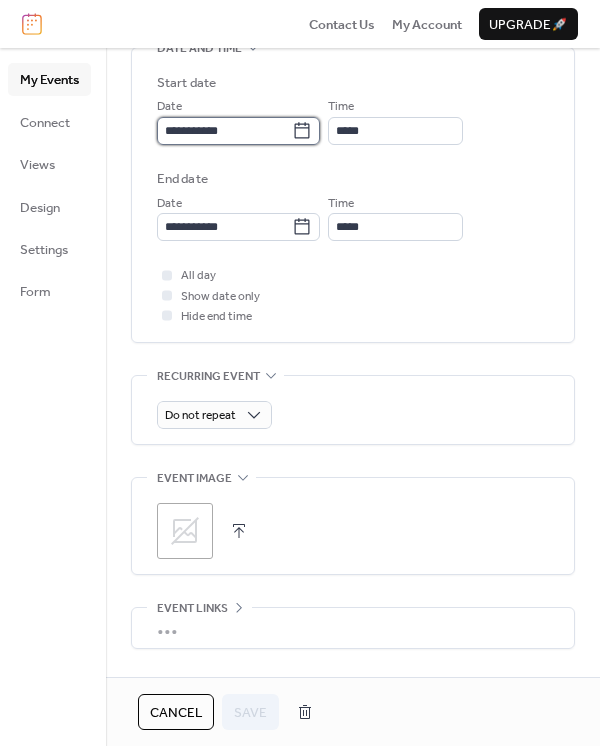 click on "**********" at bounding box center (224, 131) 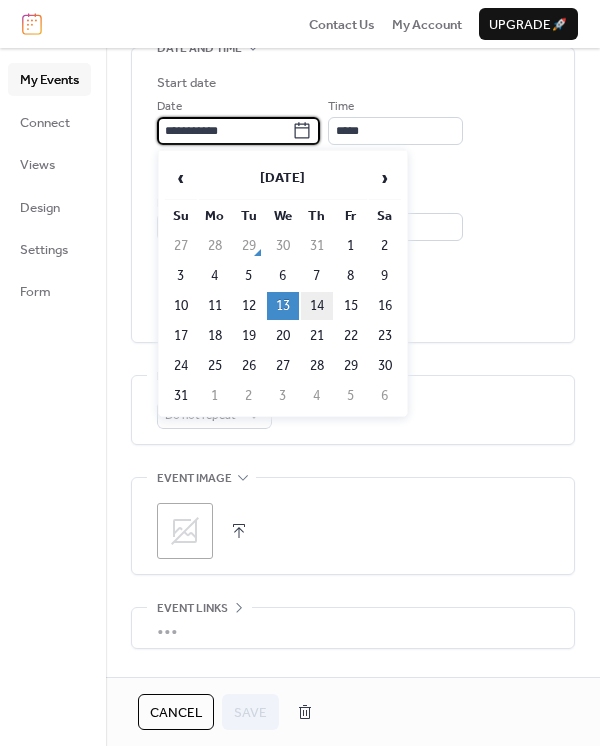 click on "14" at bounding box center [317, 306] 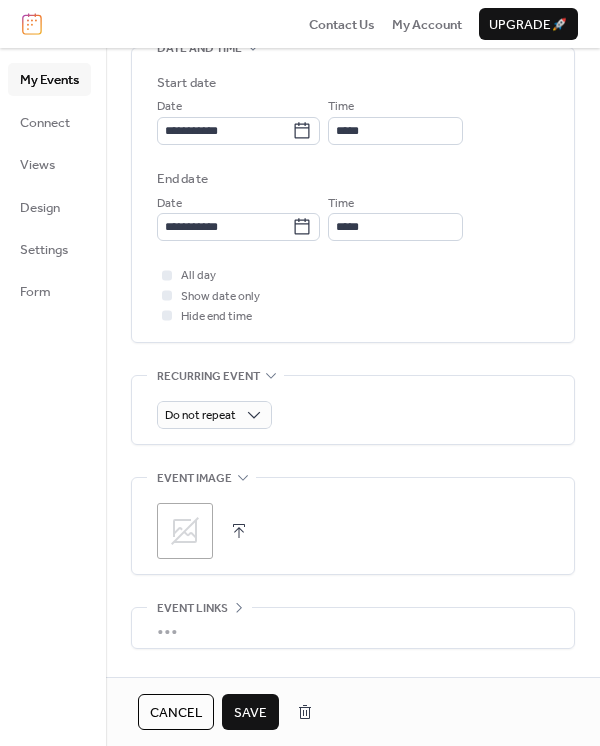 click on "Save" at bounding box center (250, 713) 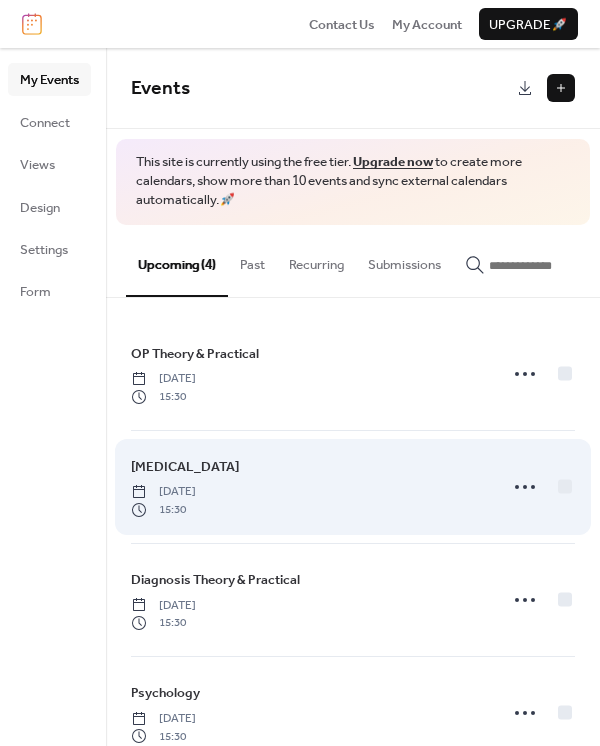 click on "[MEDICAL_DATA]" at bounding box center (185, 467) 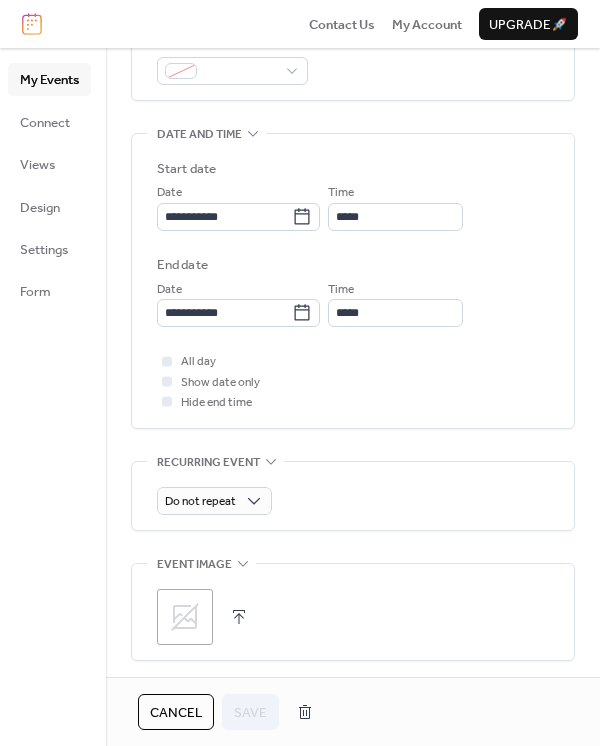 scroll, scrollTop: 549, scrollLeft: 0, axis: vertical 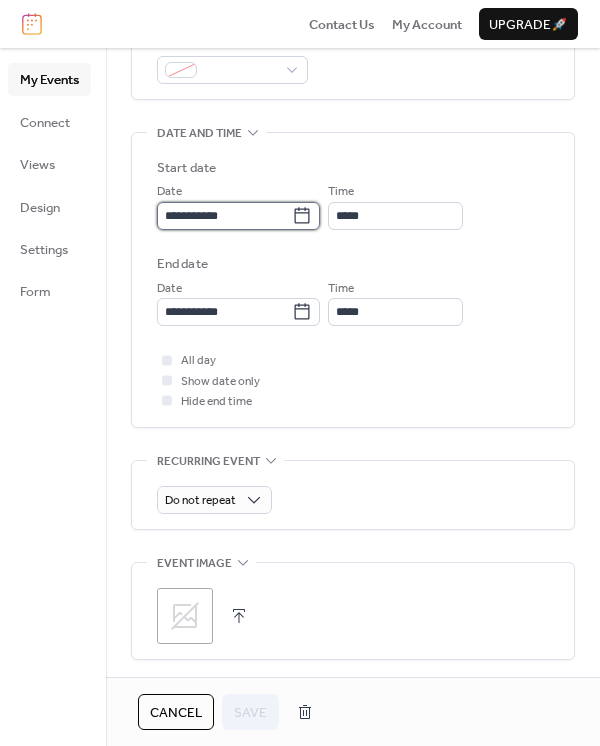 click on "**********" at bounding box center [224, 216] 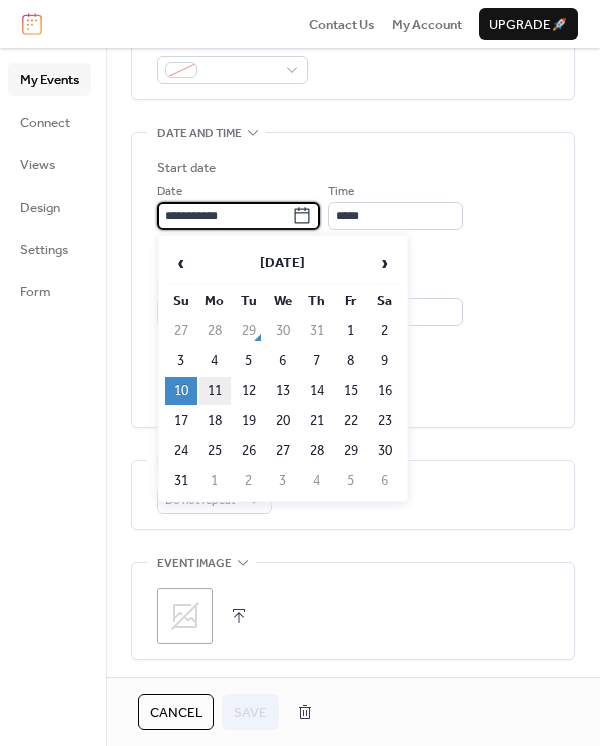 click on "11" at bounding box center (215, 391) 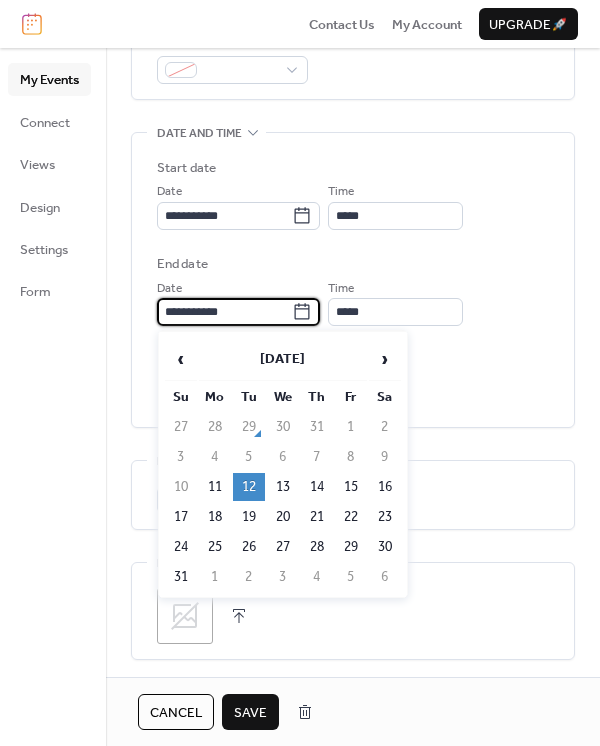 click on "**********" at bounding box center [224, 312] 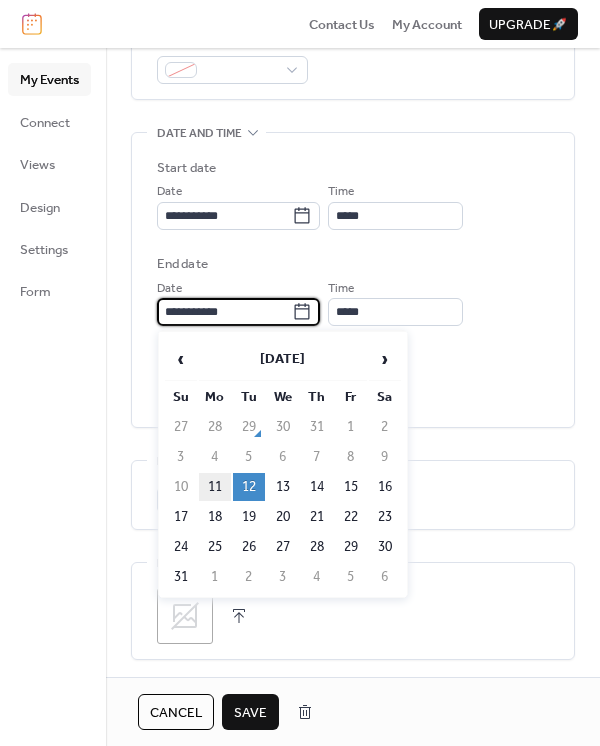click on "11" at bounding box center (215, 487) 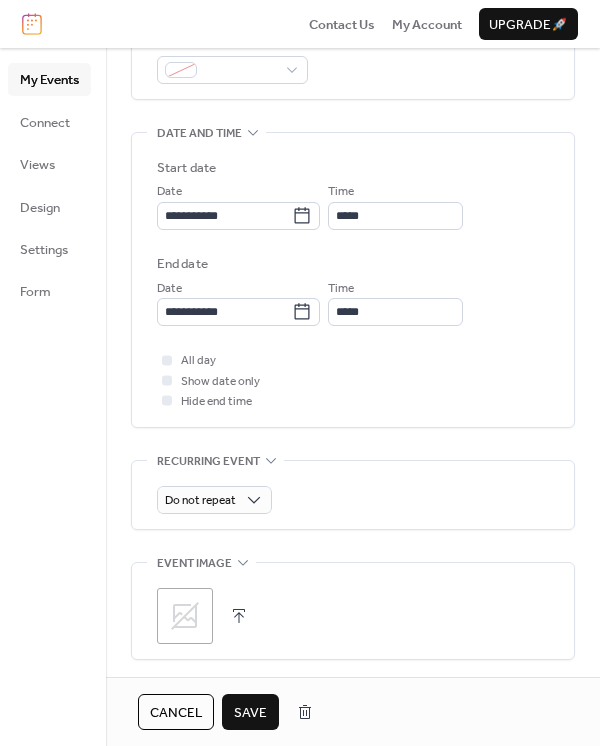 click on "Save" at bounding box center (250, 713) 